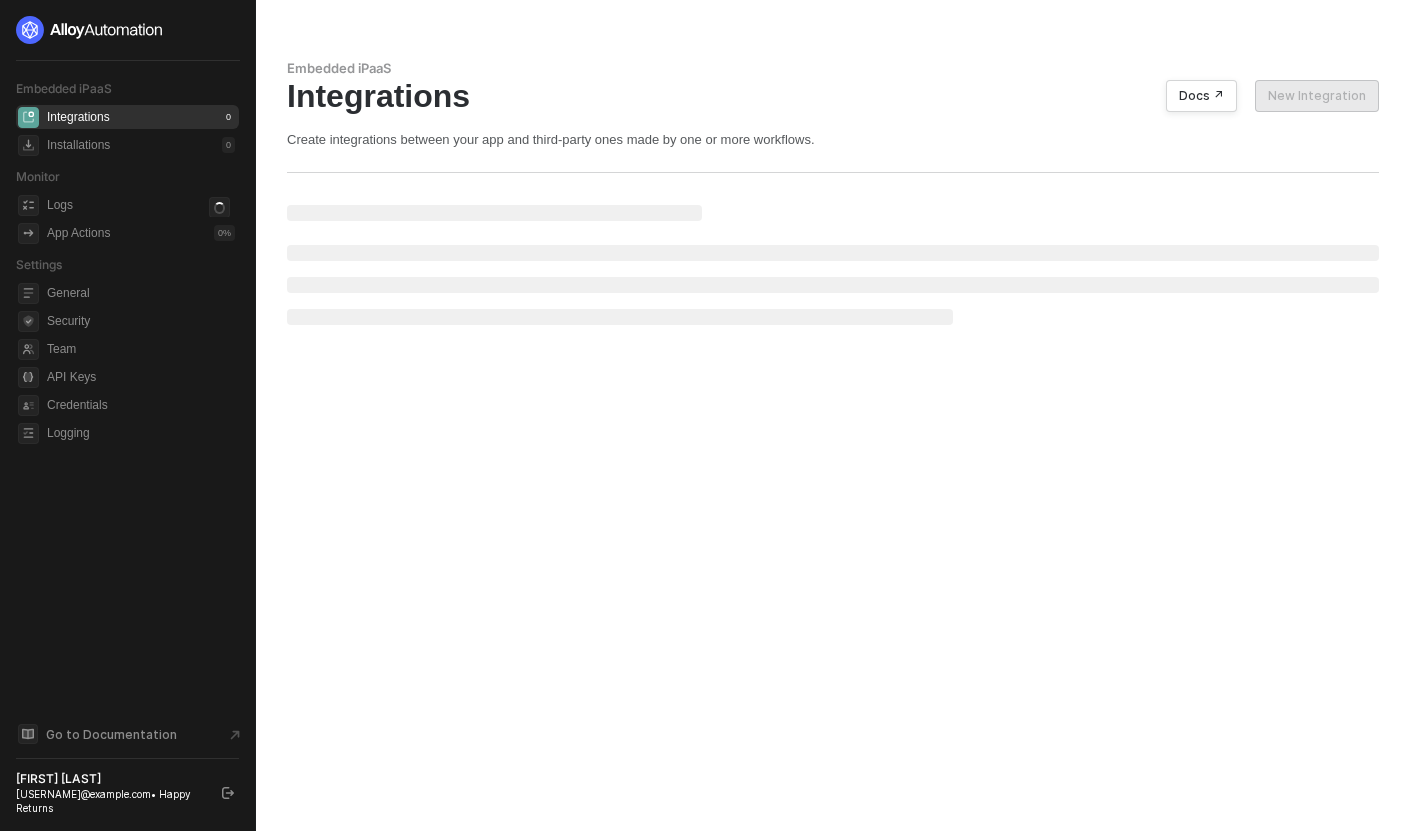 scroll, scrollTop: 0, scrollLeft: 0, axis: both 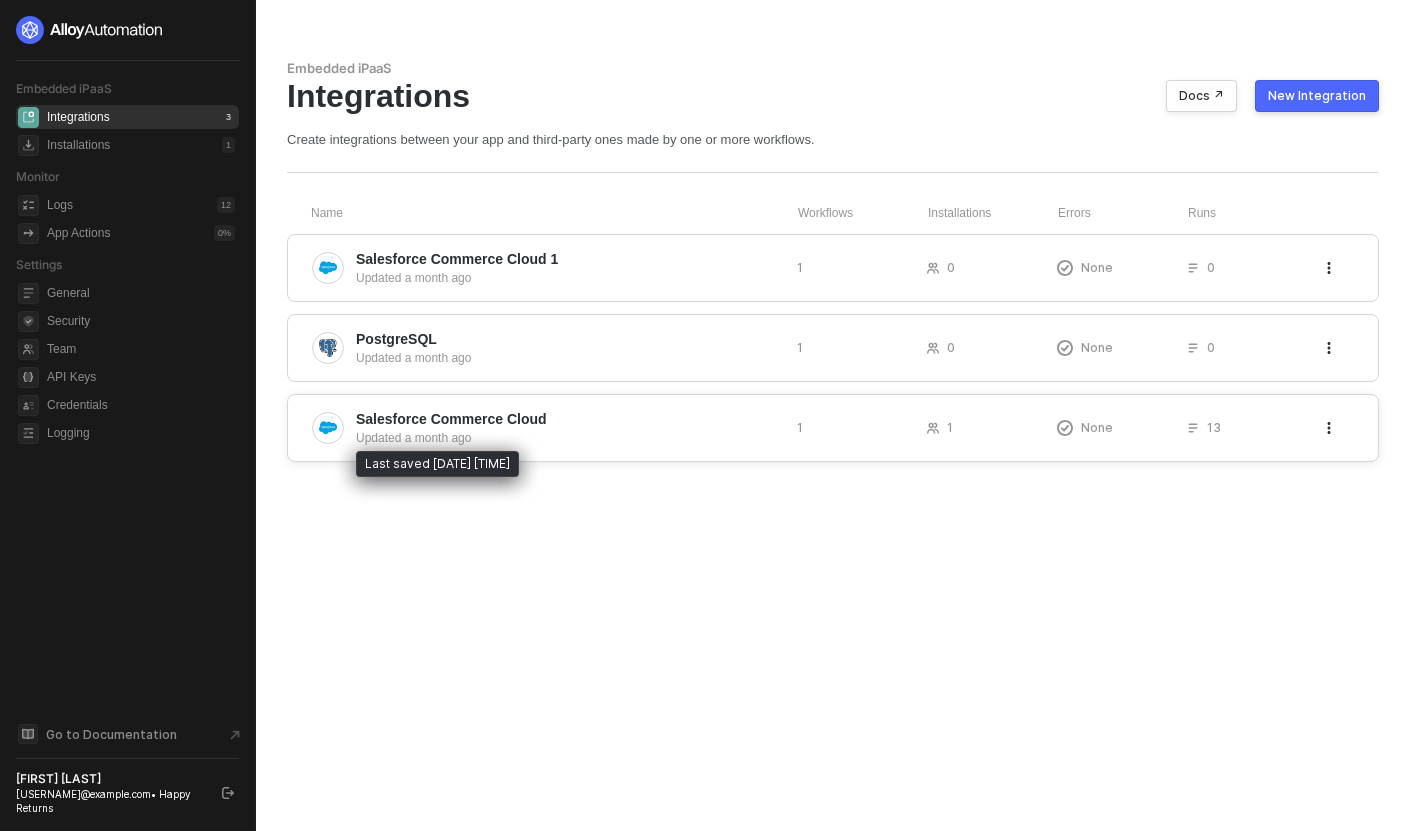 click on "Updated a month ago" at bounding box center (568, 438) 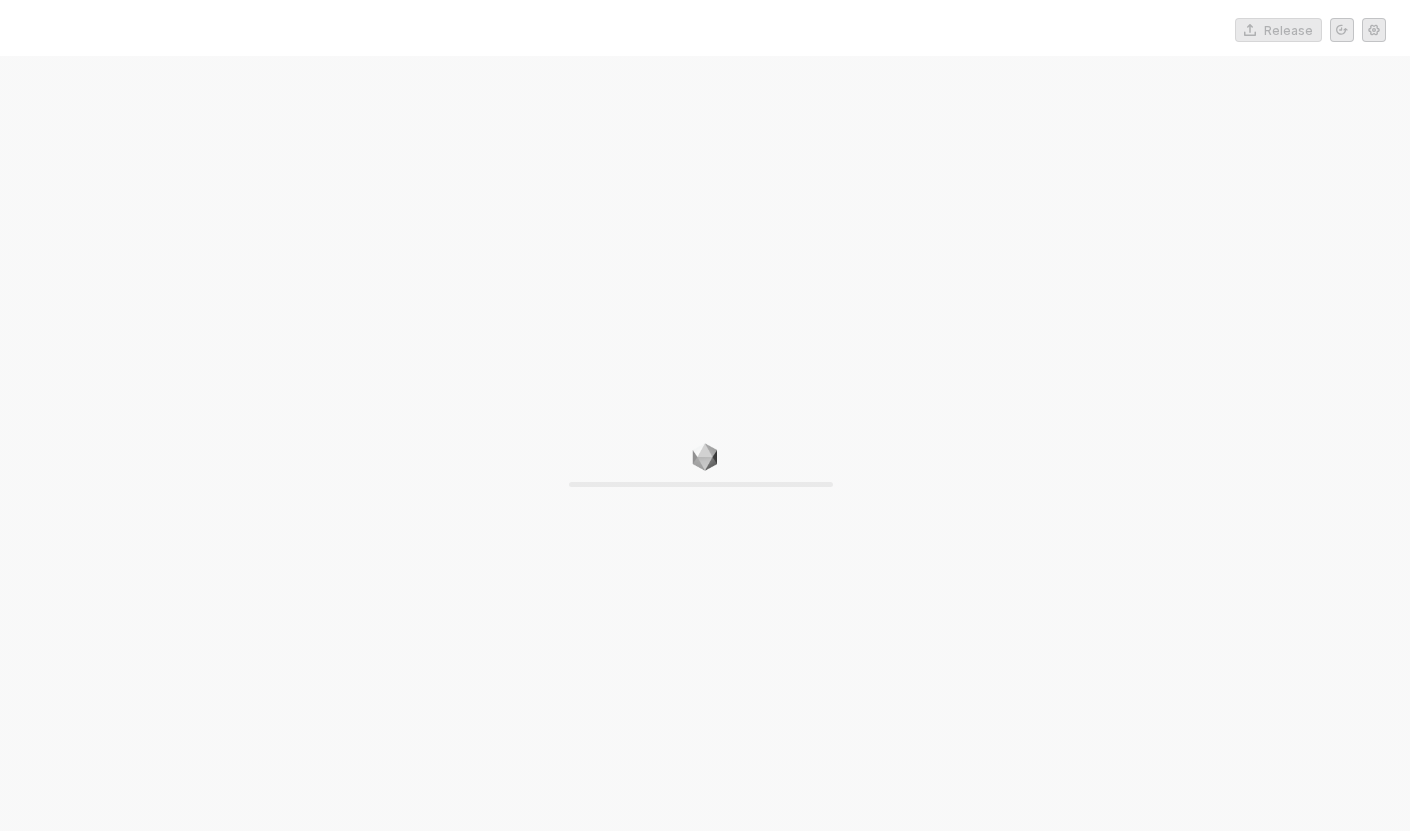 scroll, scrollTop: 0, scrollLeft: 0, axis: both 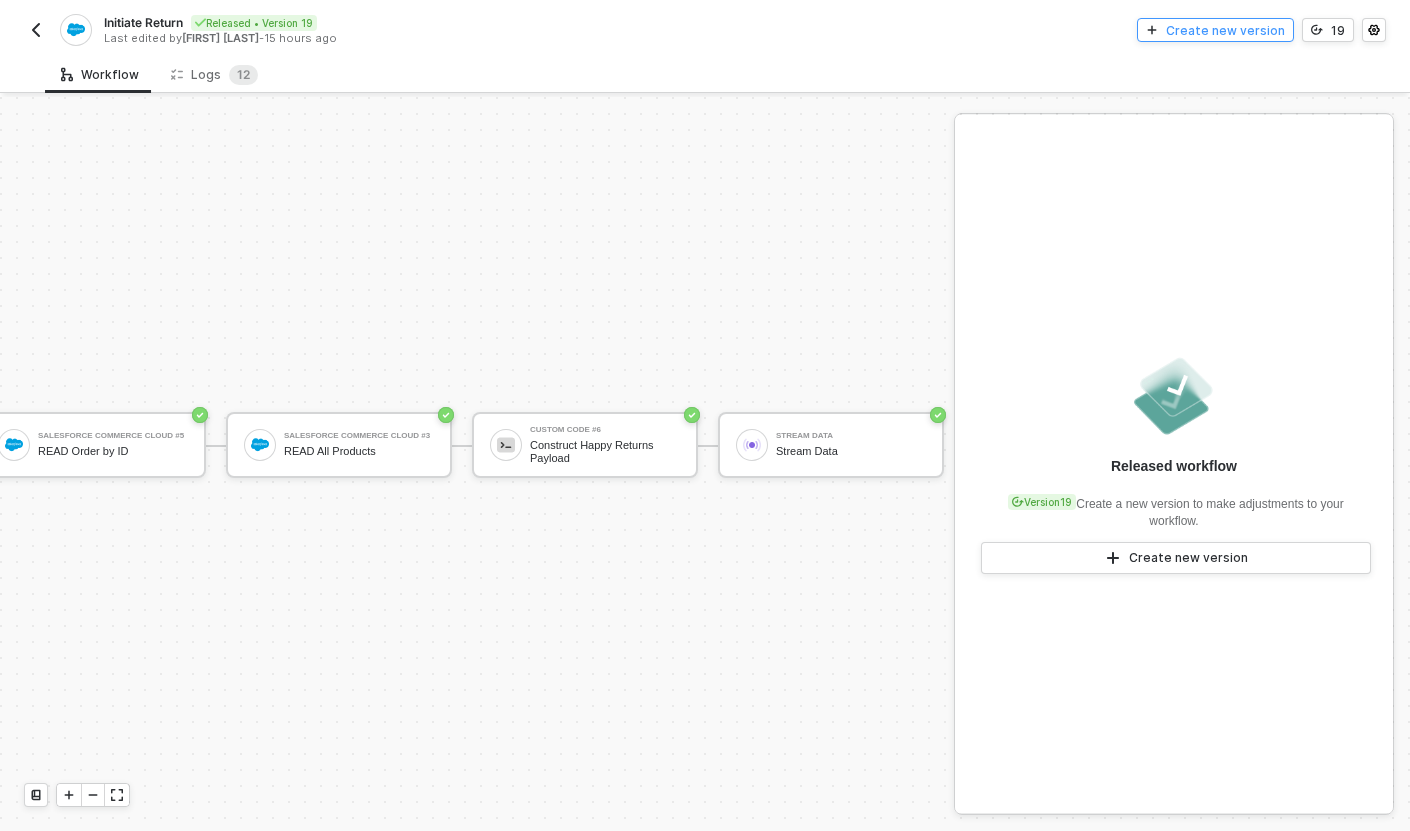 click on "Create new version" at bounding box center (1225, 30) 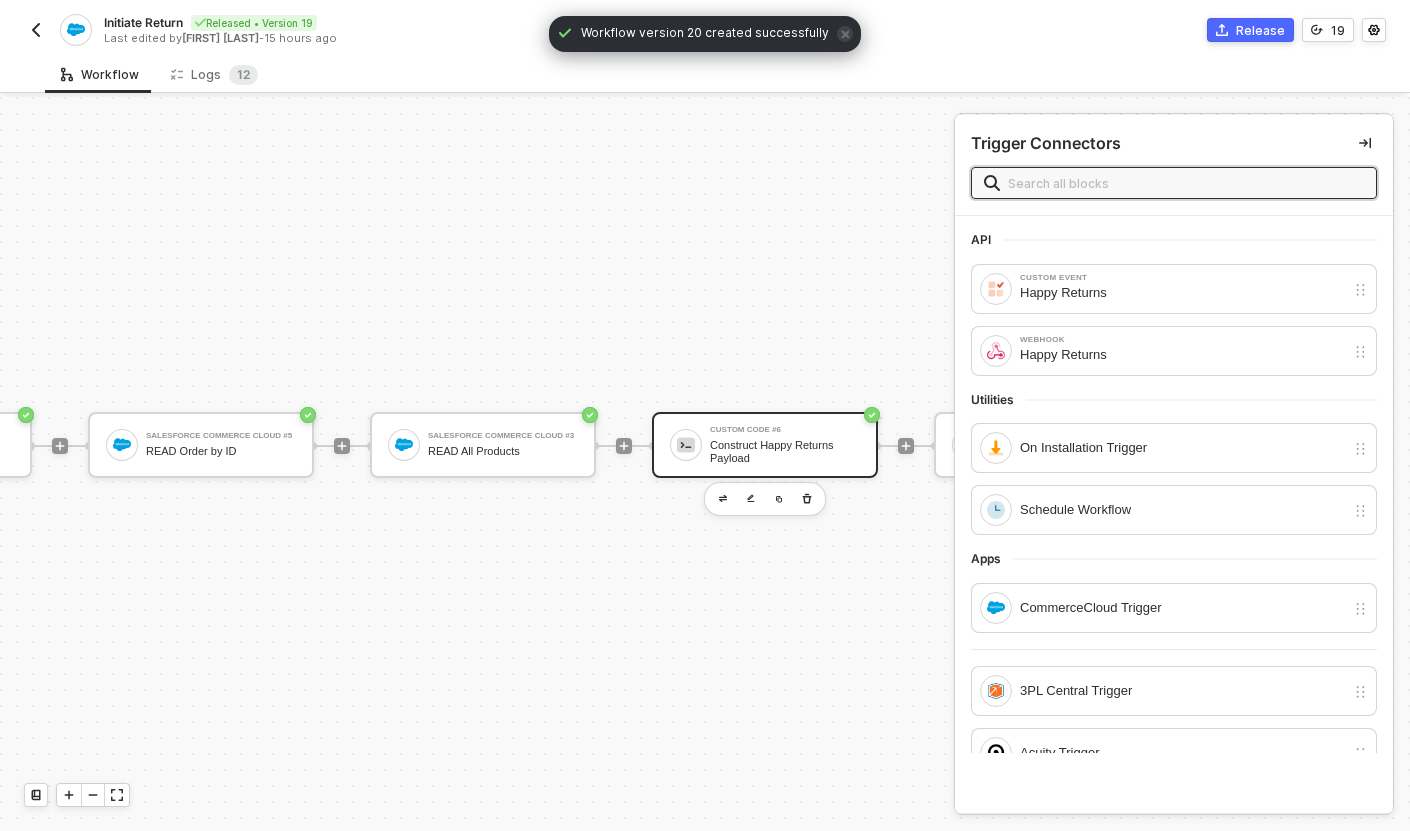scroll, scrollTop: 37, scrollLeft: 1149, axis: both 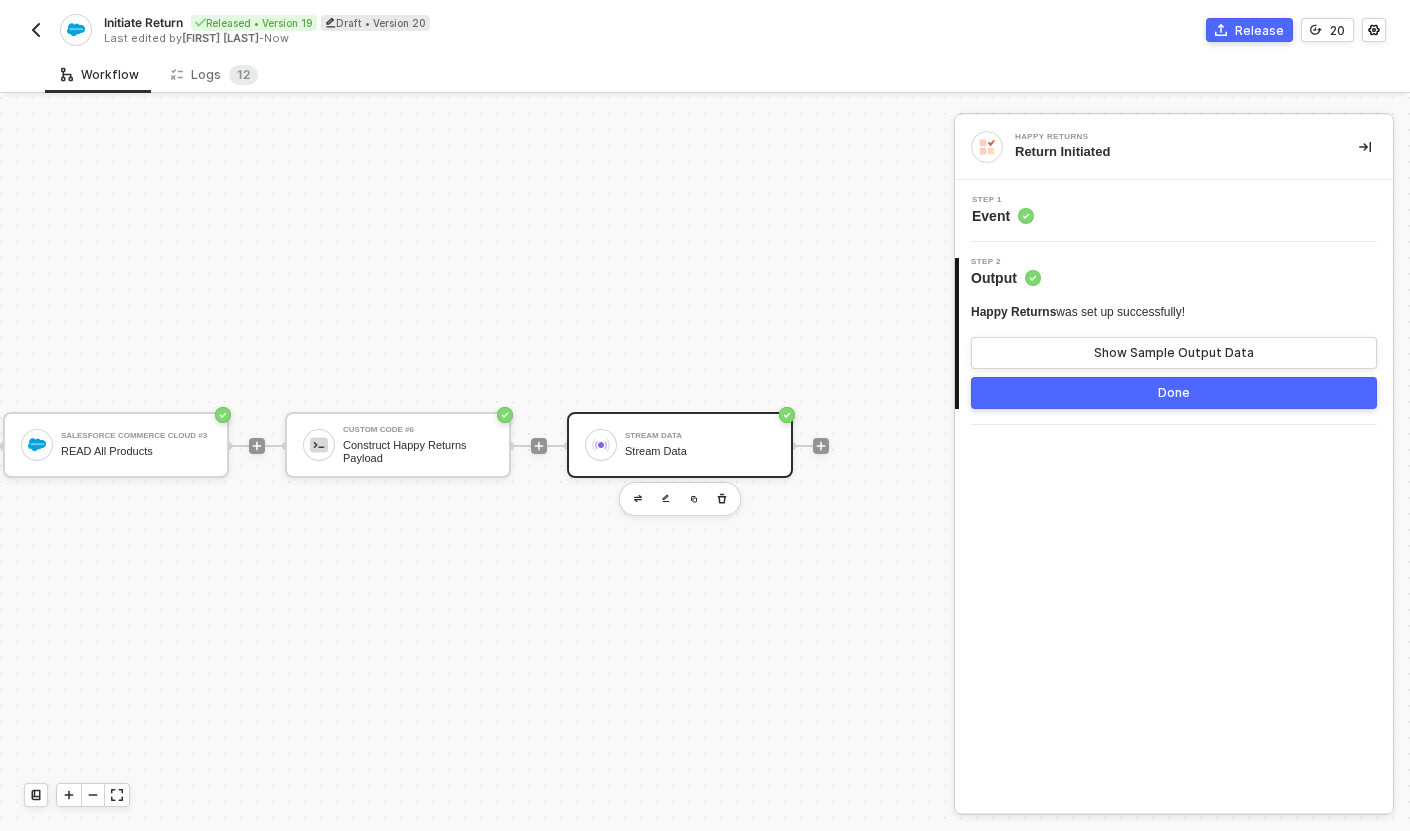 click on "Stream Data" at bounding box center [700, 436] 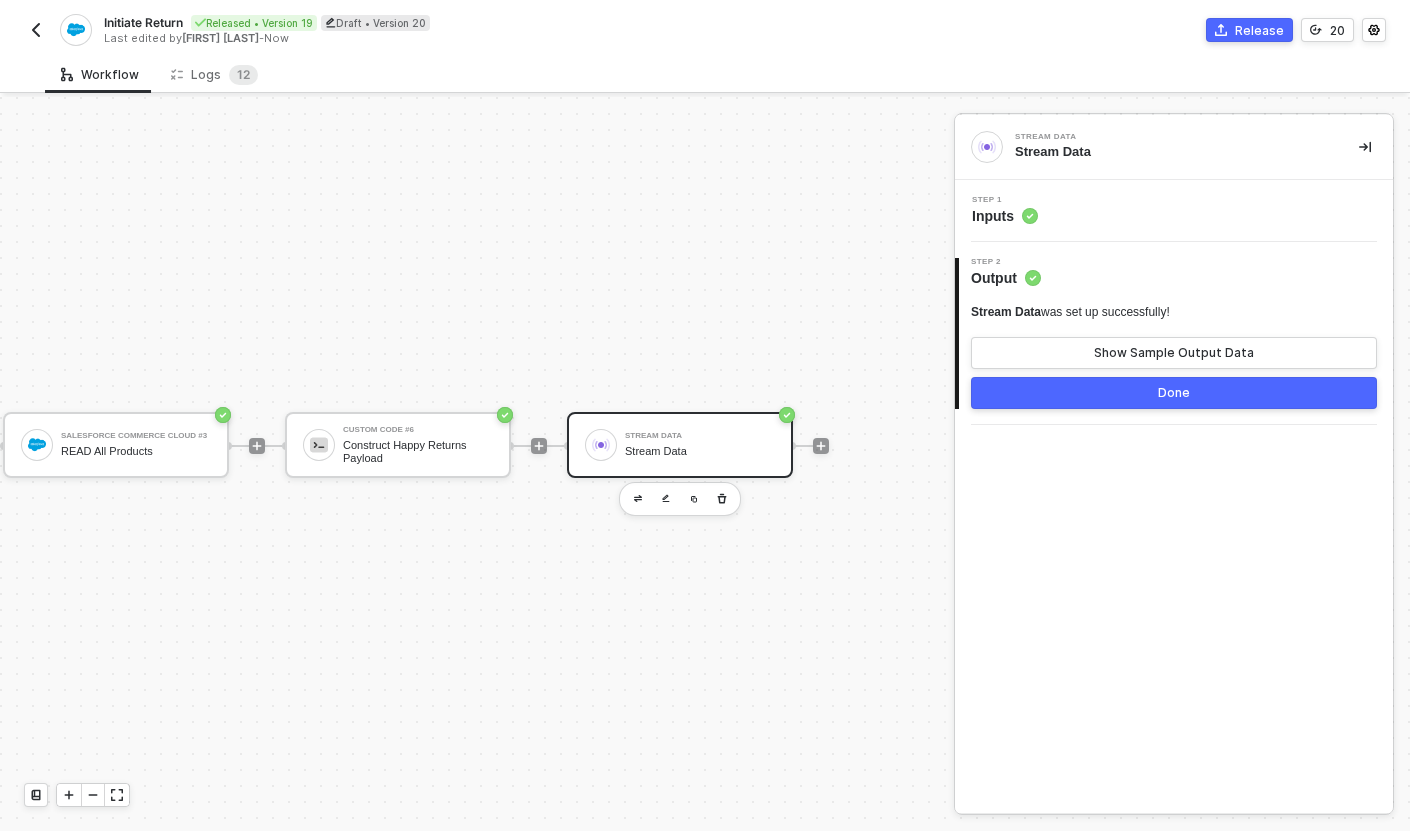 click on "Step 1 Inputs" at bounding box center (1176, 211) 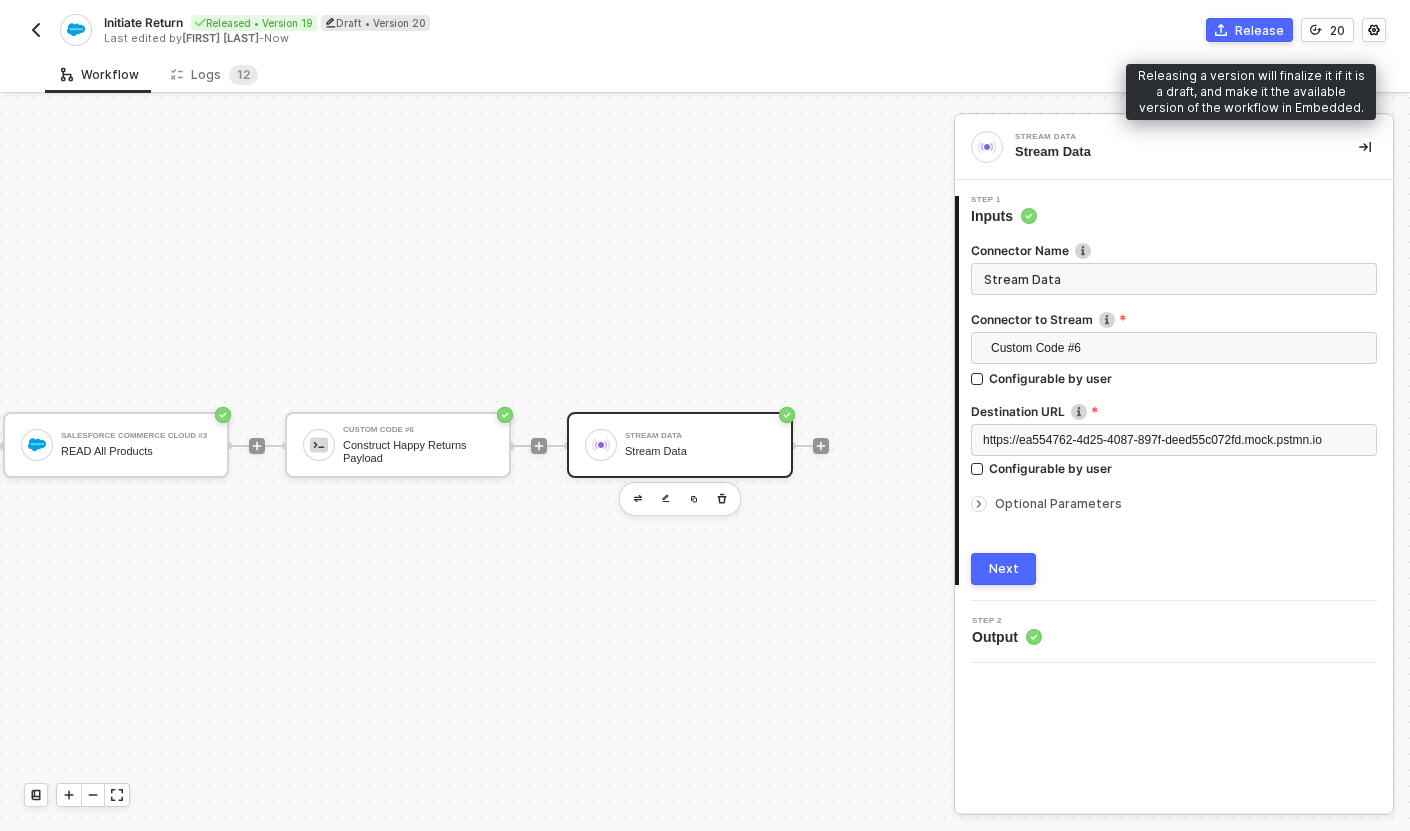 click on "Release" at bounding box center [1259, 30] 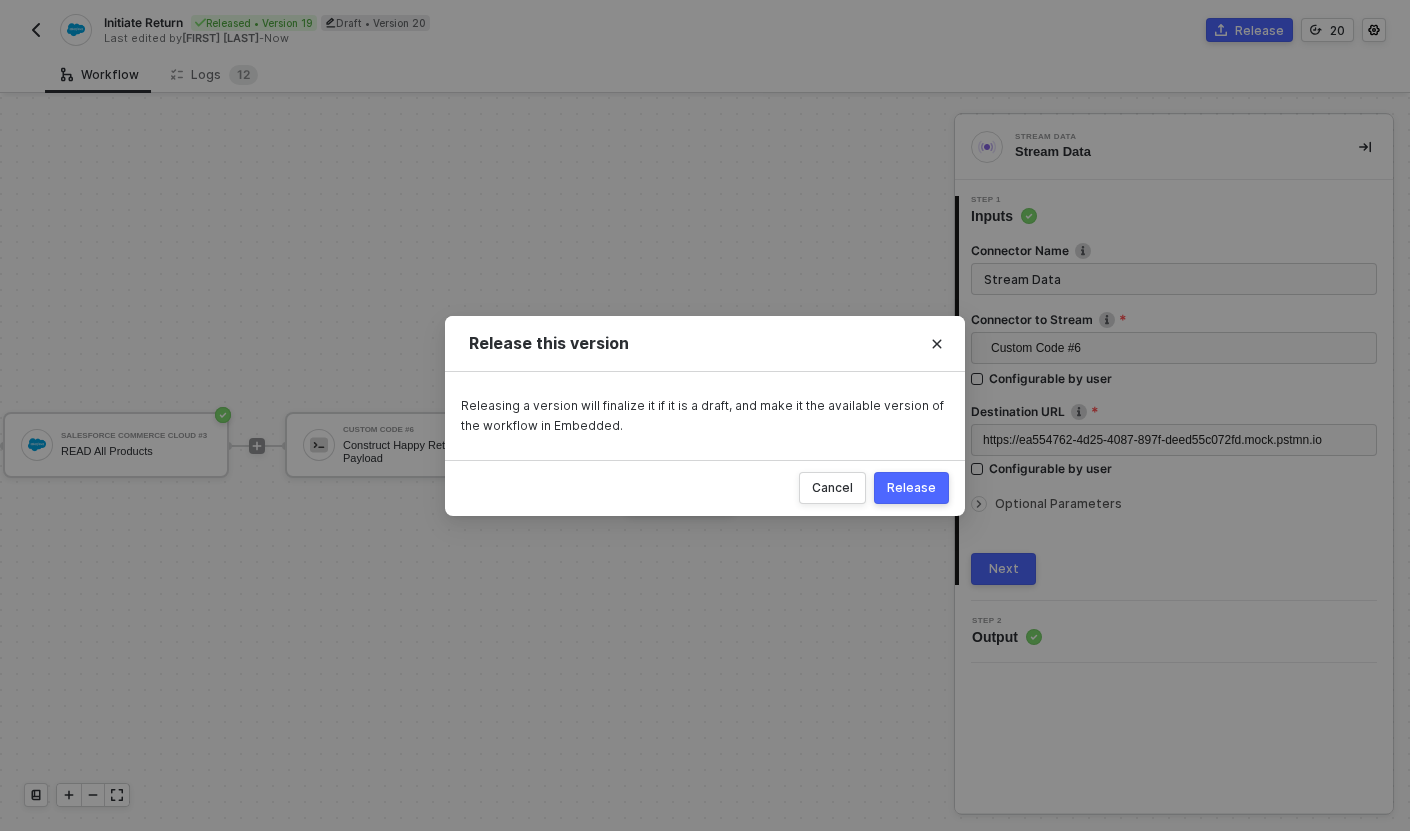 click on "Release" at bounding box center (911, 488) 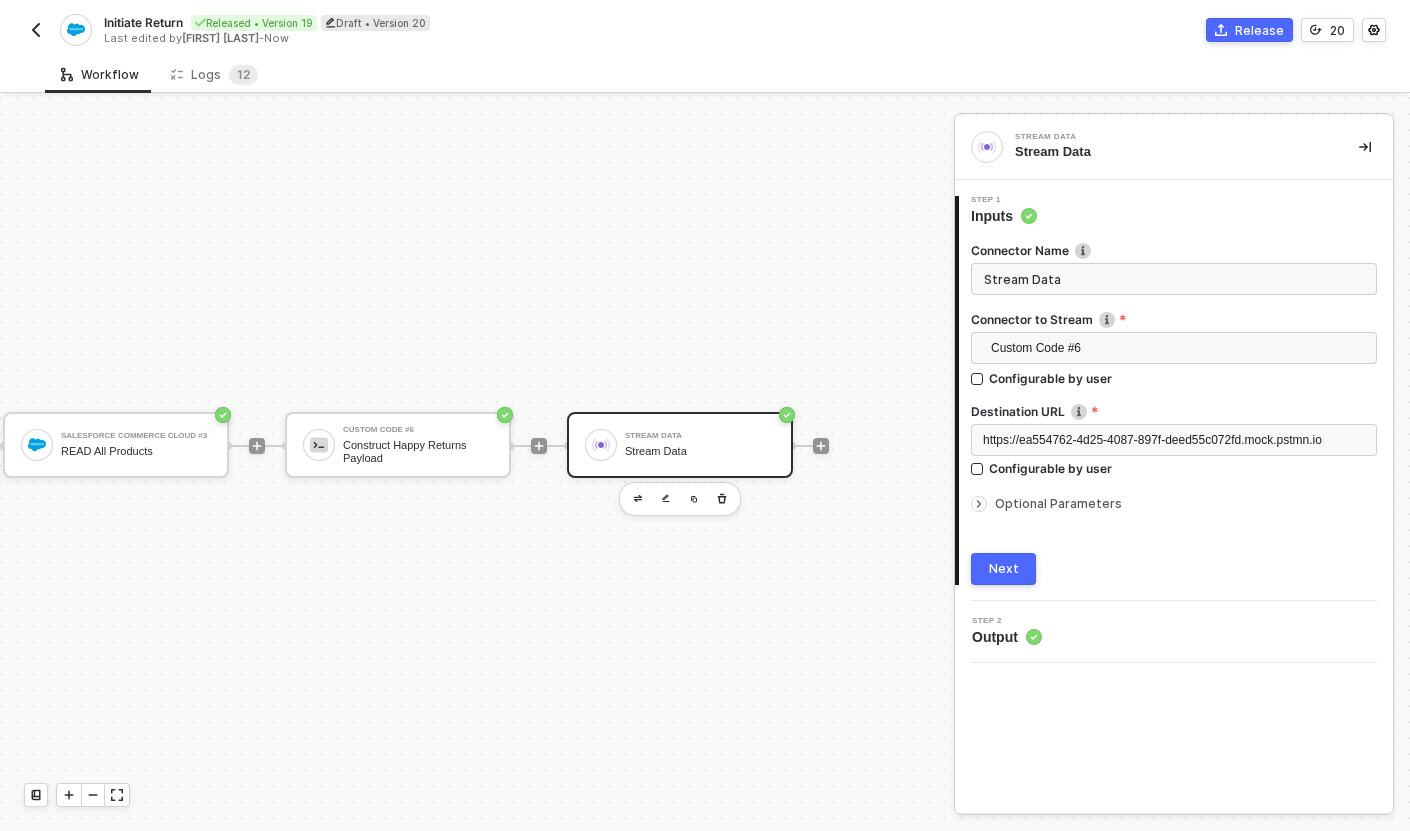 scroll, scrollTop: 37, scrollLeft: 782, axis: both 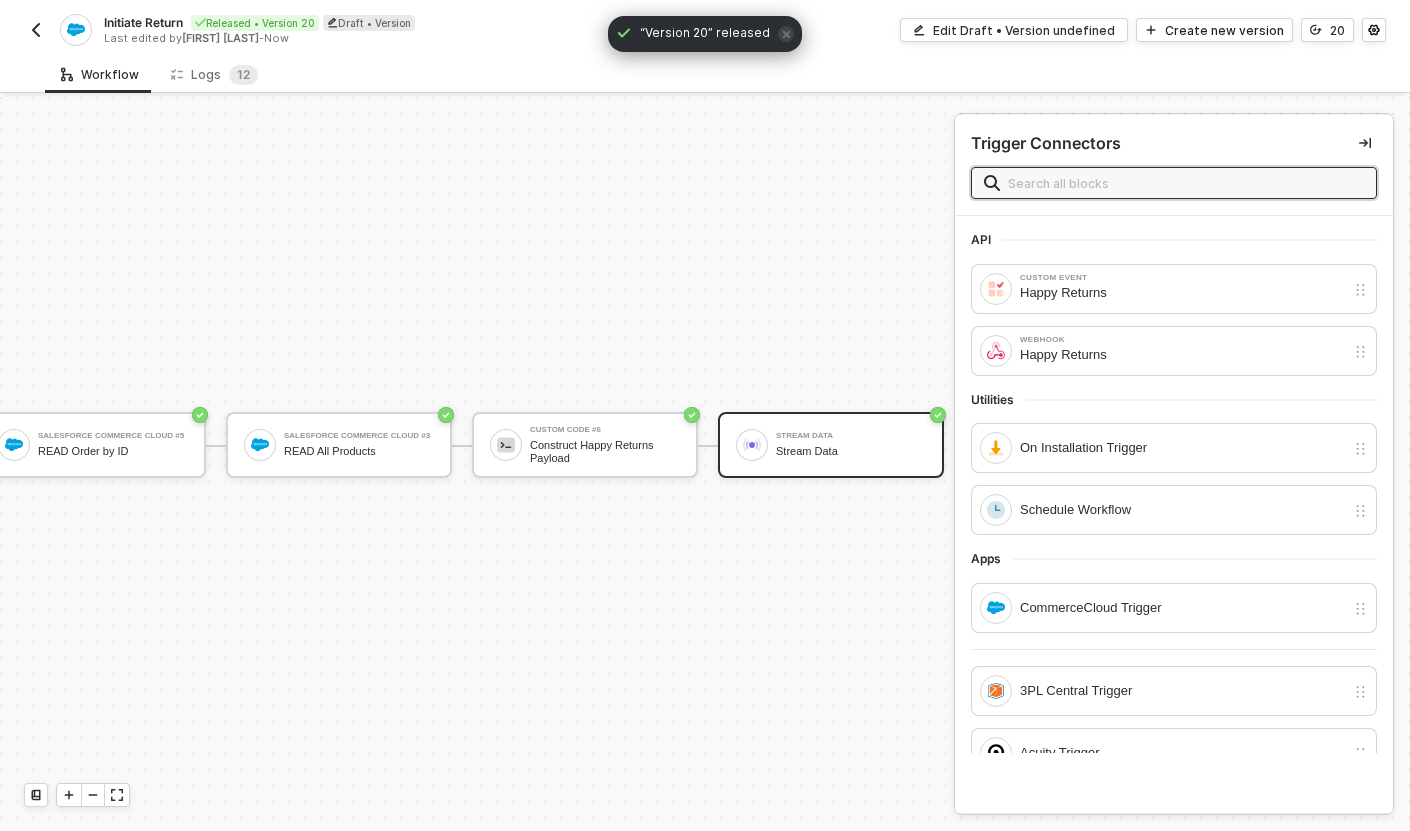 click at bounding box center (36, 30) 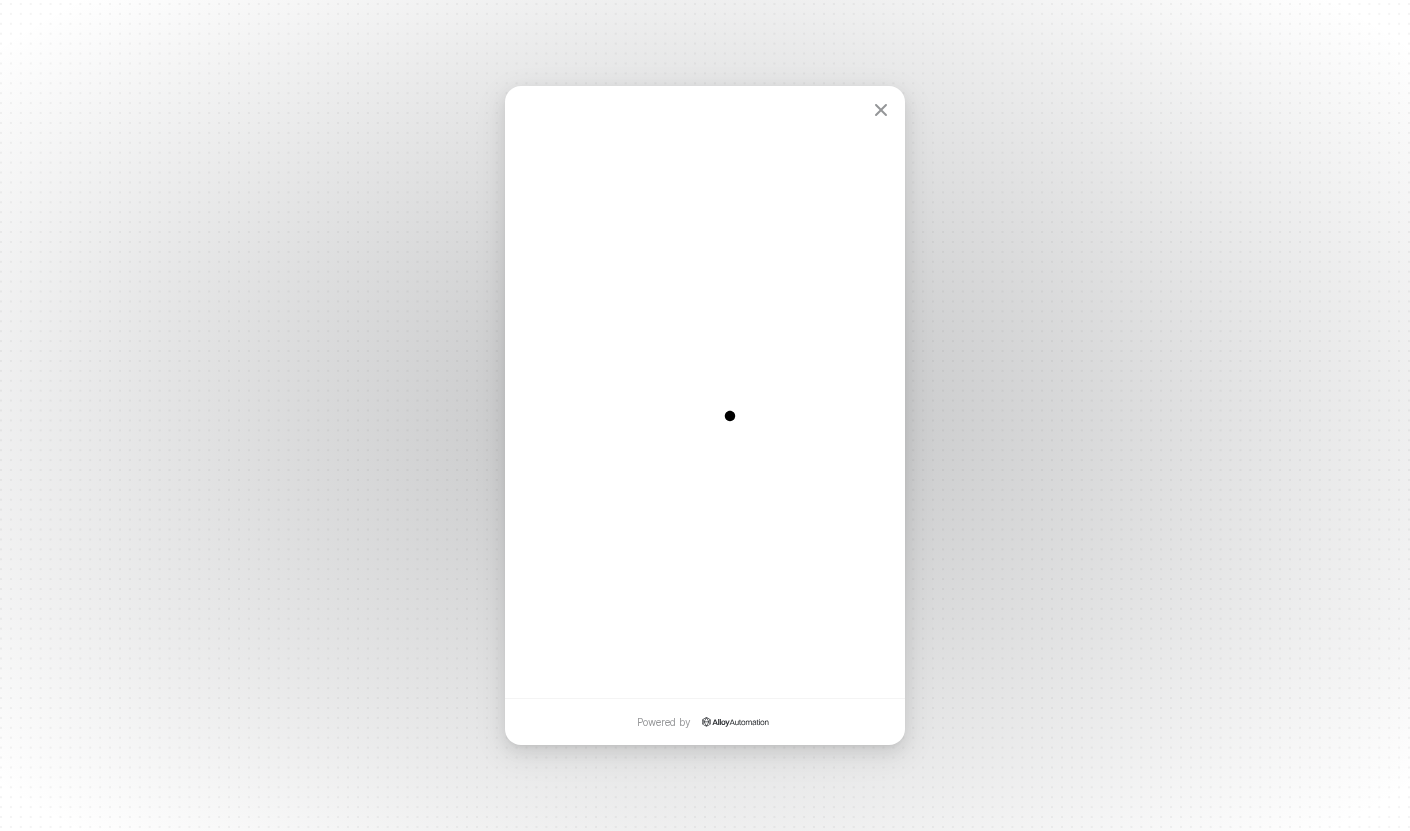 scroll, scrollTop: 0, scrollLeft: 0, axis: both 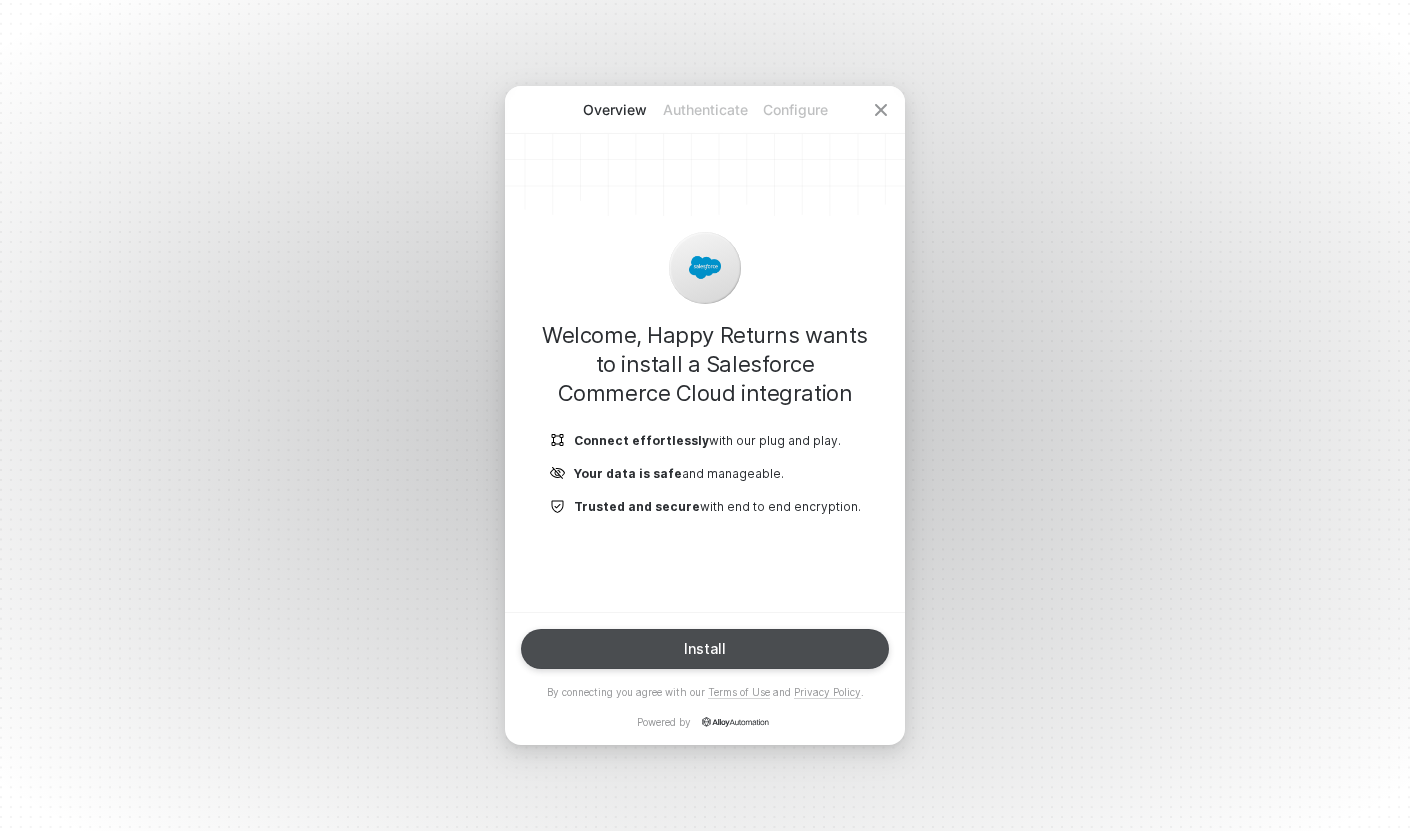 click on "Install" at bounding box center (705, 649) 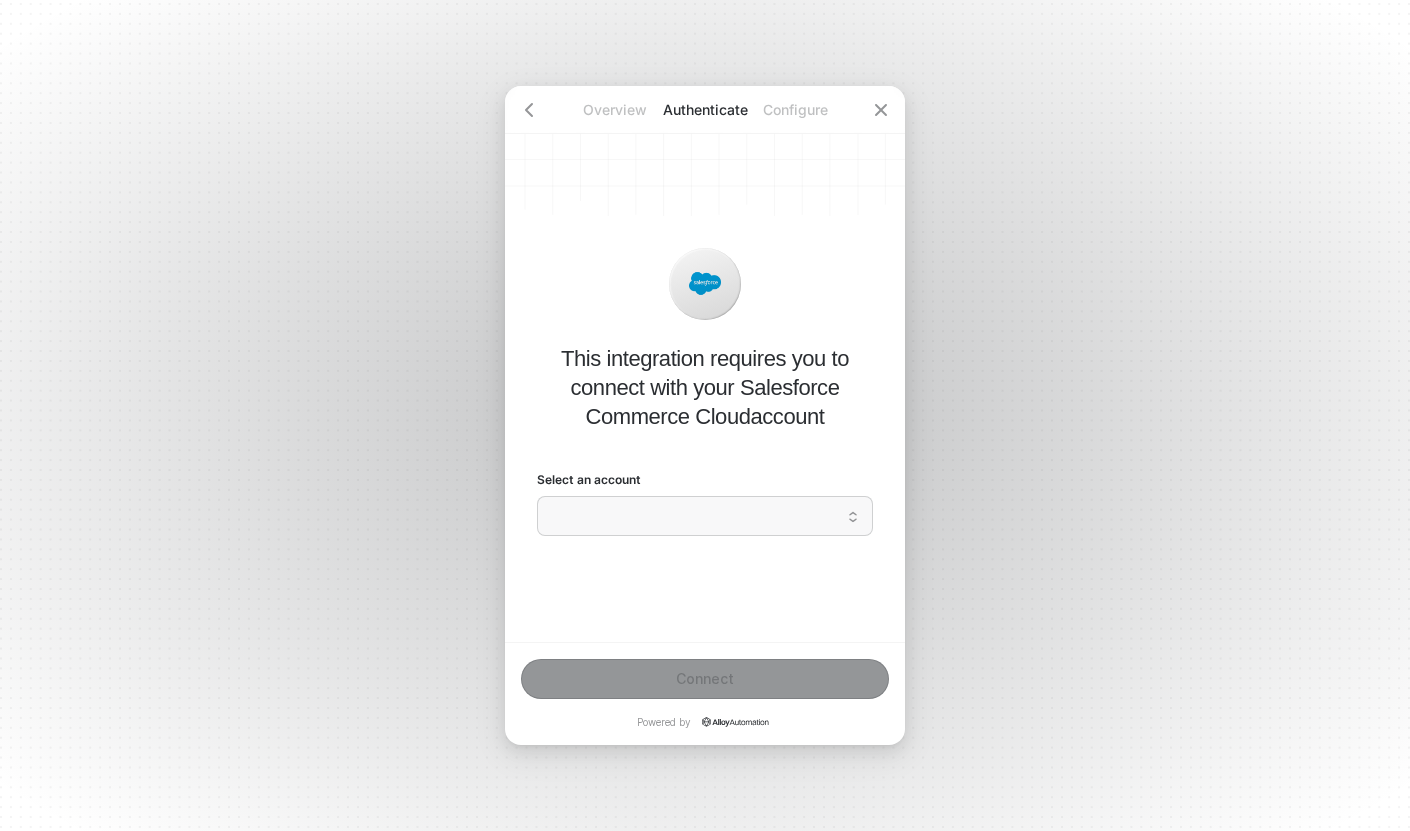 click at bounding box center [705, 516] 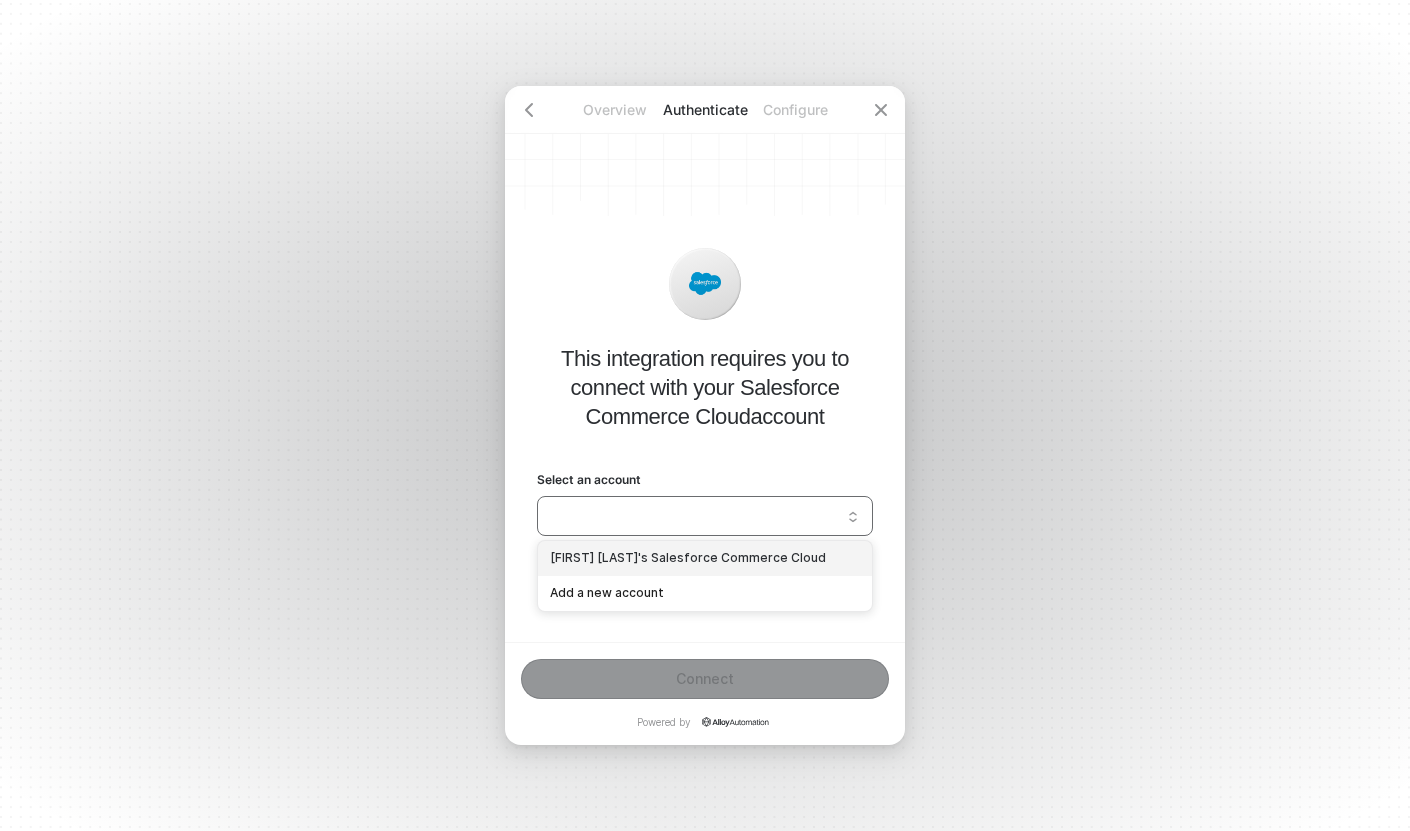 click on "Gordan Buckingham's Salesforce Commerce Cloud" at bounding box center (705, 558) 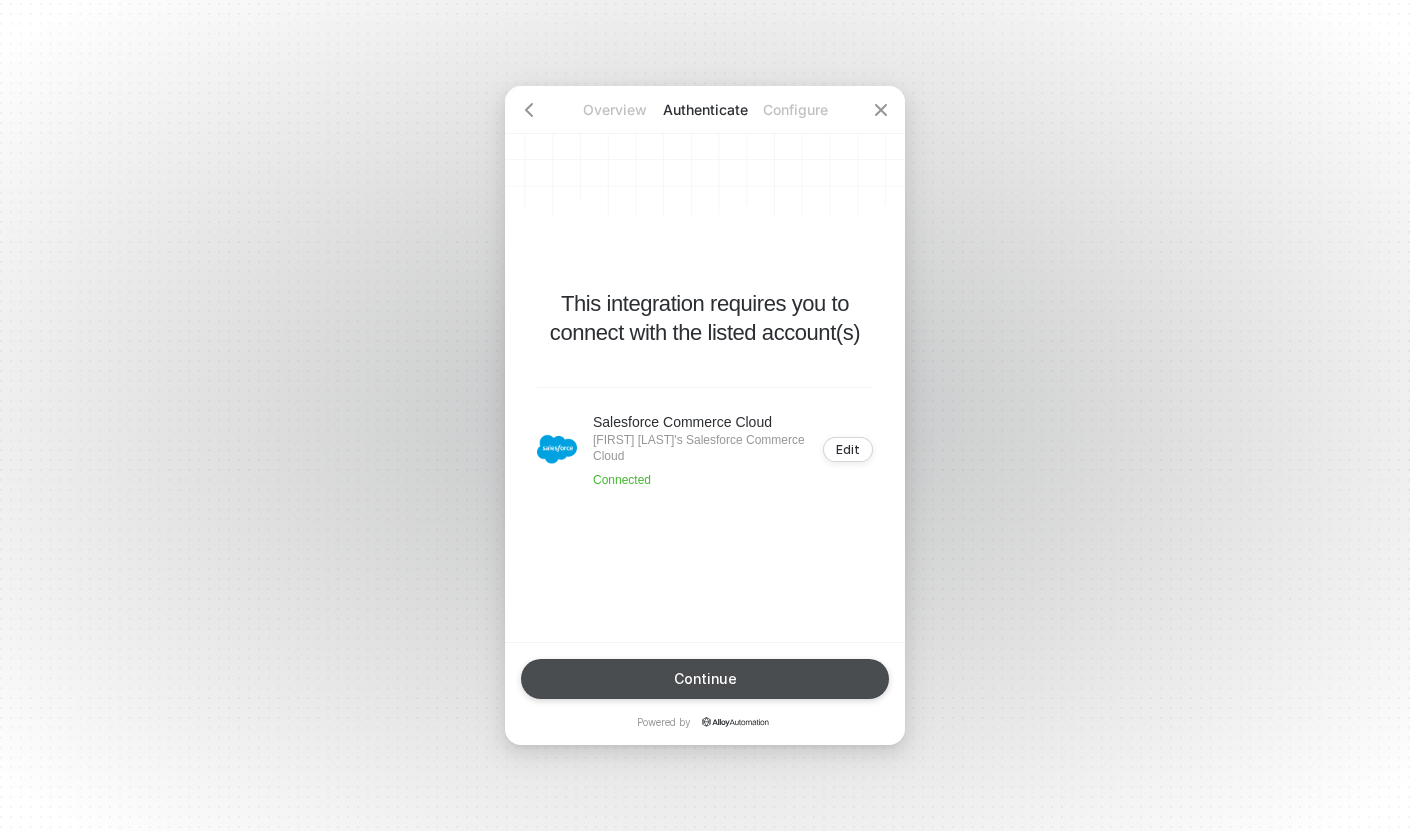 click on "Continue" at bounding box center [705, 679] 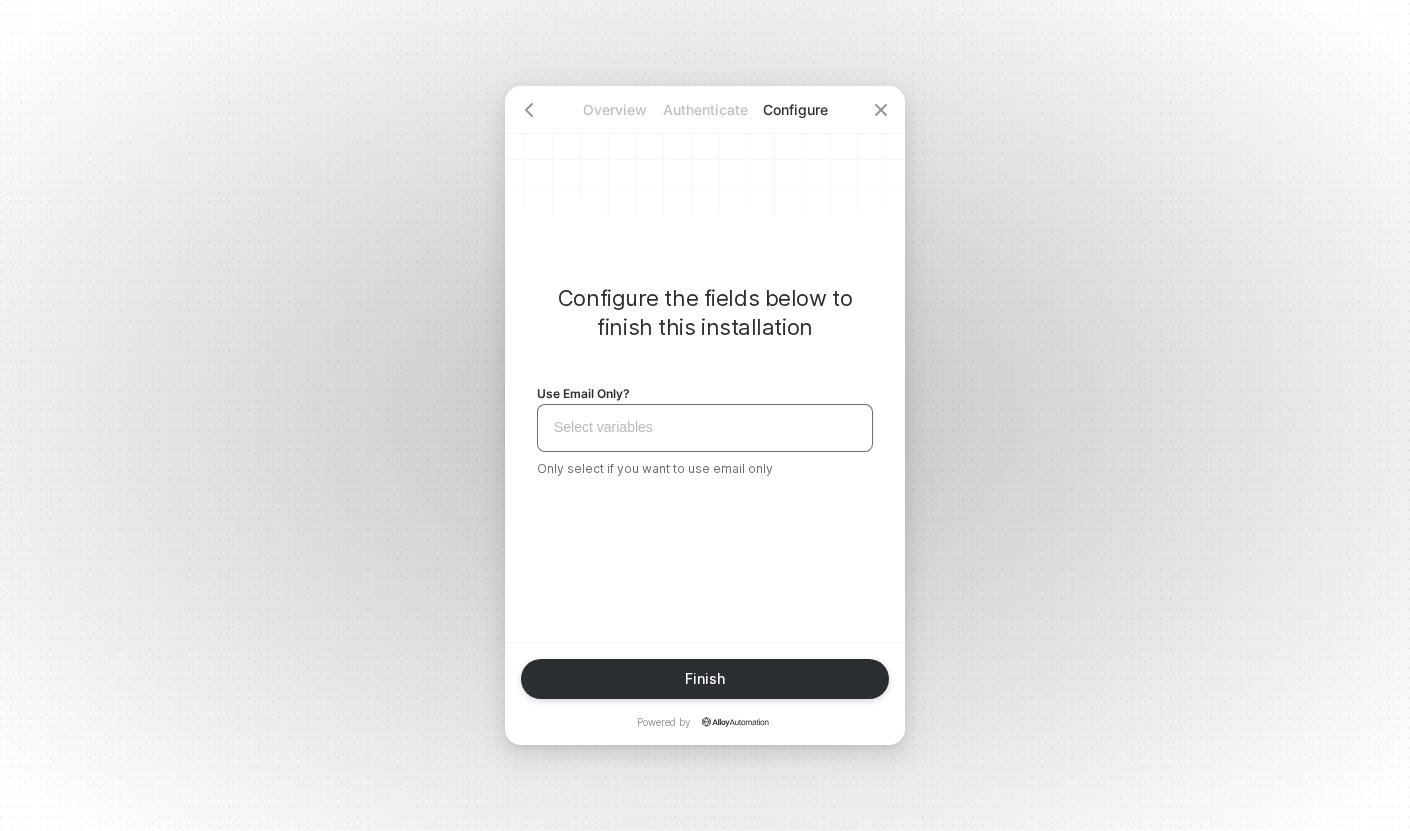 click on "Select variables ﻿" at bounding box center (705, 428) 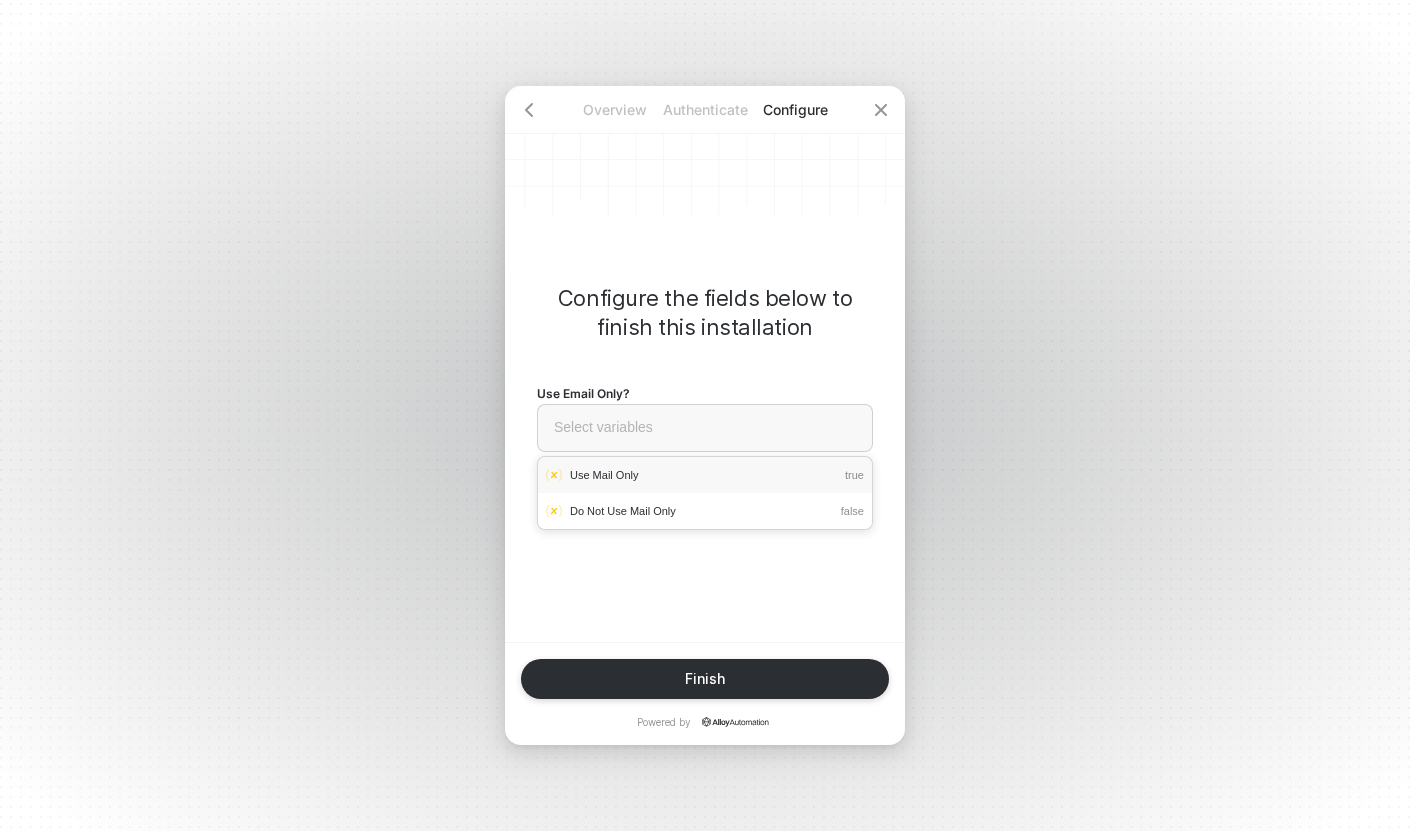 click on "Use Mail Only" at bounding box center (604, 475) 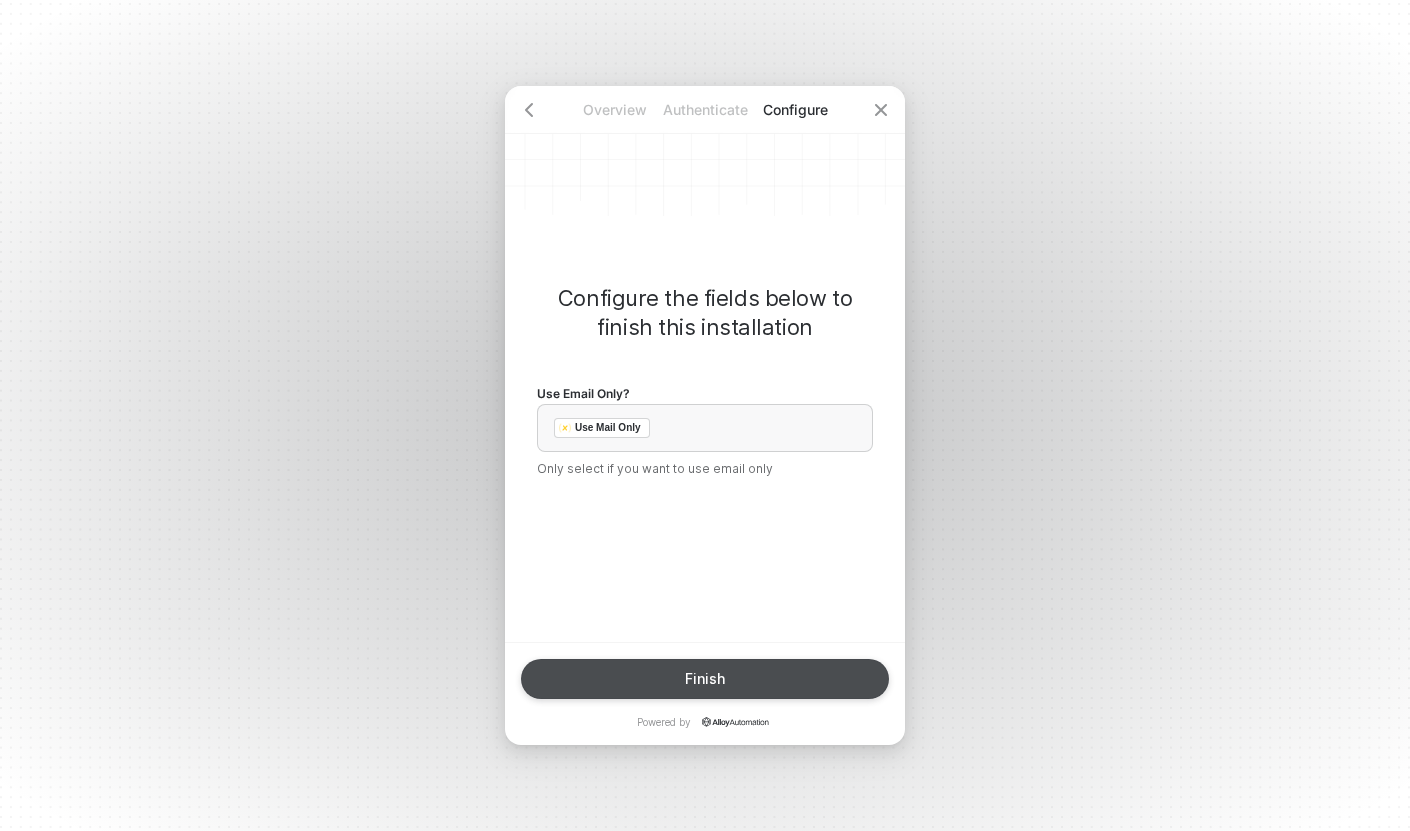 click on "Finish" at bounding box center [705, 679] 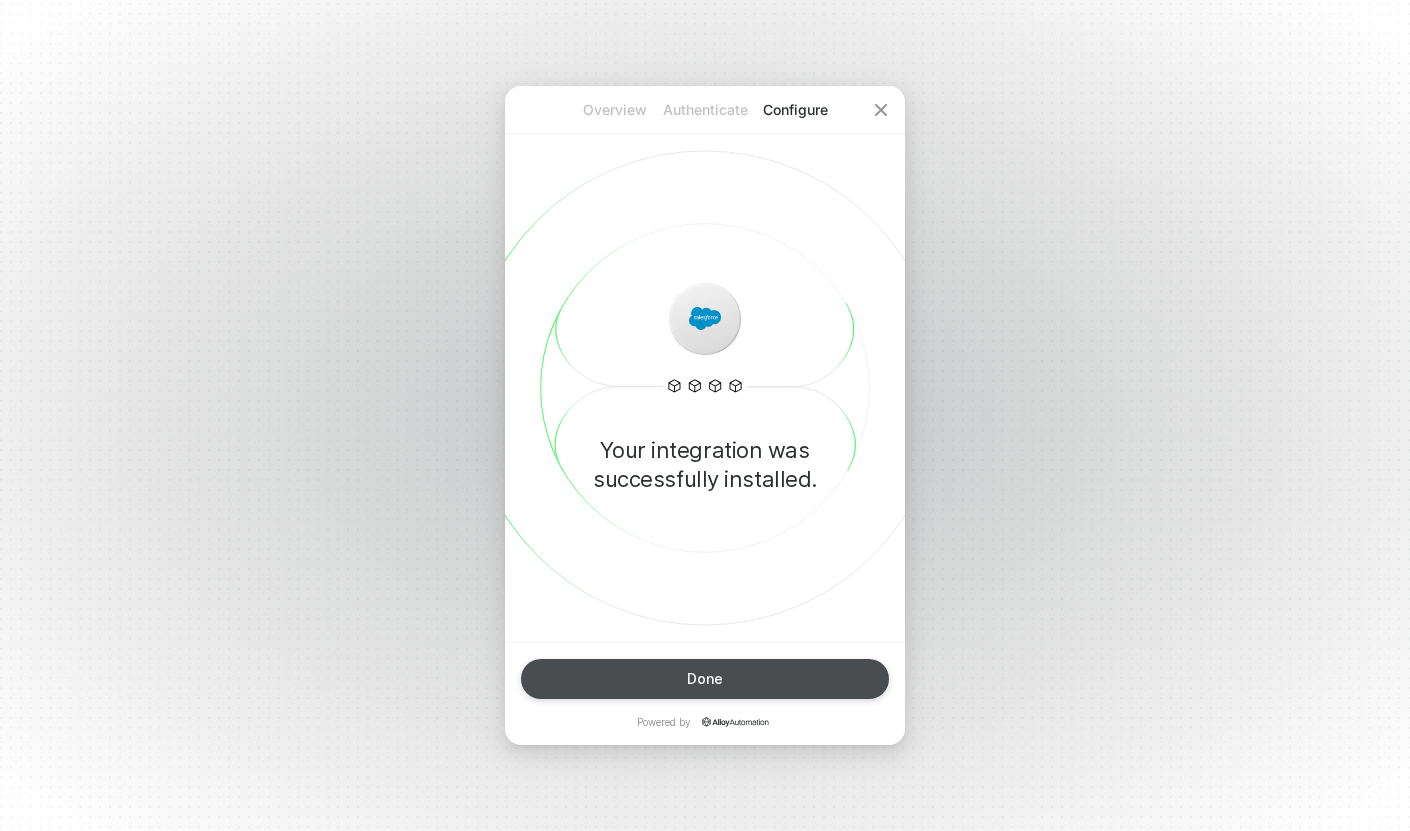 click on "Done" at bounding box center (705, 679) 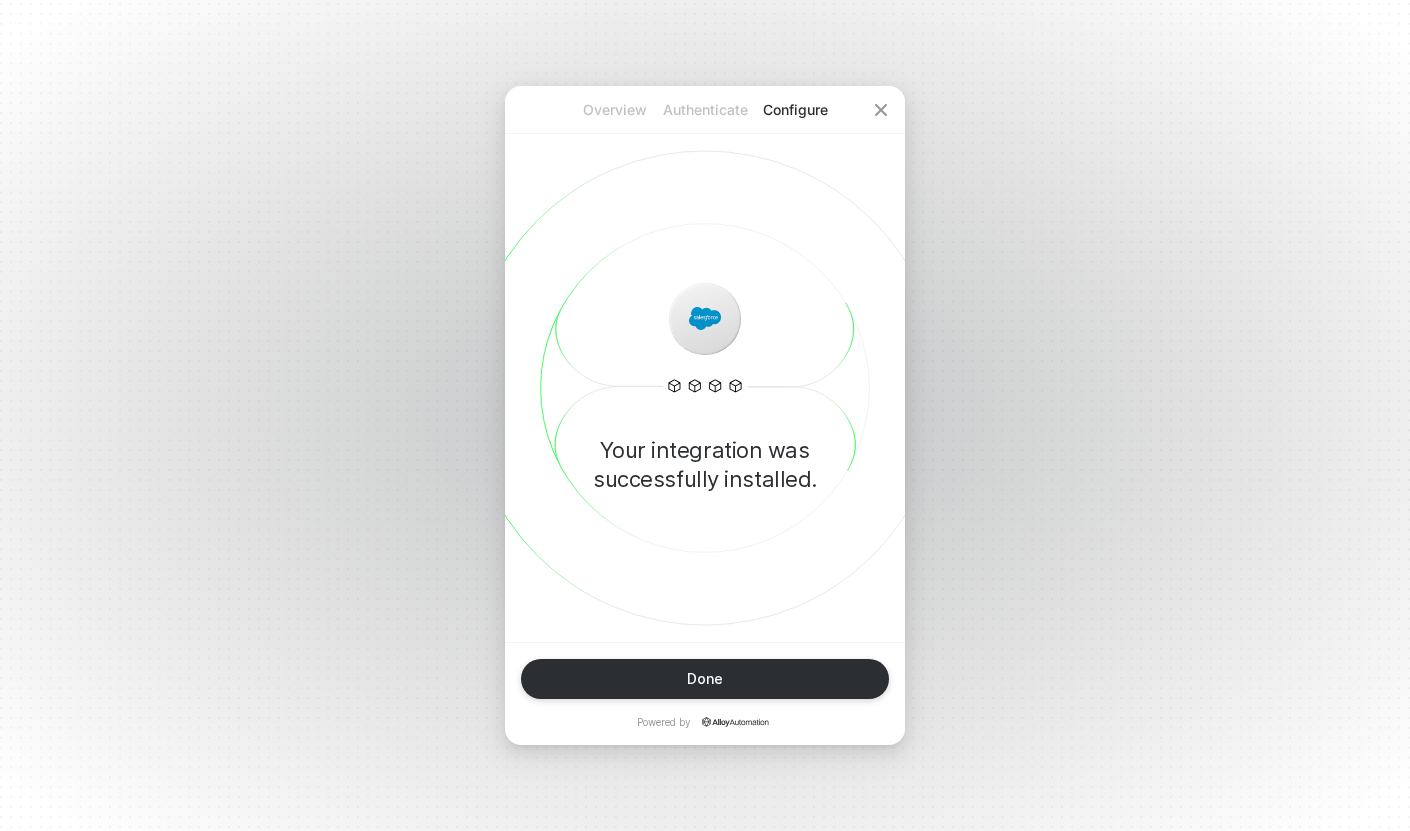 type 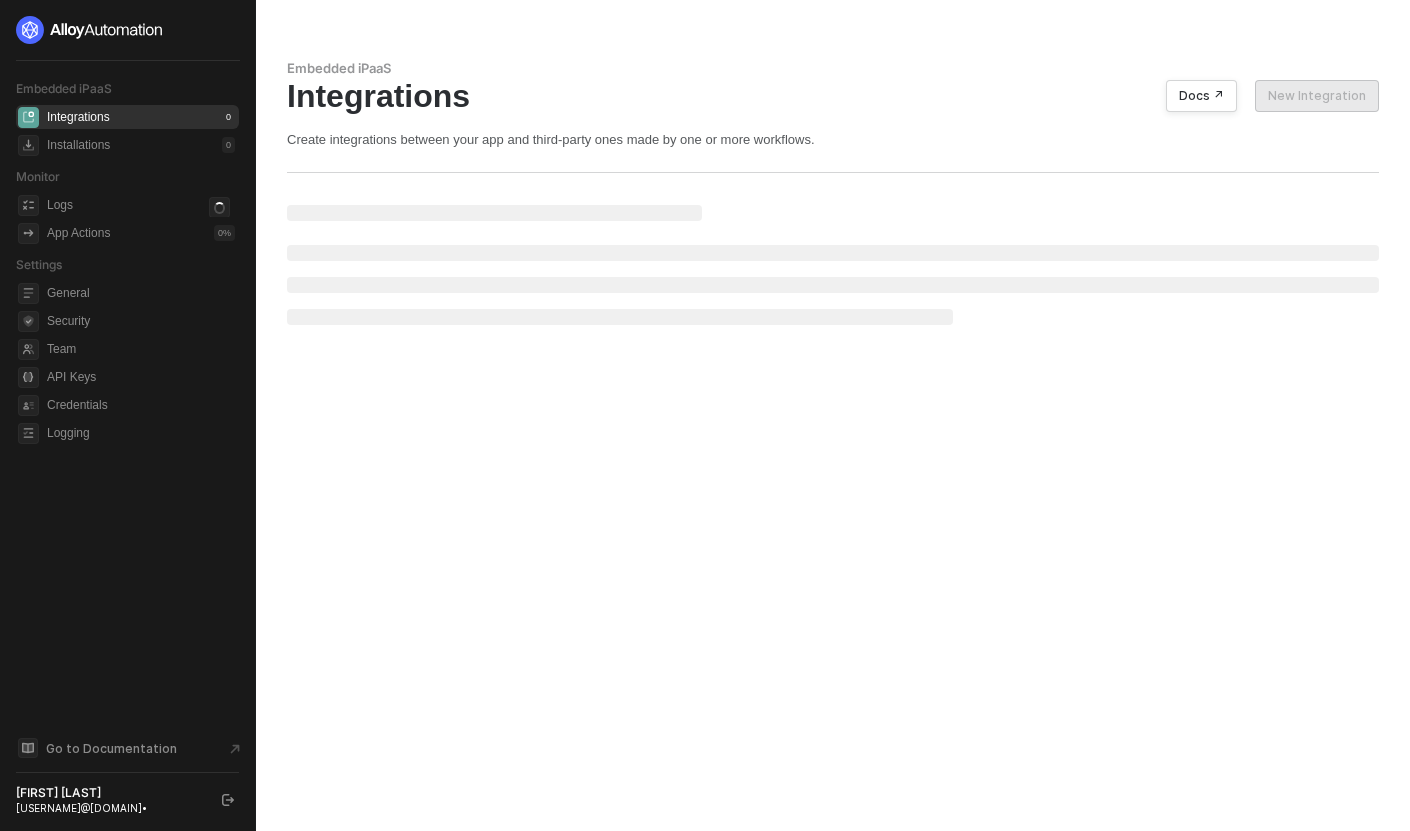 scroll, scrollTop: 0, scrollLeft: 0, axis: both 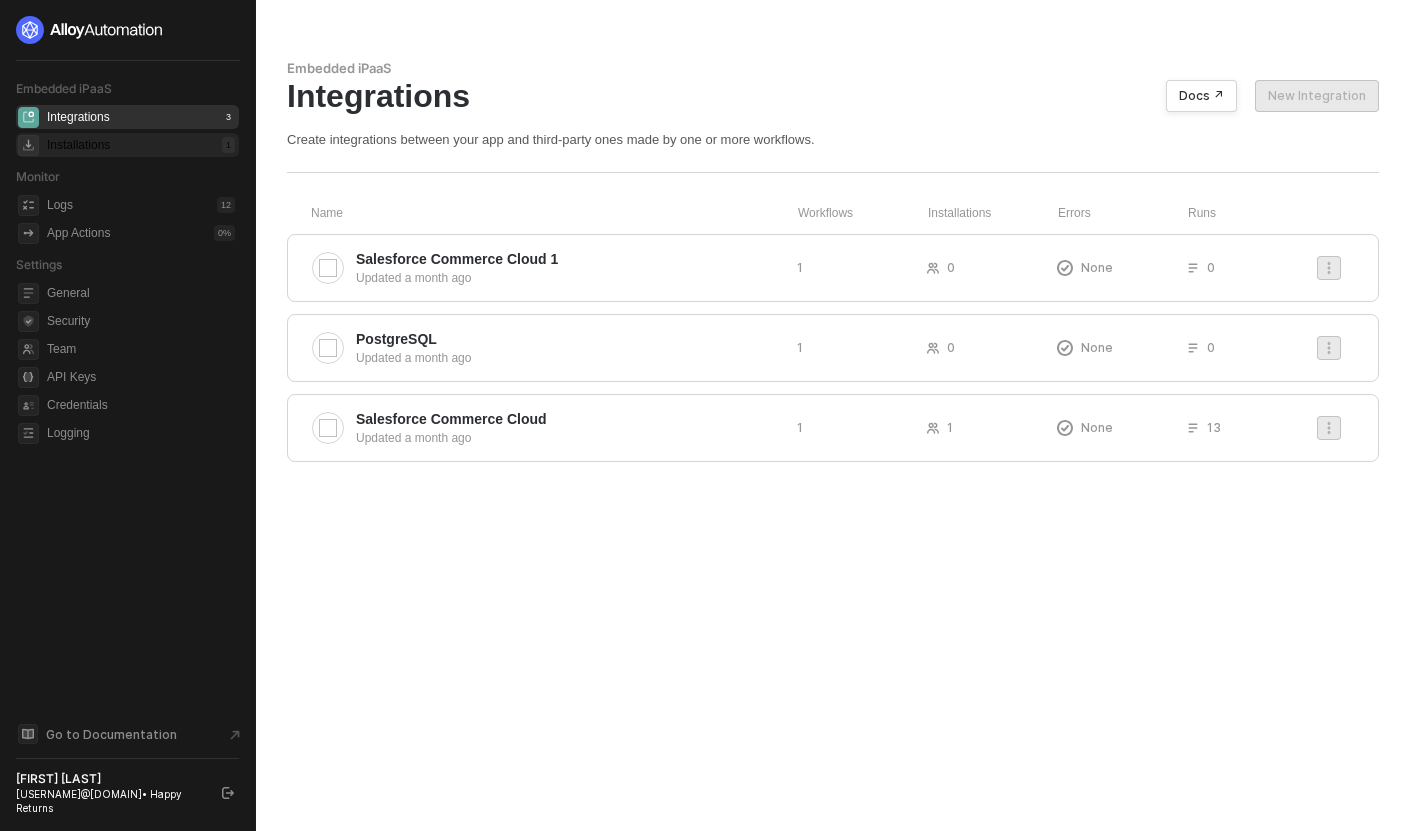 click on "Installations 1" at bounding box center [141, 145] 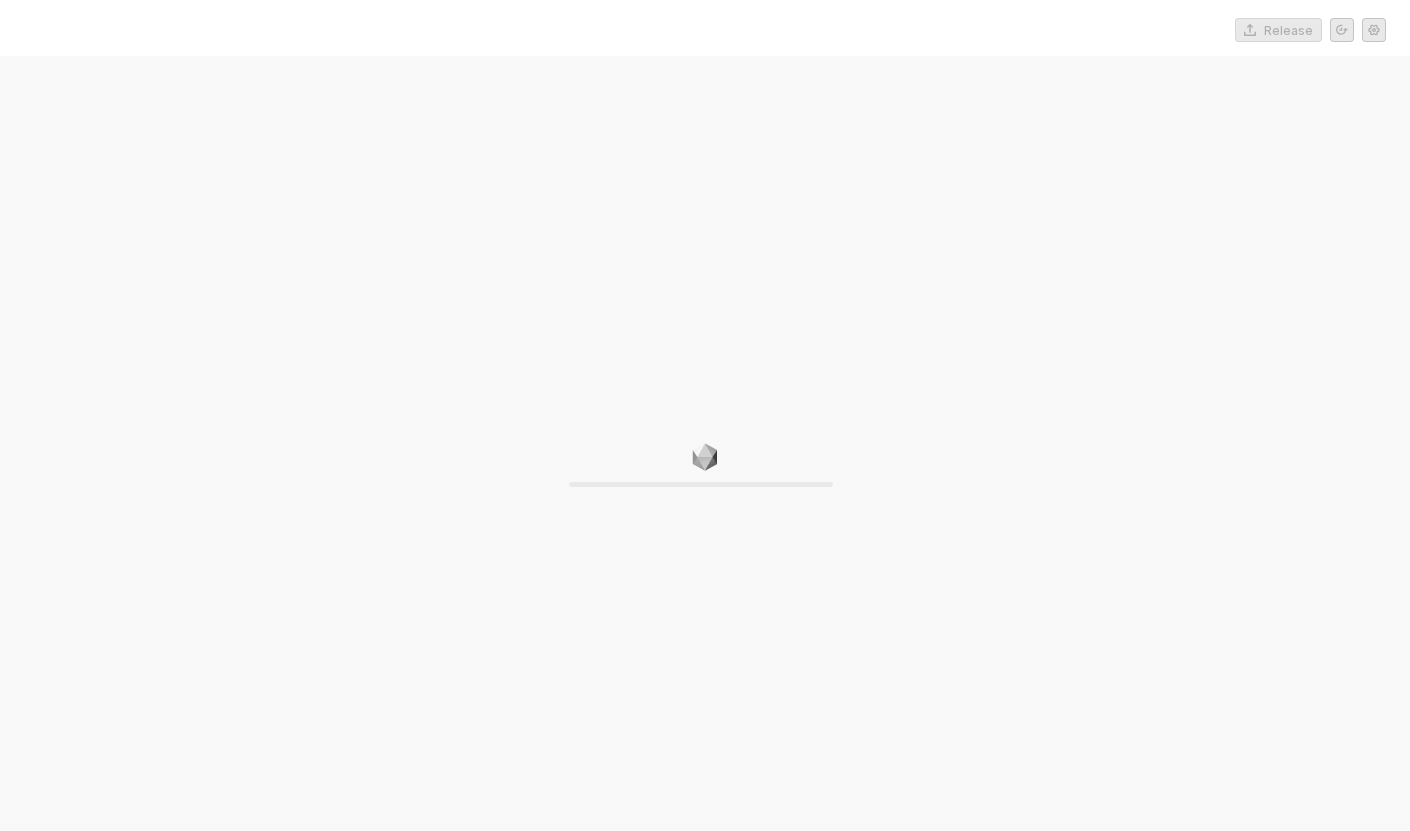 scroll, scrollTop: 0, scrollLeft: 0, axis: both 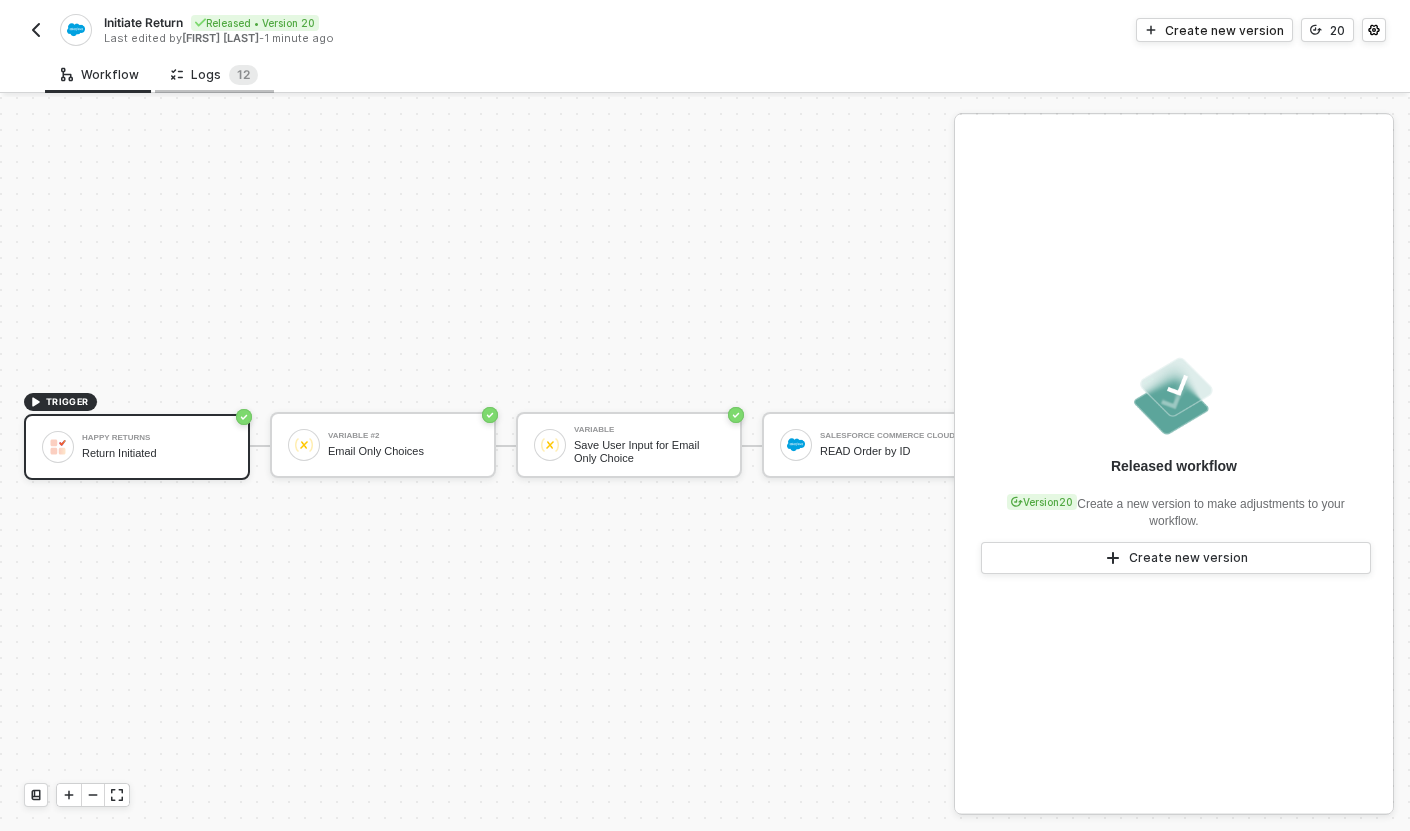 click on "Logs 1 2" at bounding box center [214, 74] 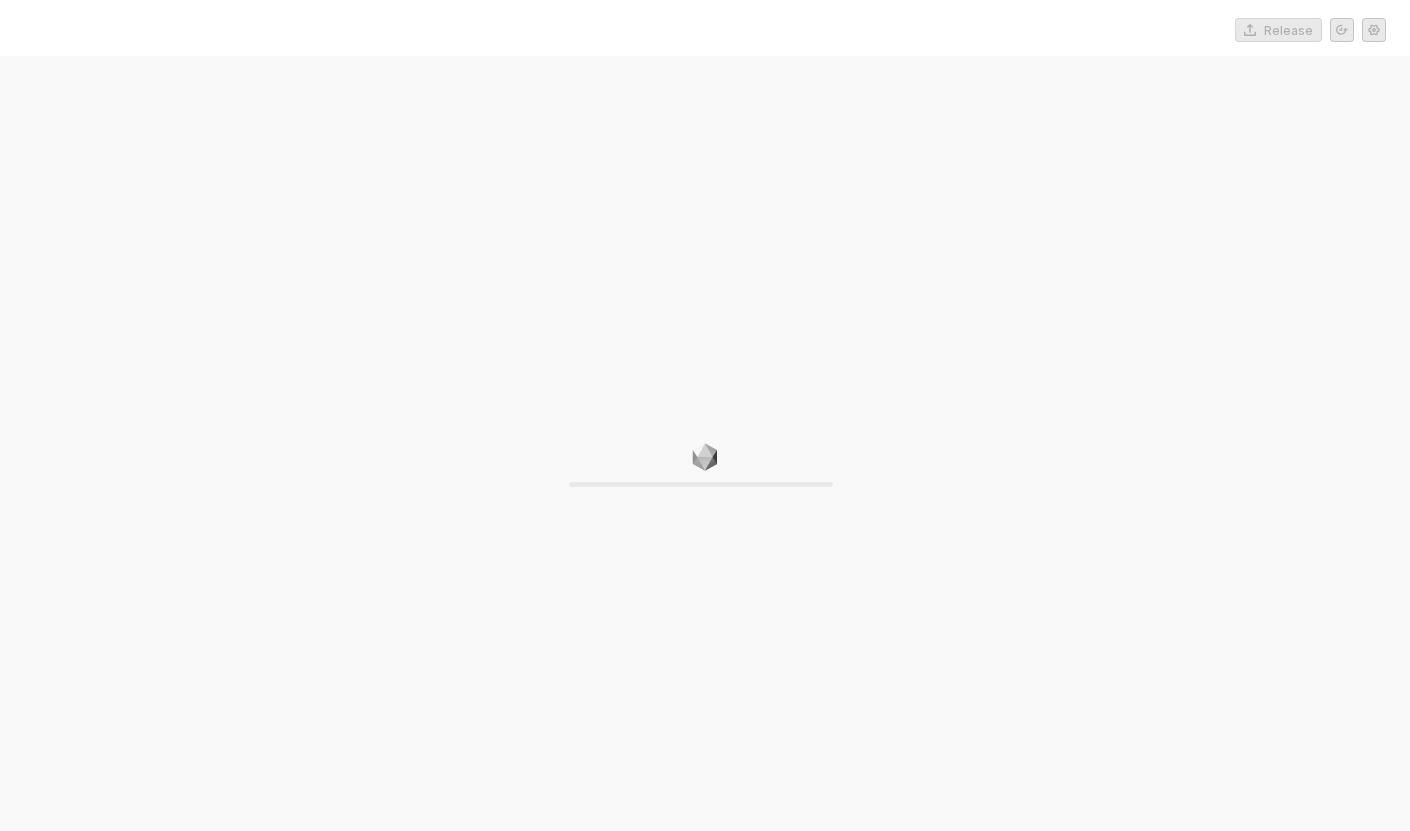 scroll, scrollTop: 0, scrollLeft: 0, axis: both 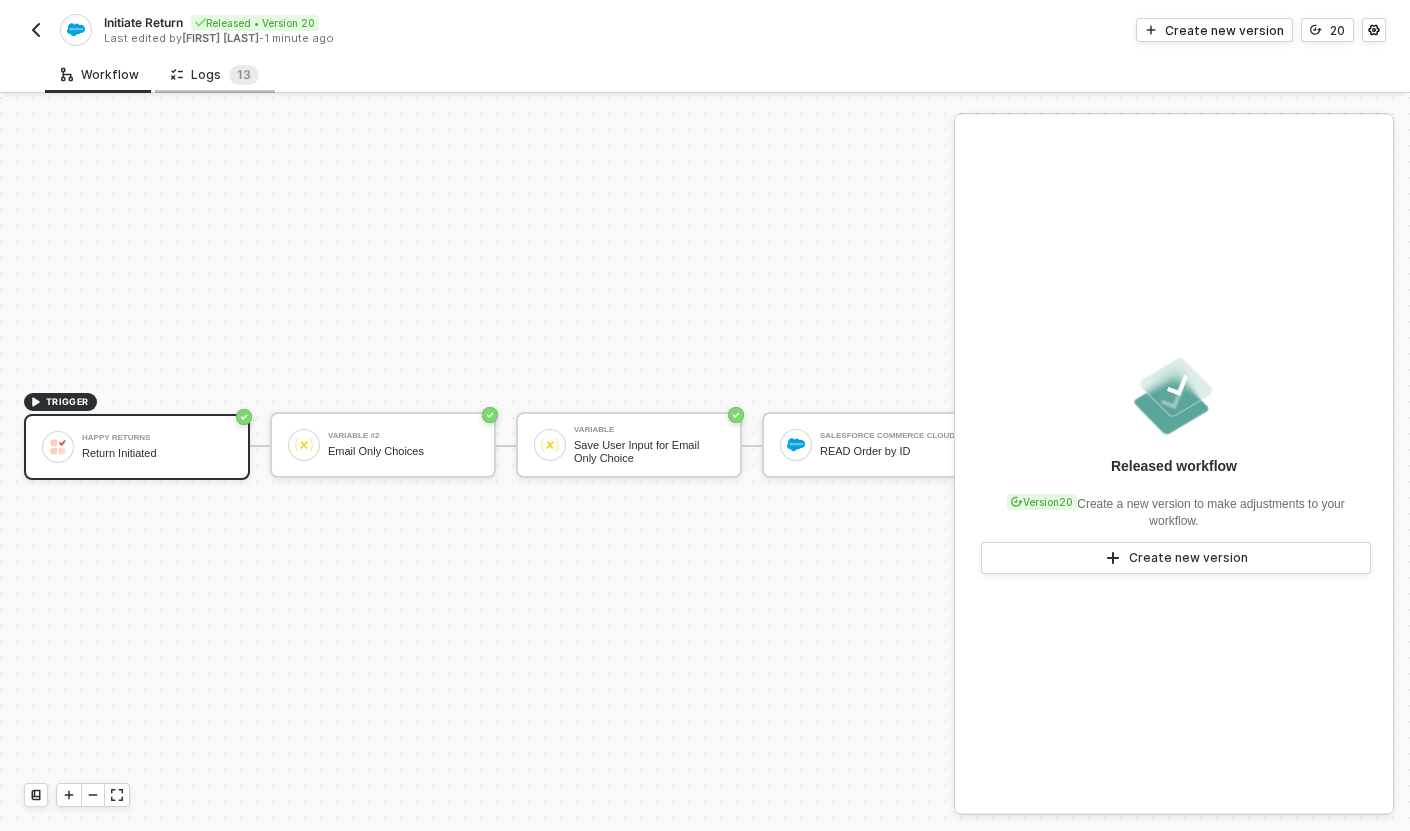 click on "Logs 1 3" at bounding box center [215, 75] 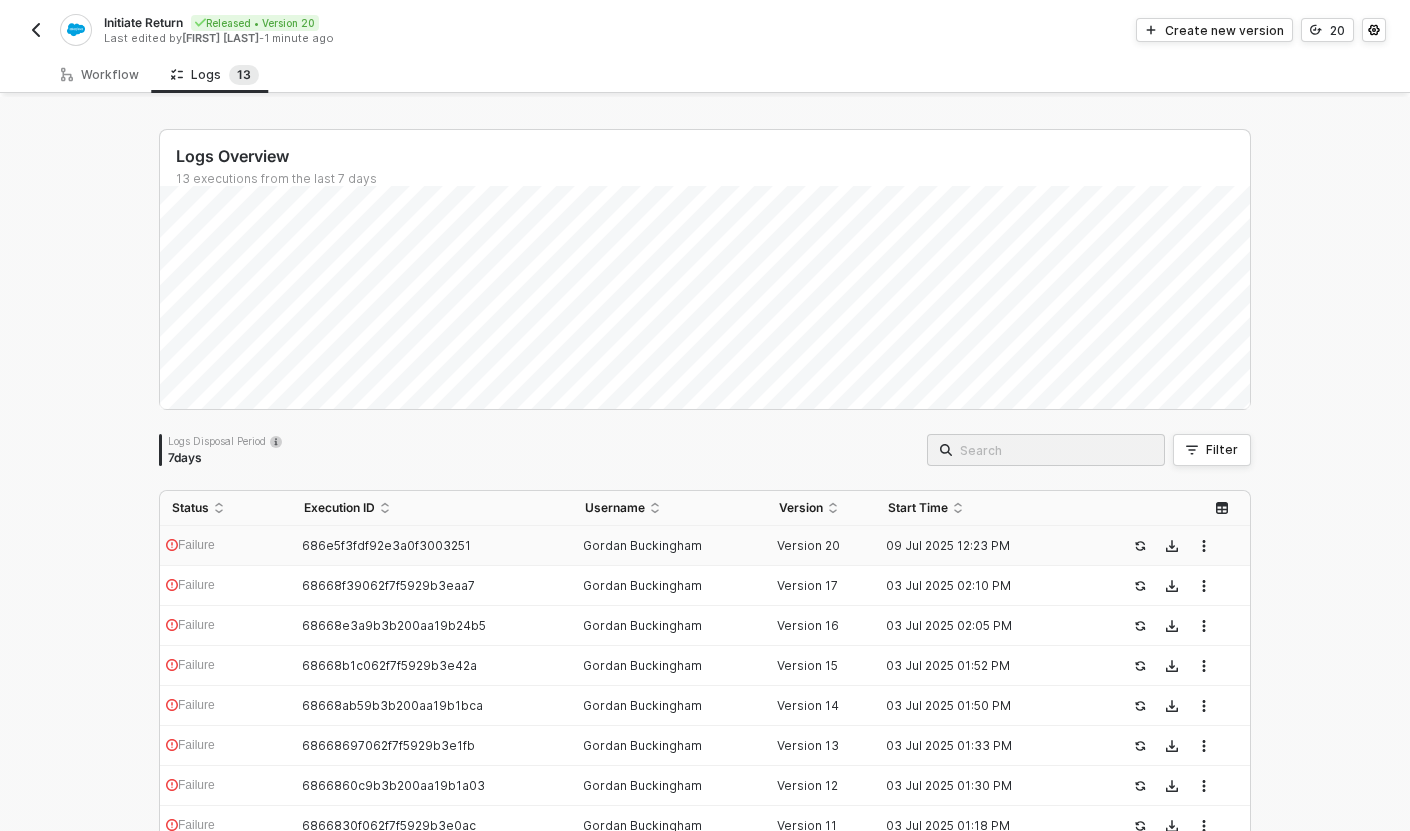 click on "Failure" at bounding box center [226, 546] 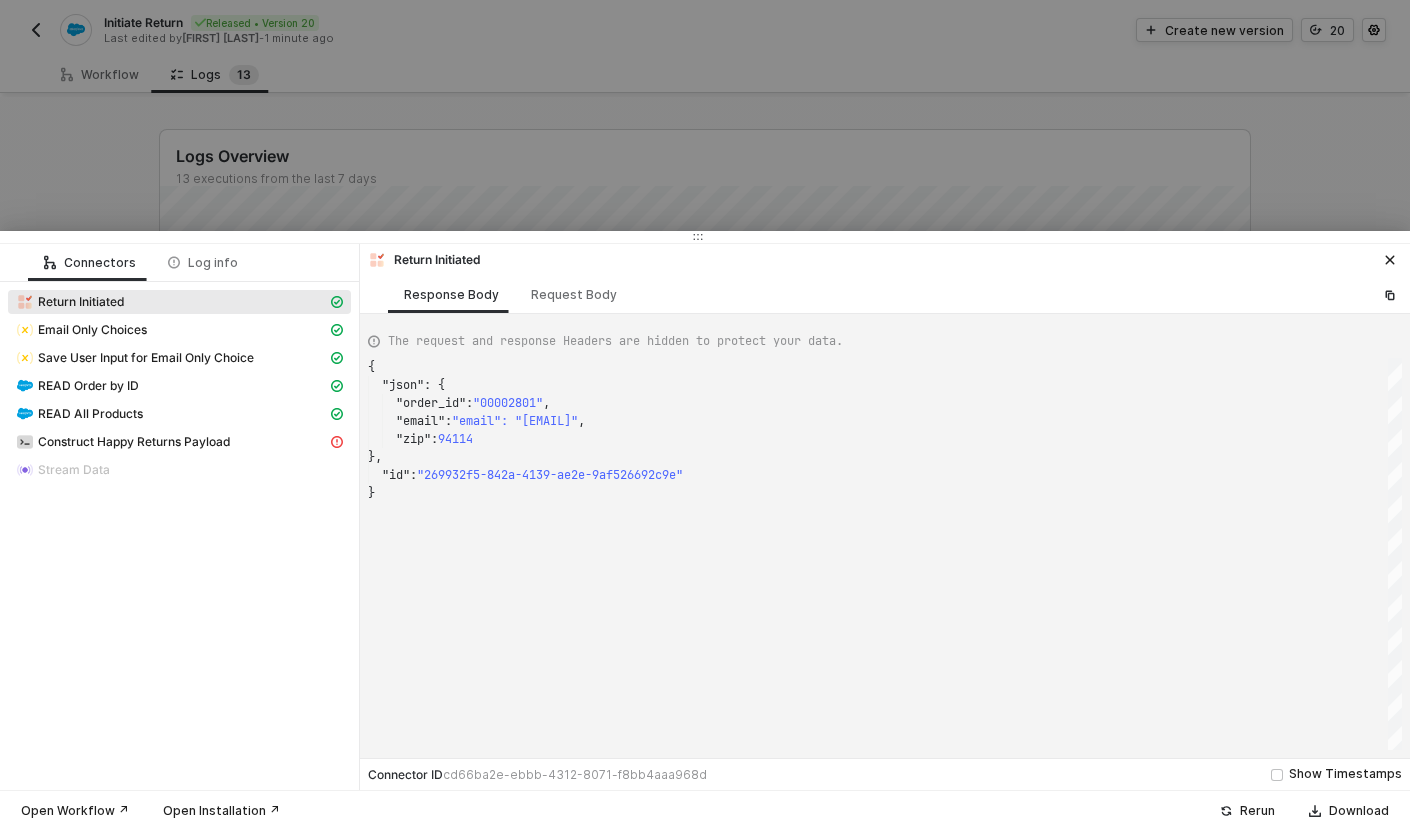 scroll, scrollTop: 126, scrollLeft: 0, axis: vertical 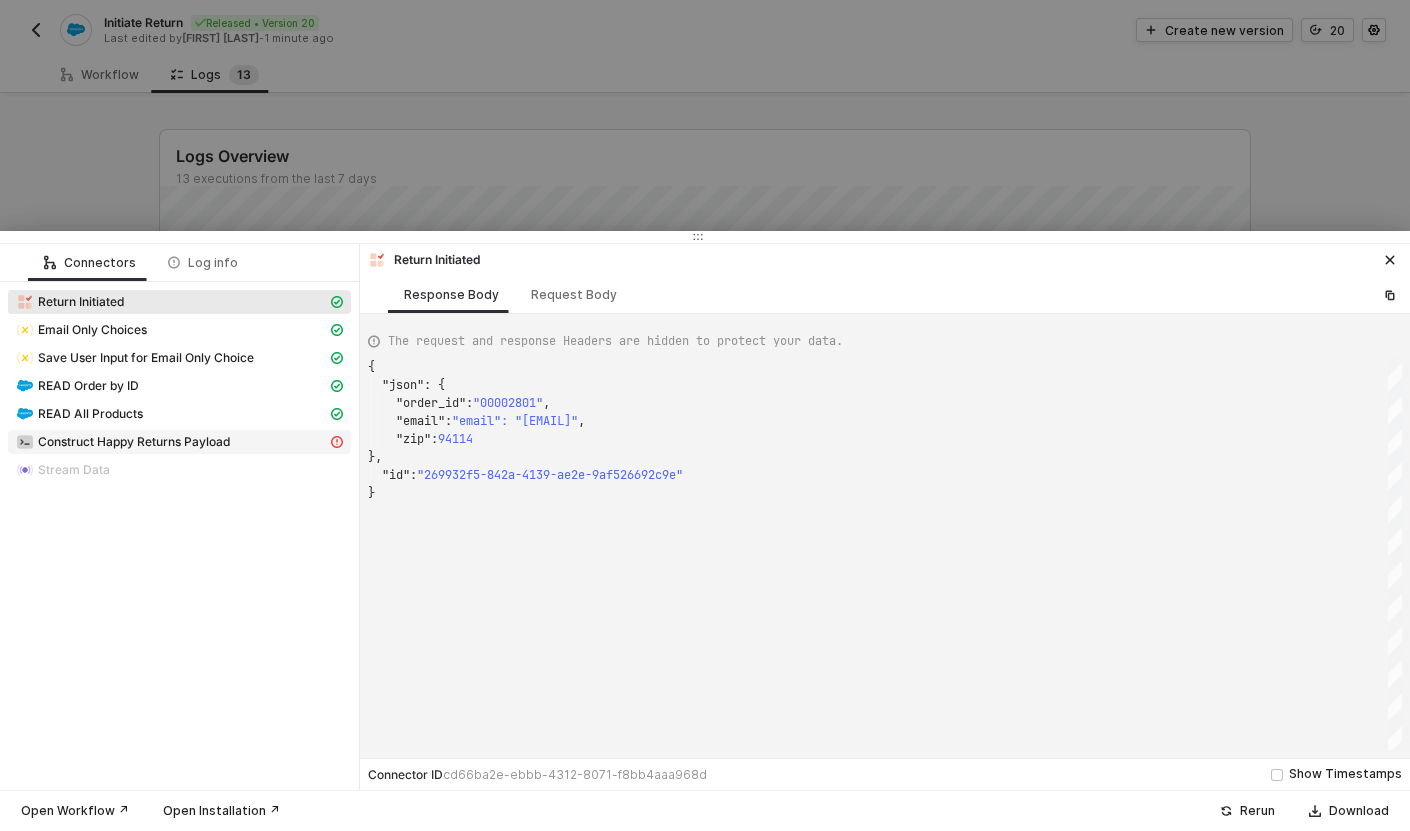 click on "Construct Happy Returns Payload" at bounding box center (179, 302) 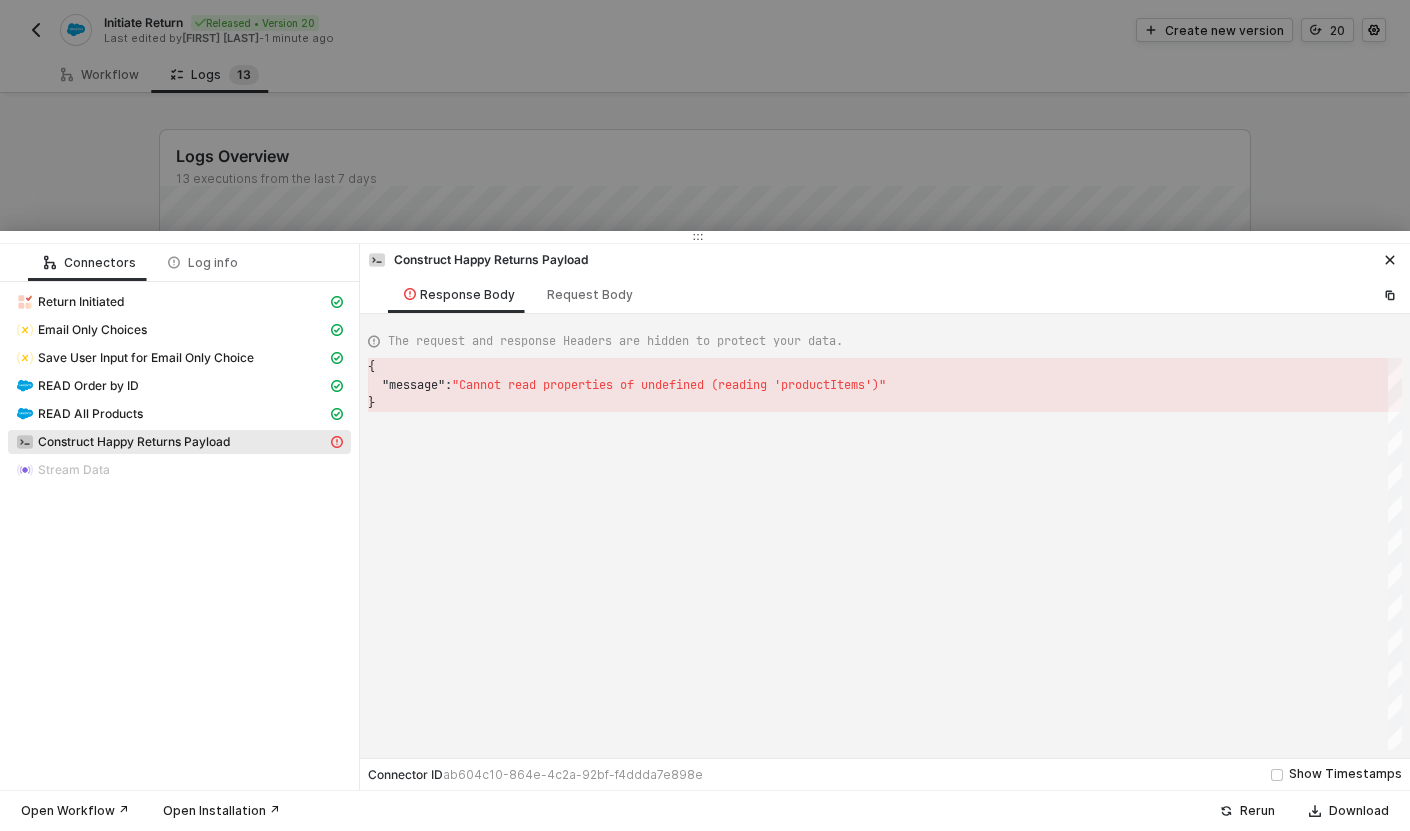 scroll, scrollTop: 36, scrollLeft: 0, axis: vertical 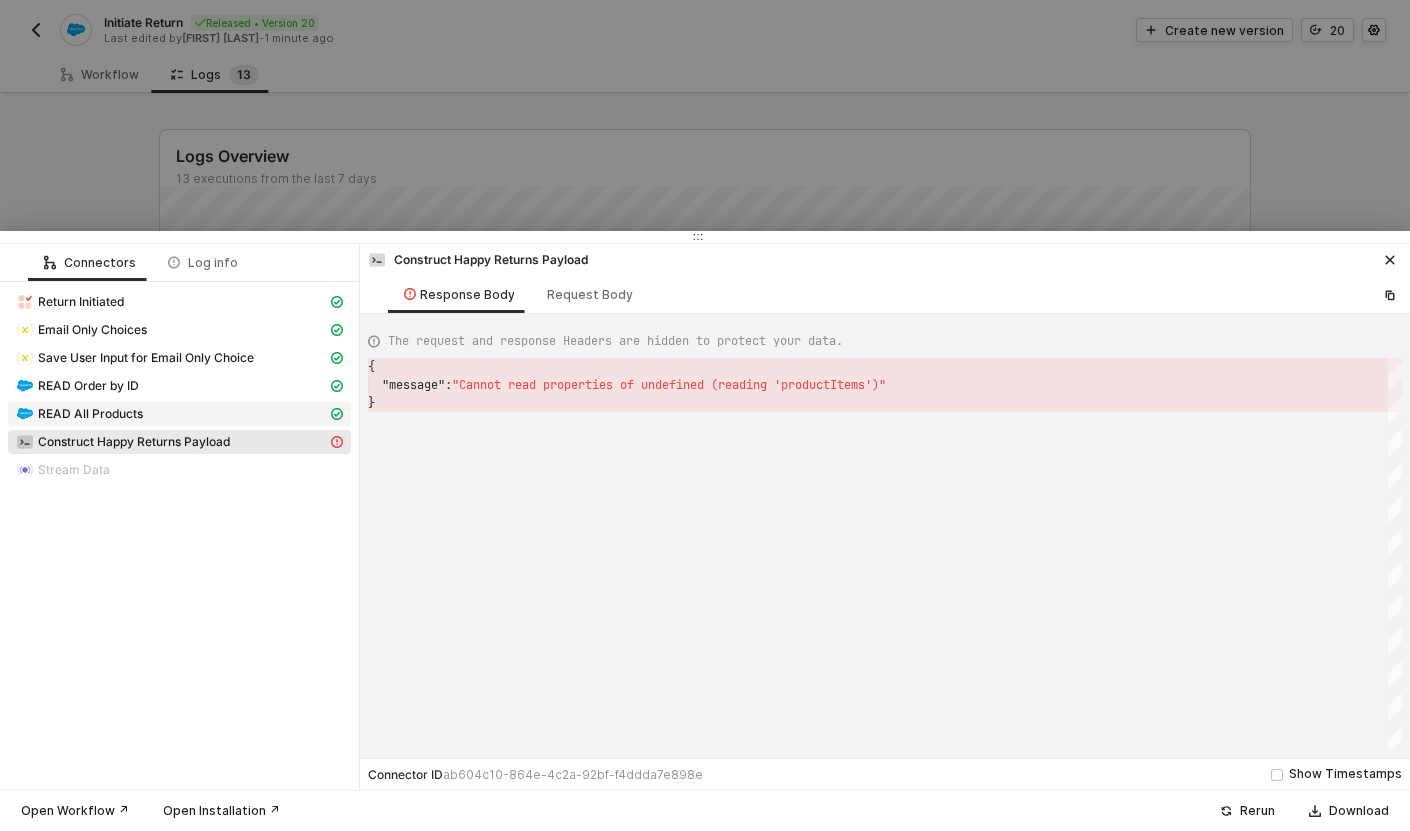 click on "READ All Products" at bounding box center [171, 302] 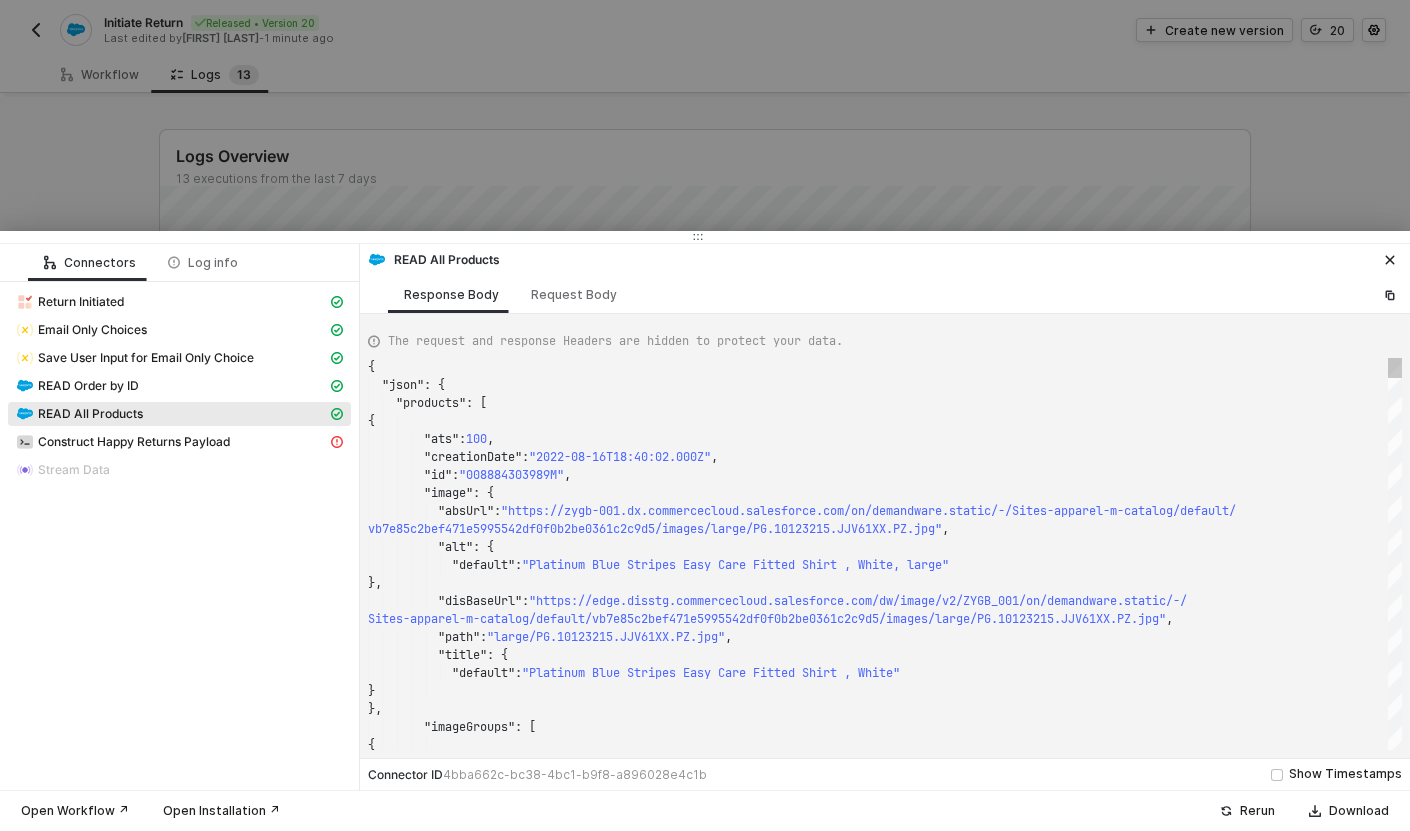 scroll, scrollTop: 162, scrollLeft: 0, axis: vertical 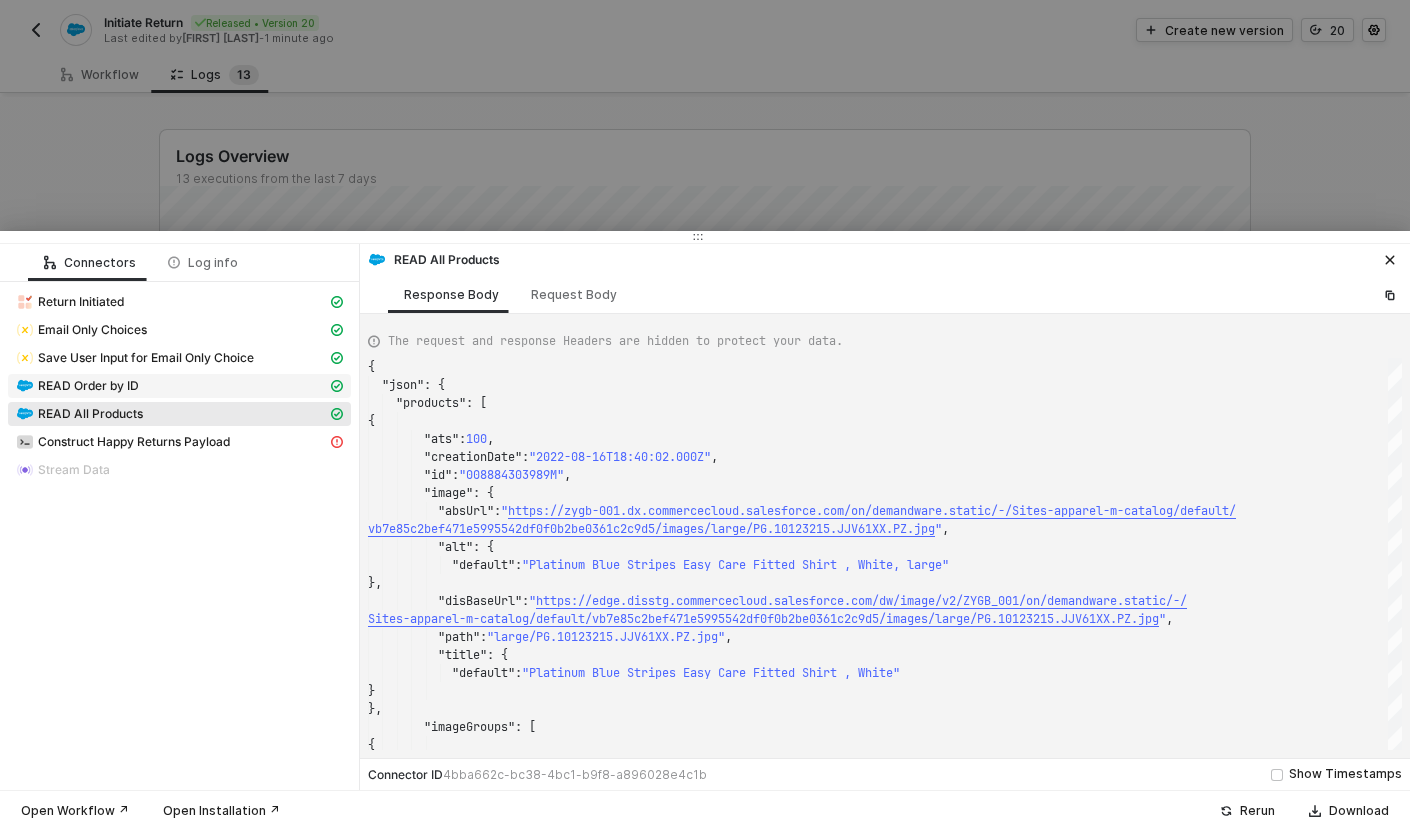 click on "READ Order by ID" at bounding box center (171, 302) 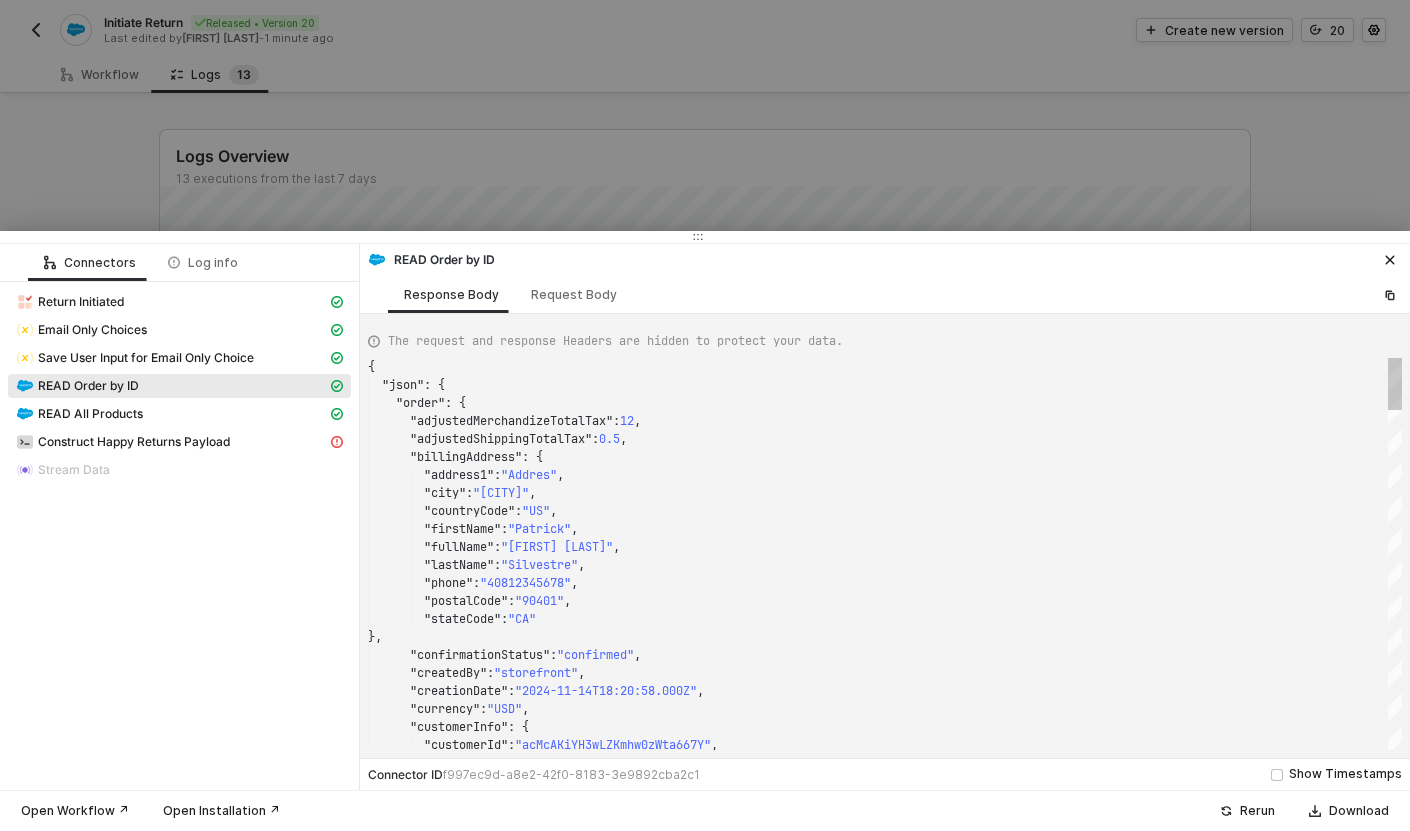scroll, scrollTop: 180, scrollLeft: 0, axis: vertical 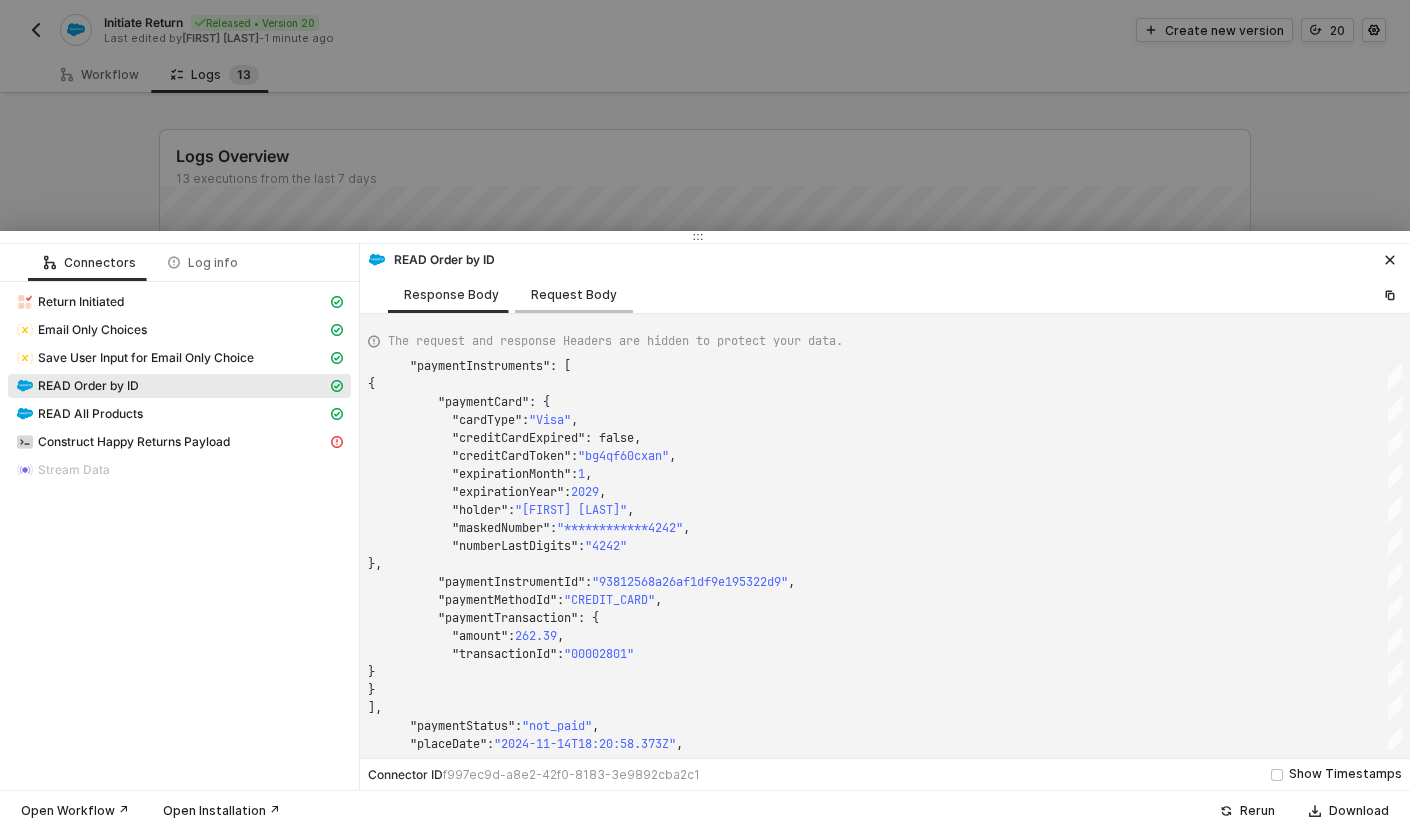 click on "Request Body" at bounding box center (574, 294) 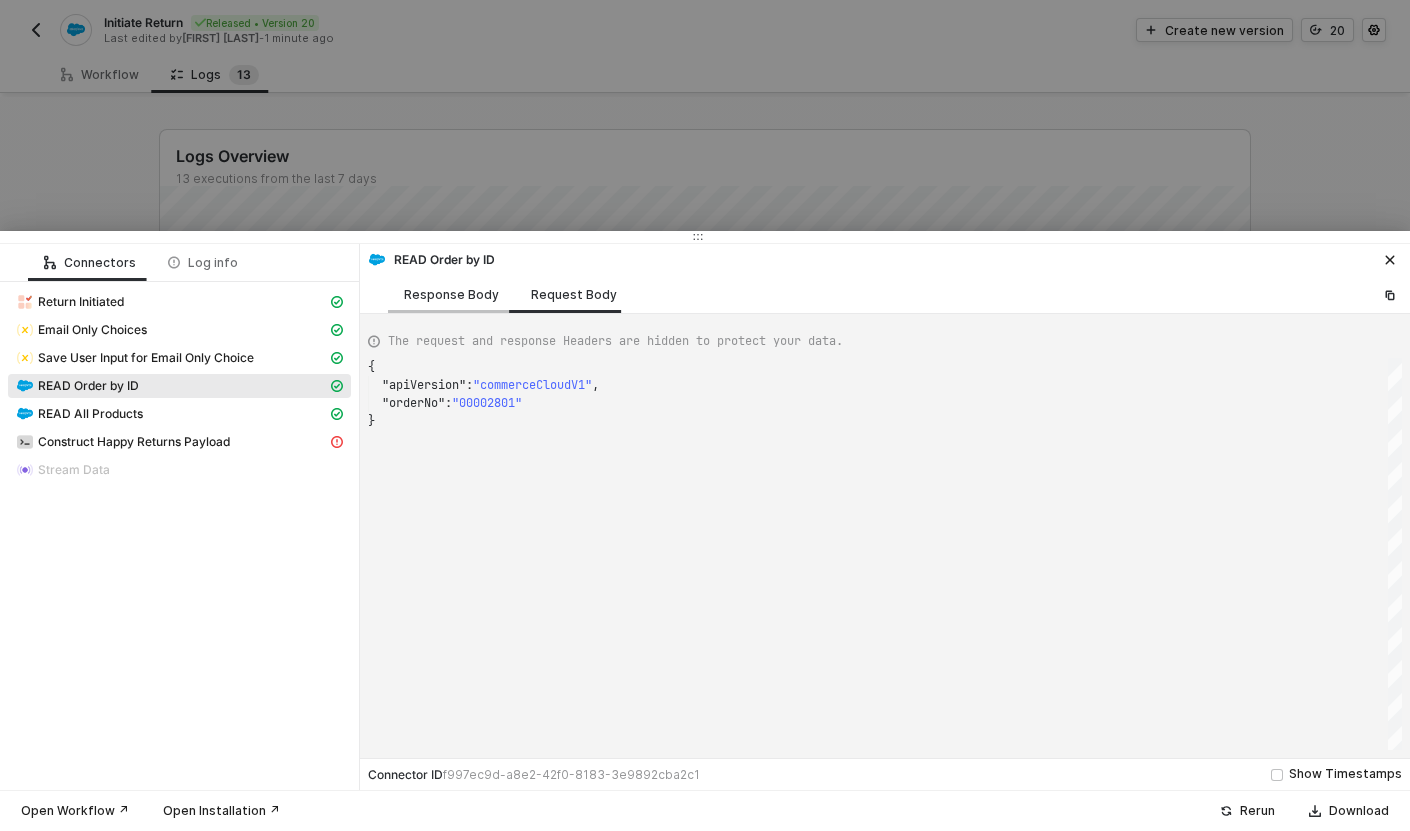 click on "Response Body" at bounding box center [451, 295] 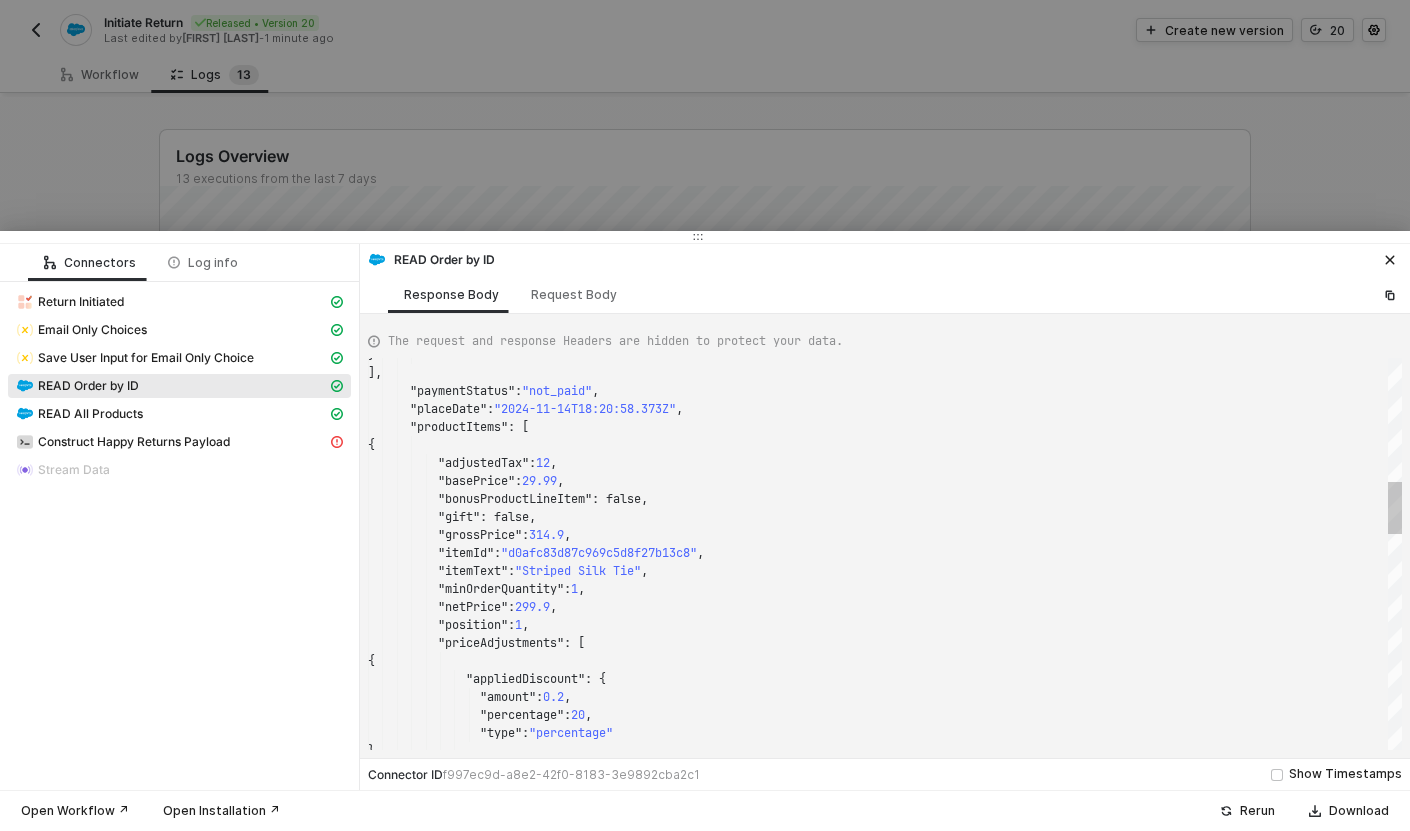 click on ""position" :  1 ," at bounding box center [885, 625] 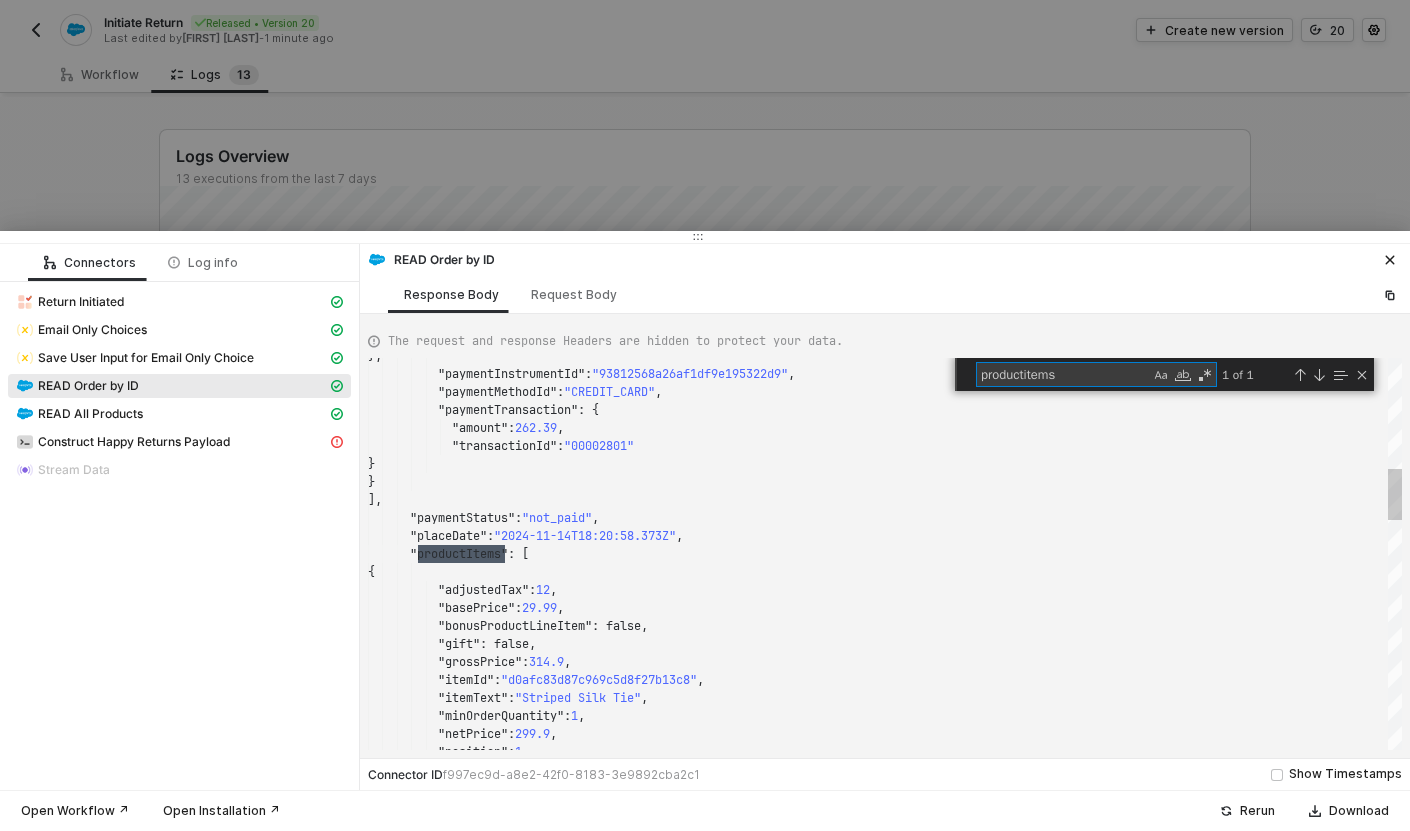 click on ""bonusProductLineItem"" at bounding box center [511, 374] 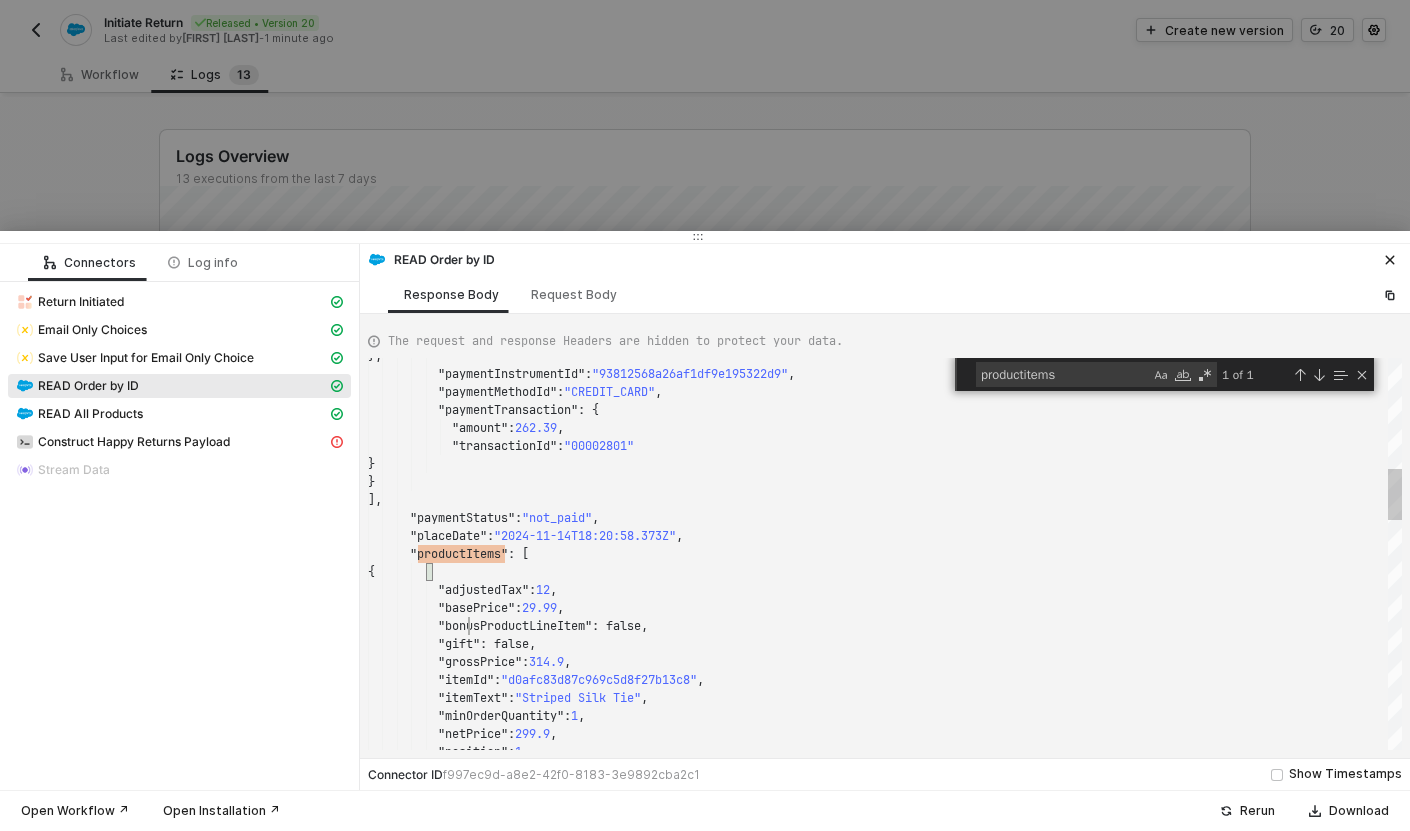 scroll, scrollTop: 162, scrollLeft: 101, axis: both 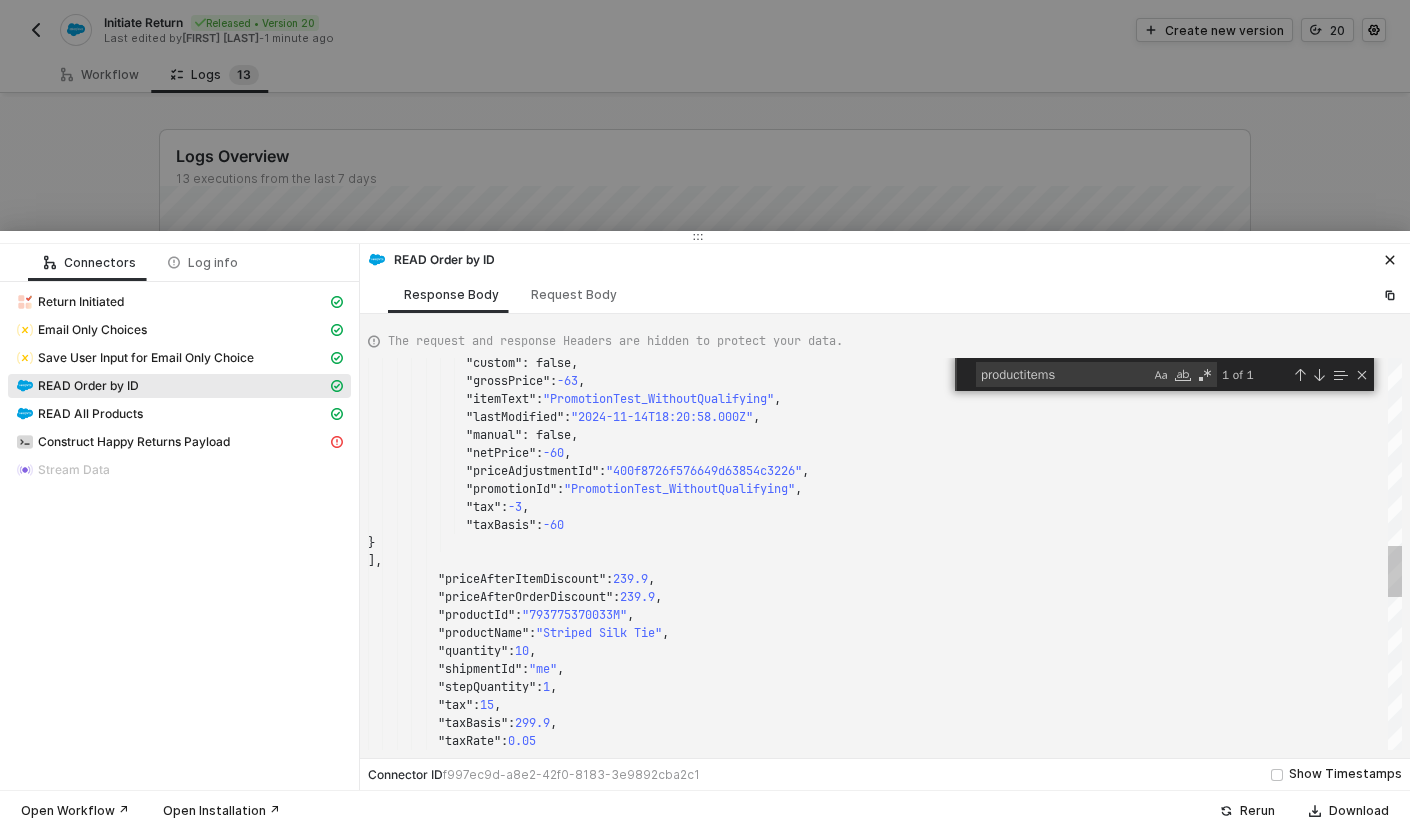 click on ""793775370033M"" at bounding box center (567, 381) 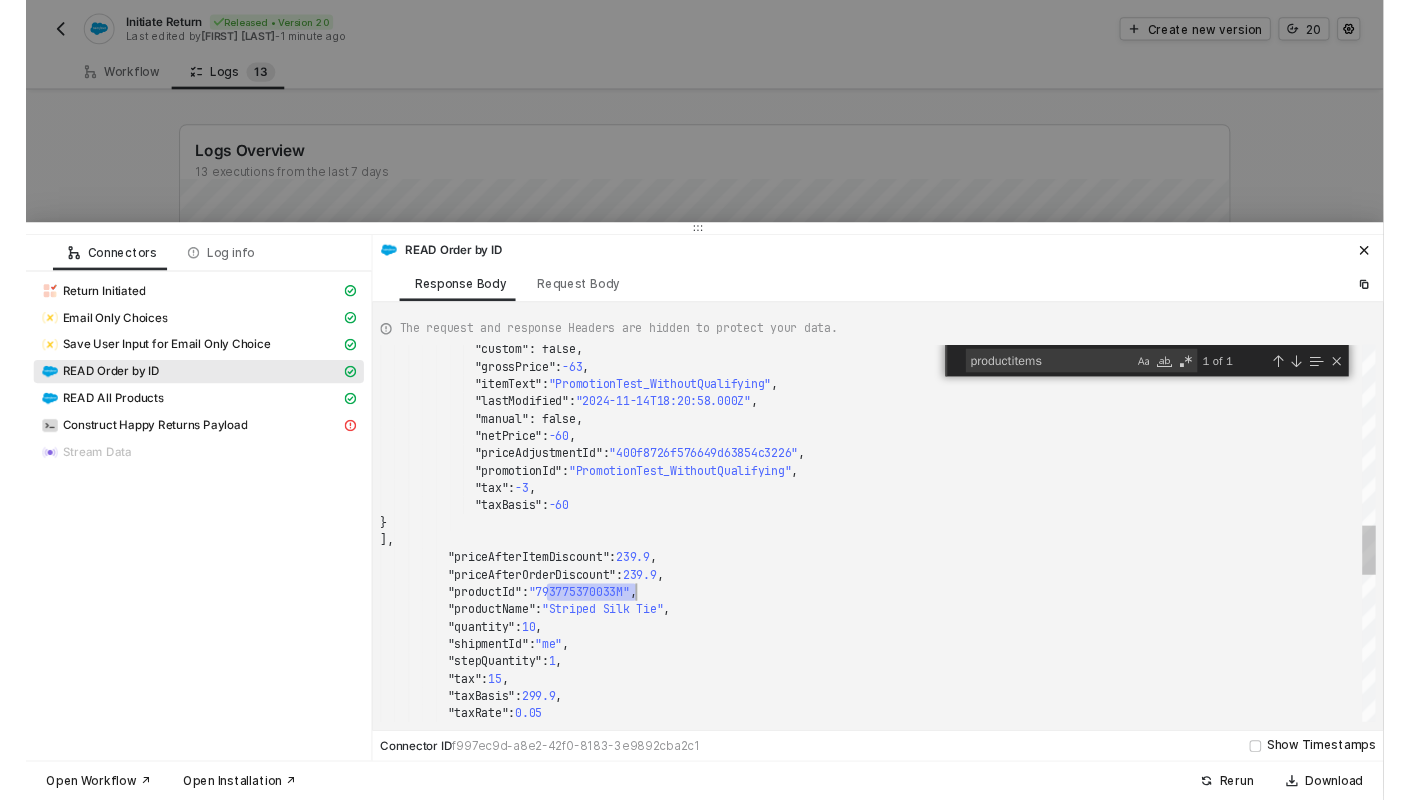 scroll, scrollTop: 18, scrollLeft: 266, axis: both 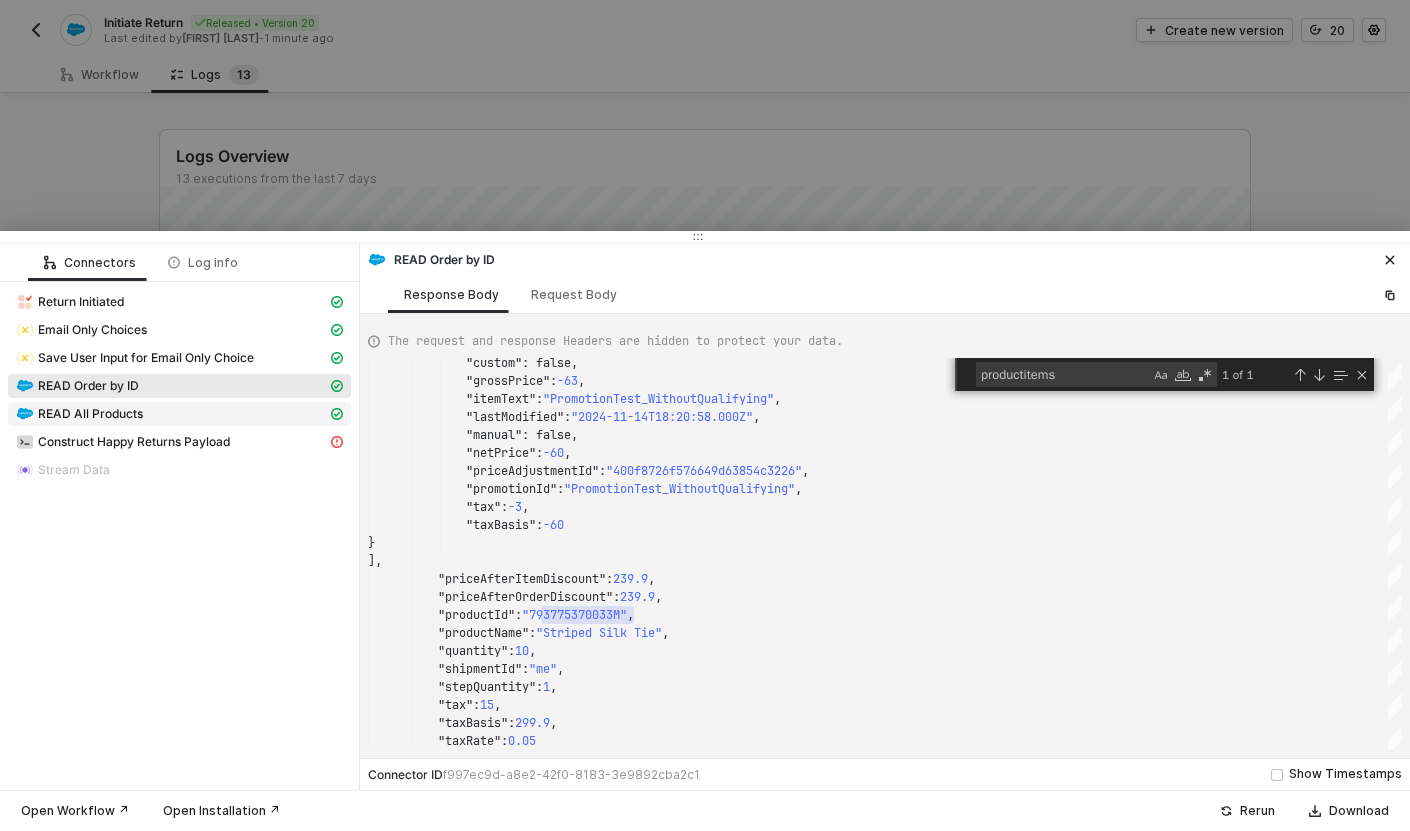 click on "READ All Products" at bounding box center [81, 302] 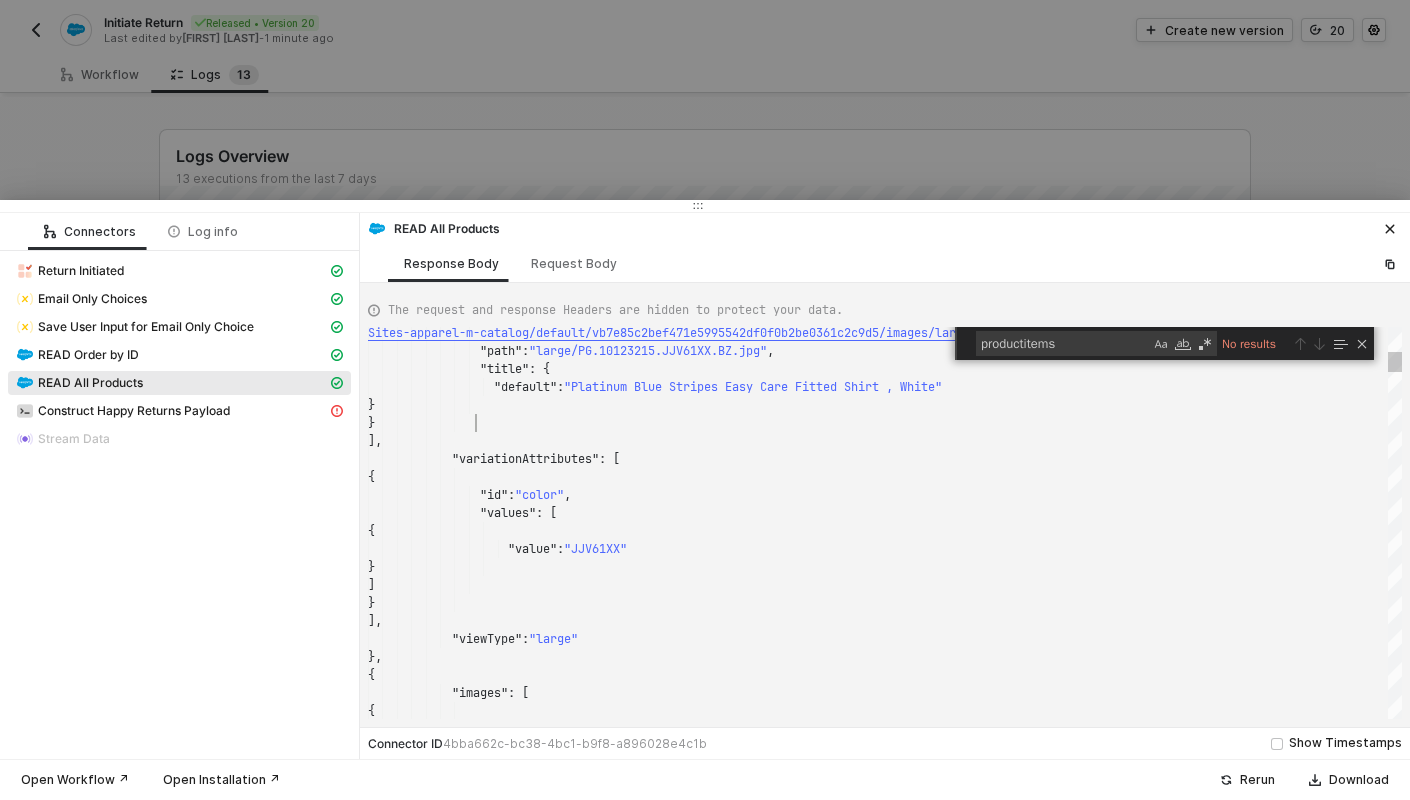click on "}" at bounding box center (885, 423) 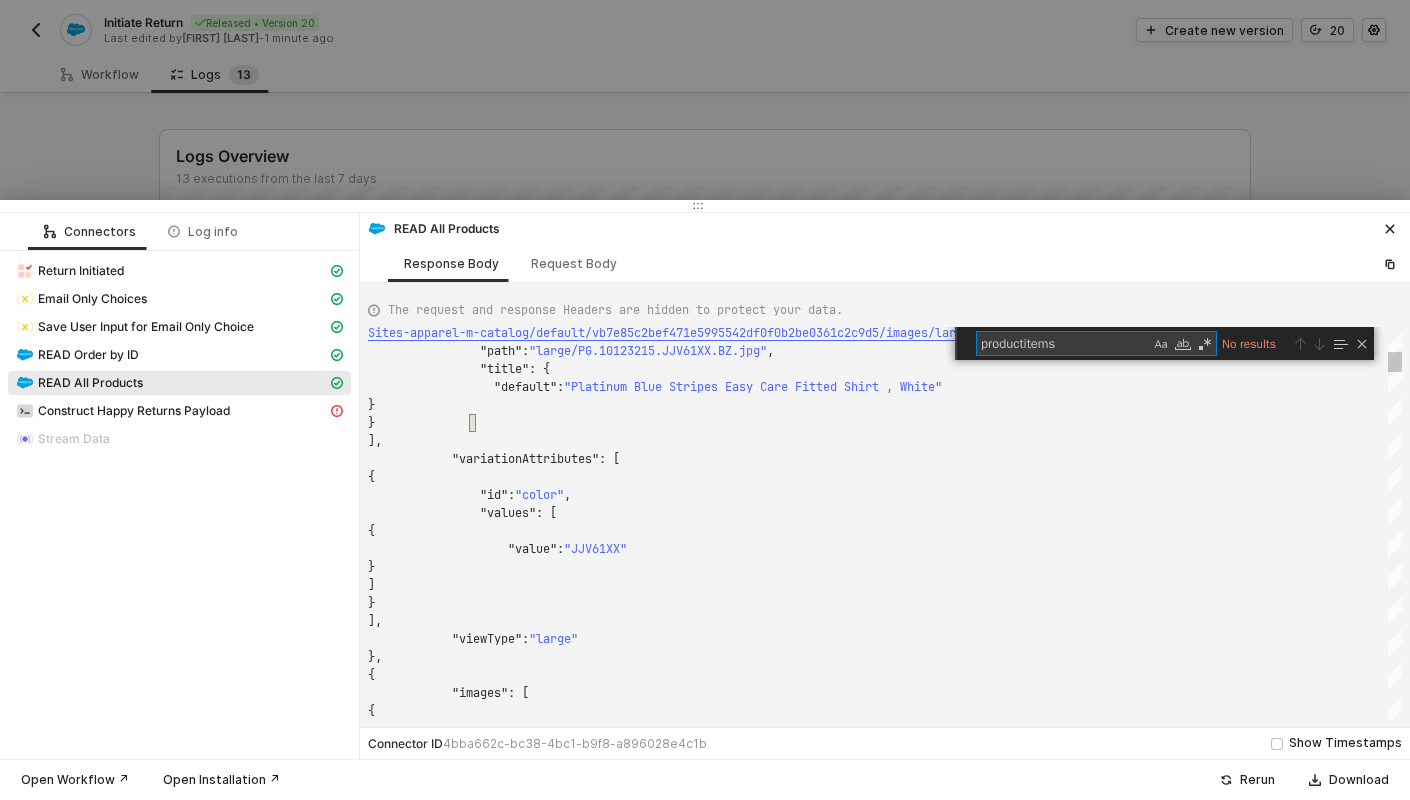 paste on "793775370033M" 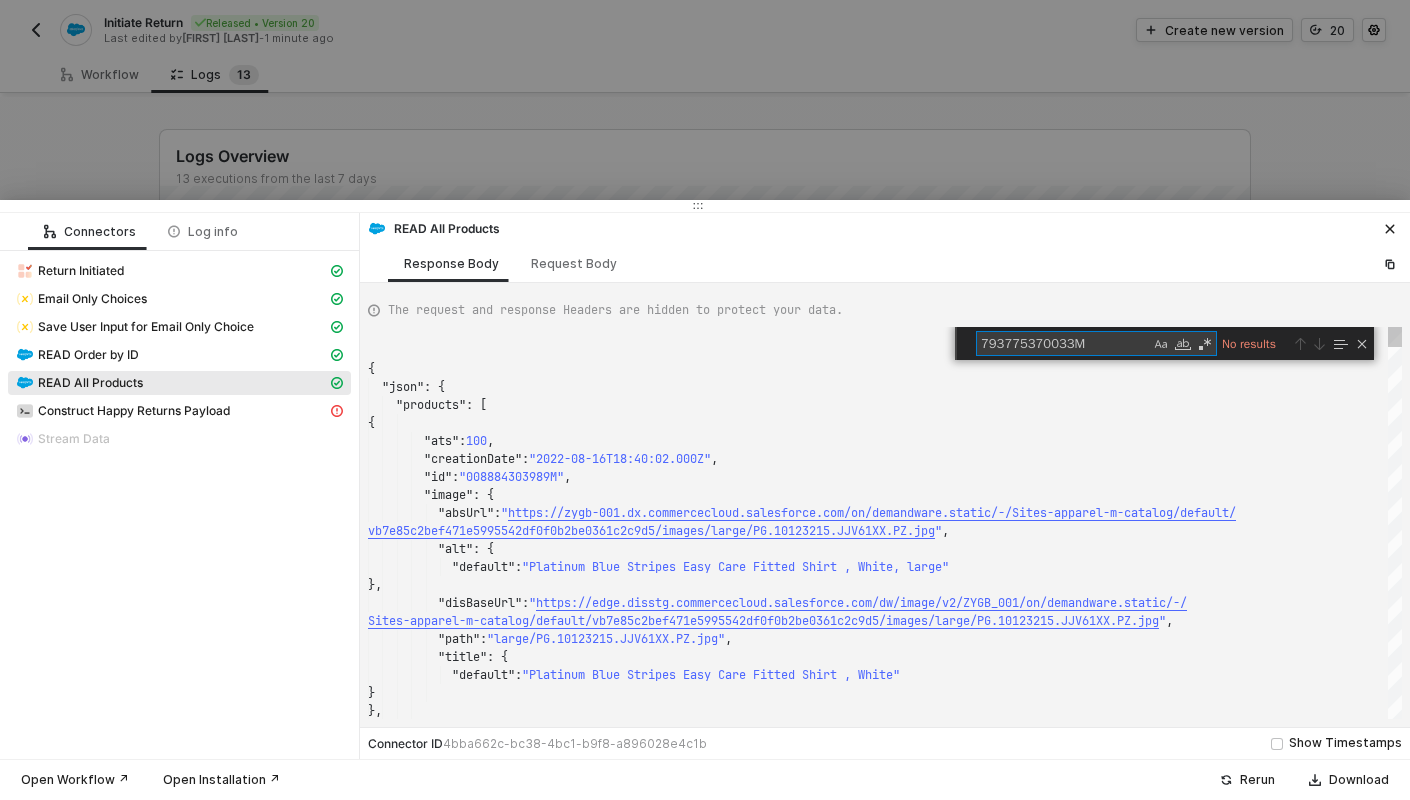 type on "793775370033M" 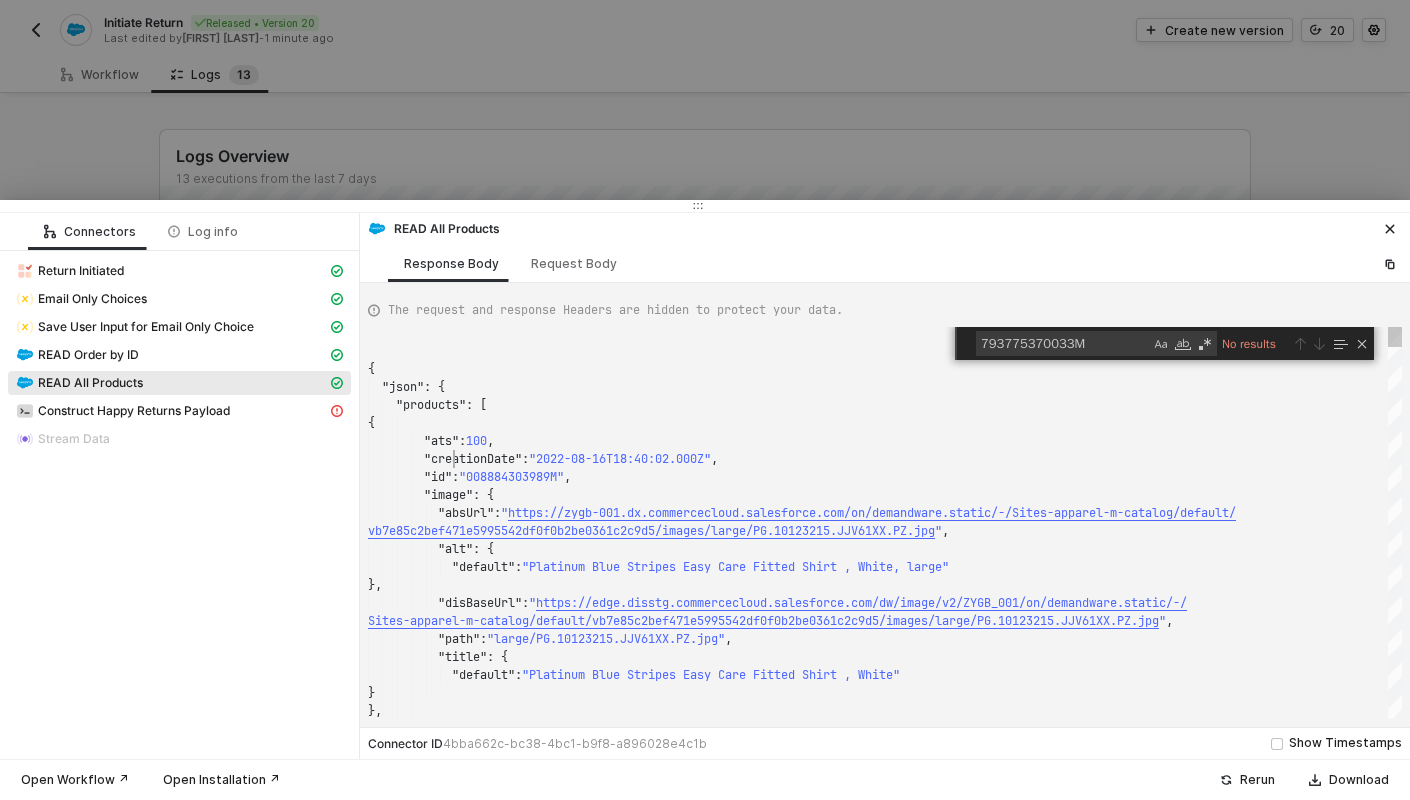 click on ""creationDate"" at bounding box center (462, 657) 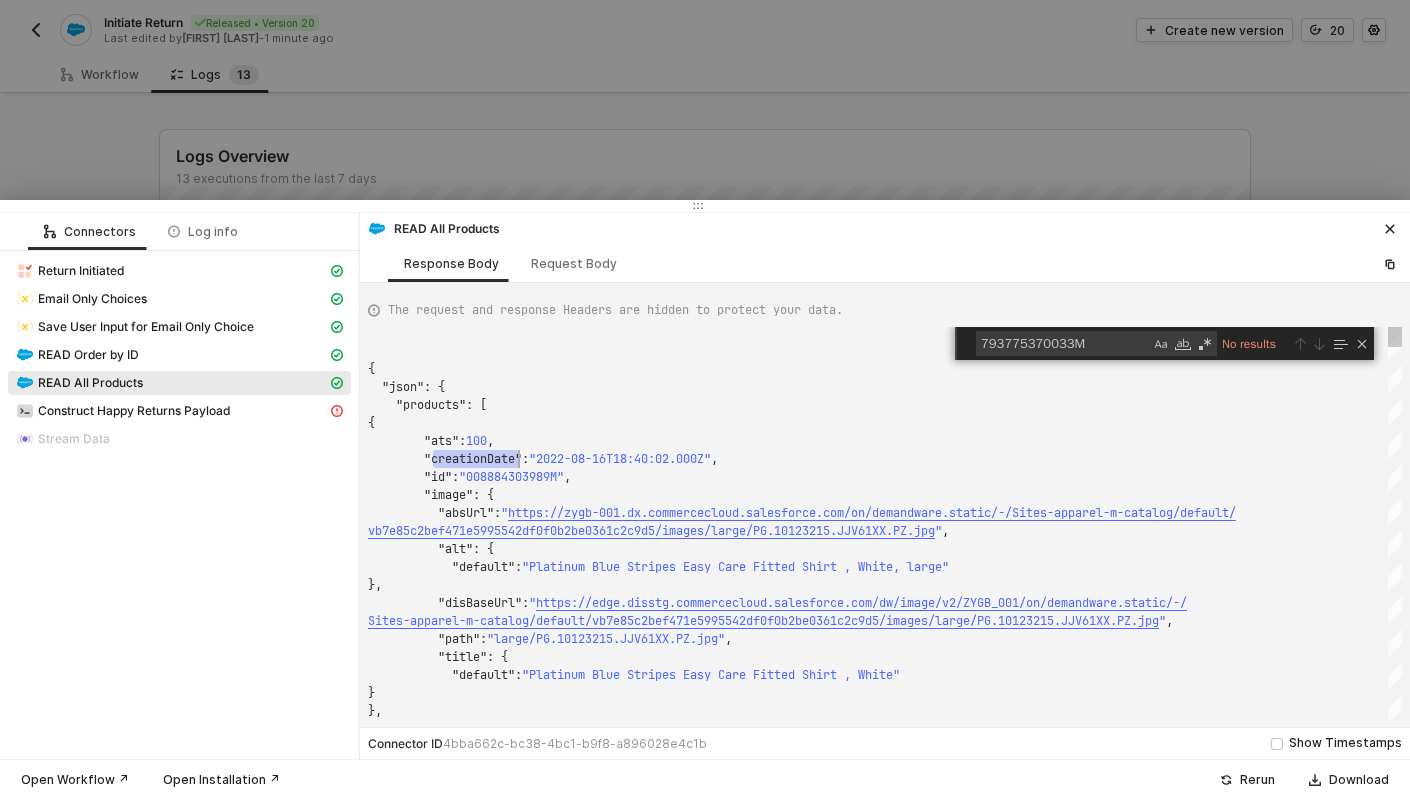 scroll, scrollTop: 90, scrollLeft: 151, axis: both 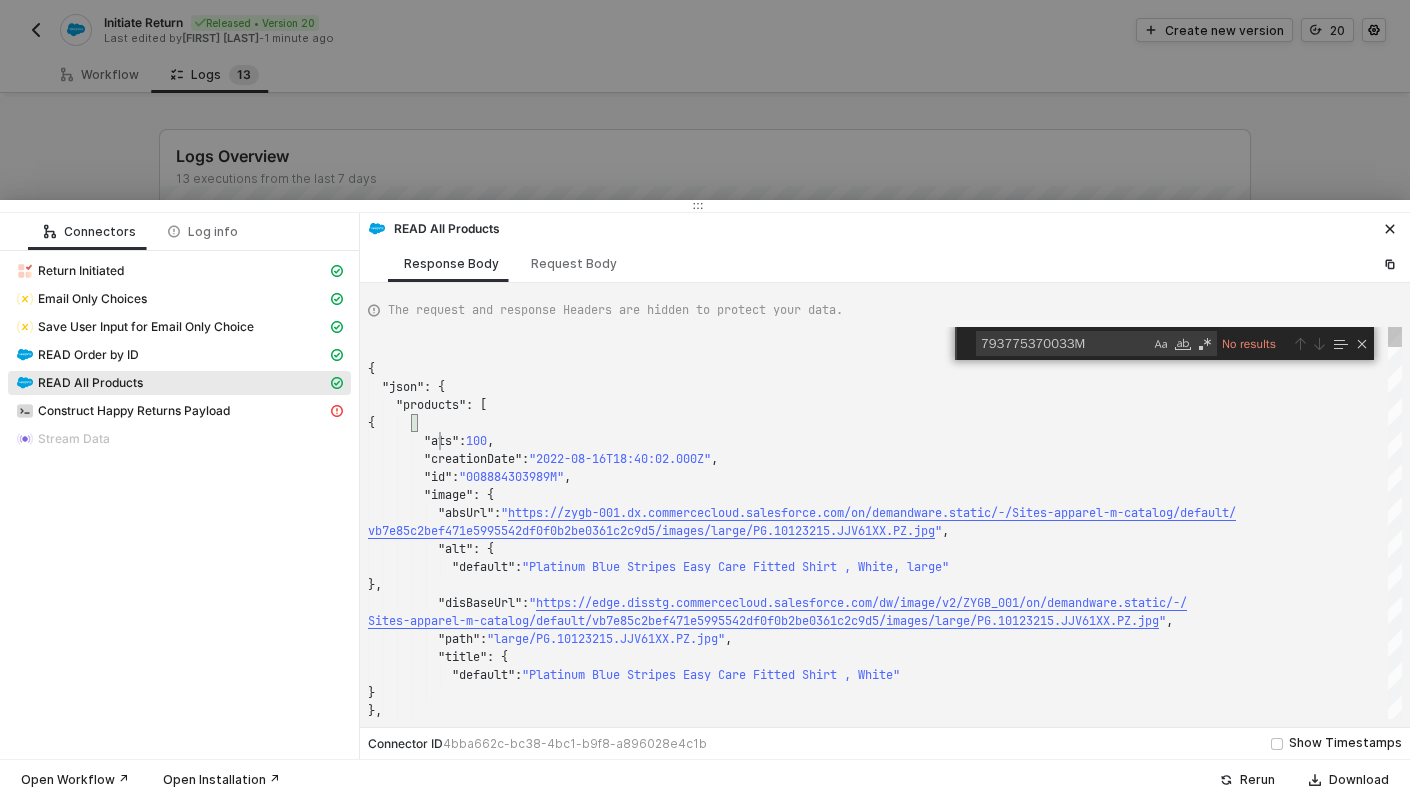 click on ""title" : {              "default" :  "Platinum Blue Stripes Easy Care Fitted Shirt , Wh ite"           }         },           },            "disBaseUrl" :  " https://edge.disstg.commercecloud.salesforce.com/d w/image/v2/ZYGB_001/on/demandware.static/-/ Sites-apparel-m-catalog/default/vb7e85c2bef471e599 5542df0f0b2be0361c2c9d5/images/large/PG.10123215.J JV61XX.PZ.jpg " ,            "path" :  "large/PG.10123215.JJV61XX.PZ.jpg" ,          "image" : {            "absUrl" :  " https://zygb-001.dx.commercecloud.salesforce.com/o n/demandware.static/-/Sites-apparel-m-catalog/defa ult/ vb7e85c2bef471e5995542df0f0b2be0361c2c9d5/images/l arge/PG.10123215.JJV61XX.PZ.jpg " ,            "alt" : {              "default" :  "Platinum Blue Stripes Easy Care Fitted Shirt , Wh ite, large"       {          "ats" :  100 ,          "creationDate" :  , "id" :  ," at bounding box center [500368, 500327] 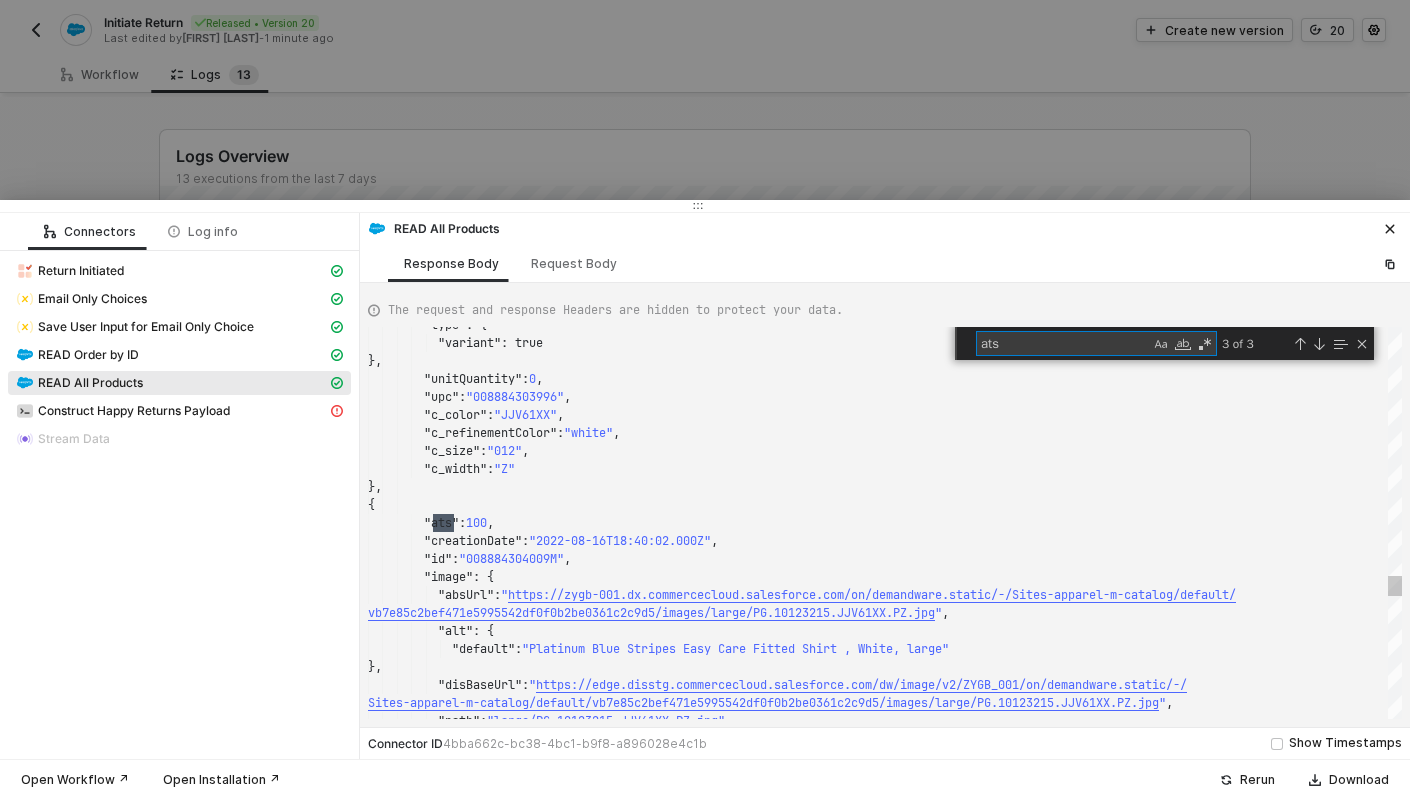 scroll, scrollTop: 162, scrollLeft: 86, axis: both 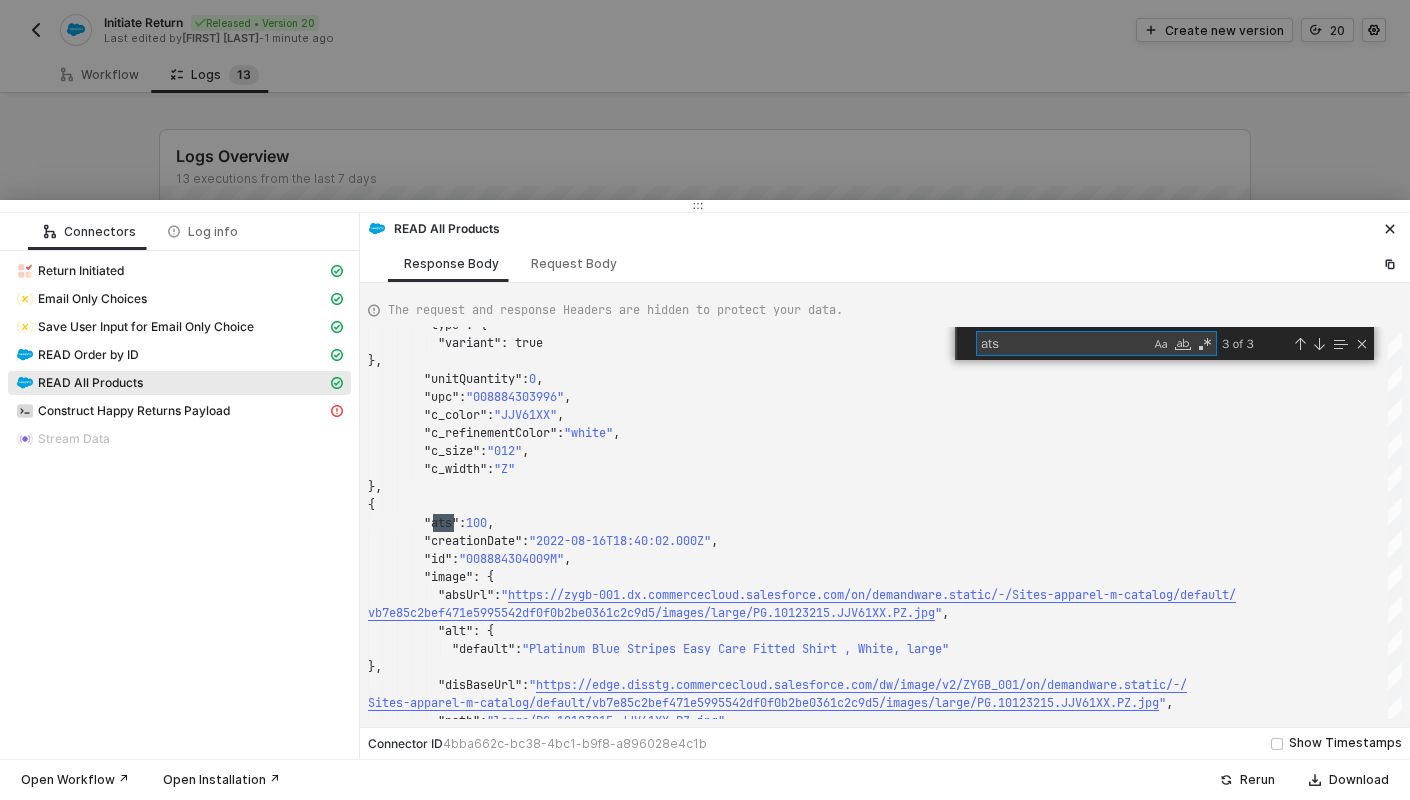 click at bounding box center [705, 400] 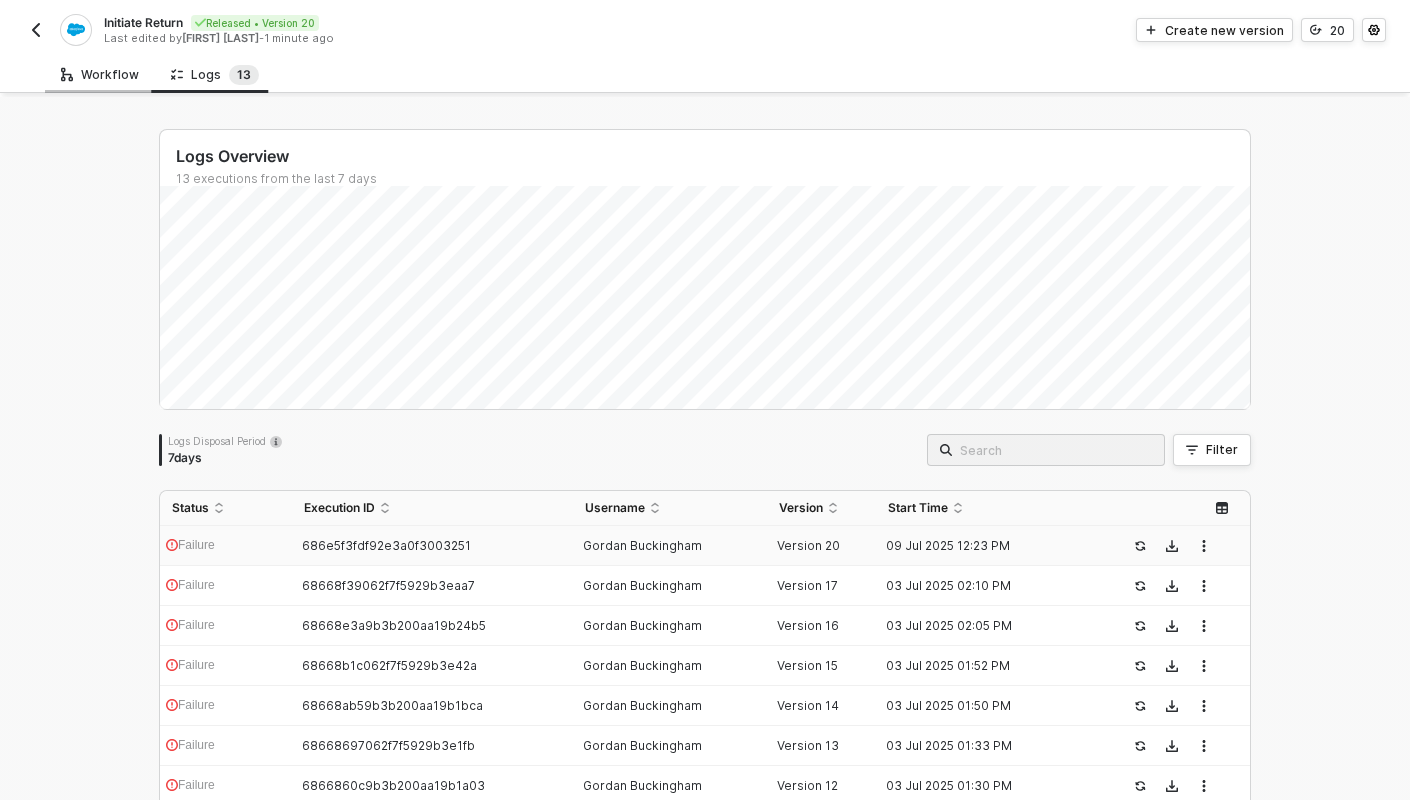 click on "Workflow" at bounding box center (100, 75) 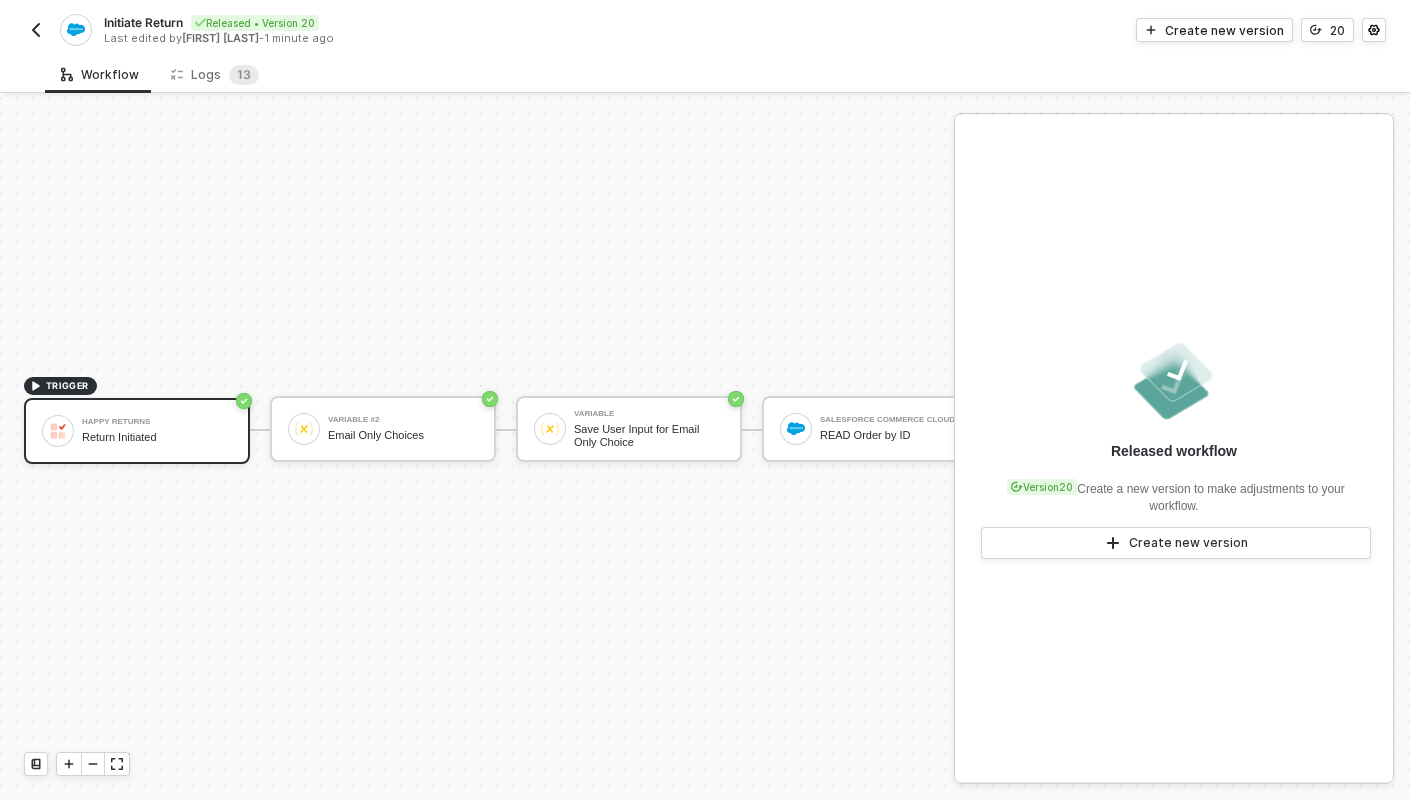 click on "Released workflow     Version  20   Create a new version to make adjustments to your workflow. Create new version" at bounding box center (1174, 448) 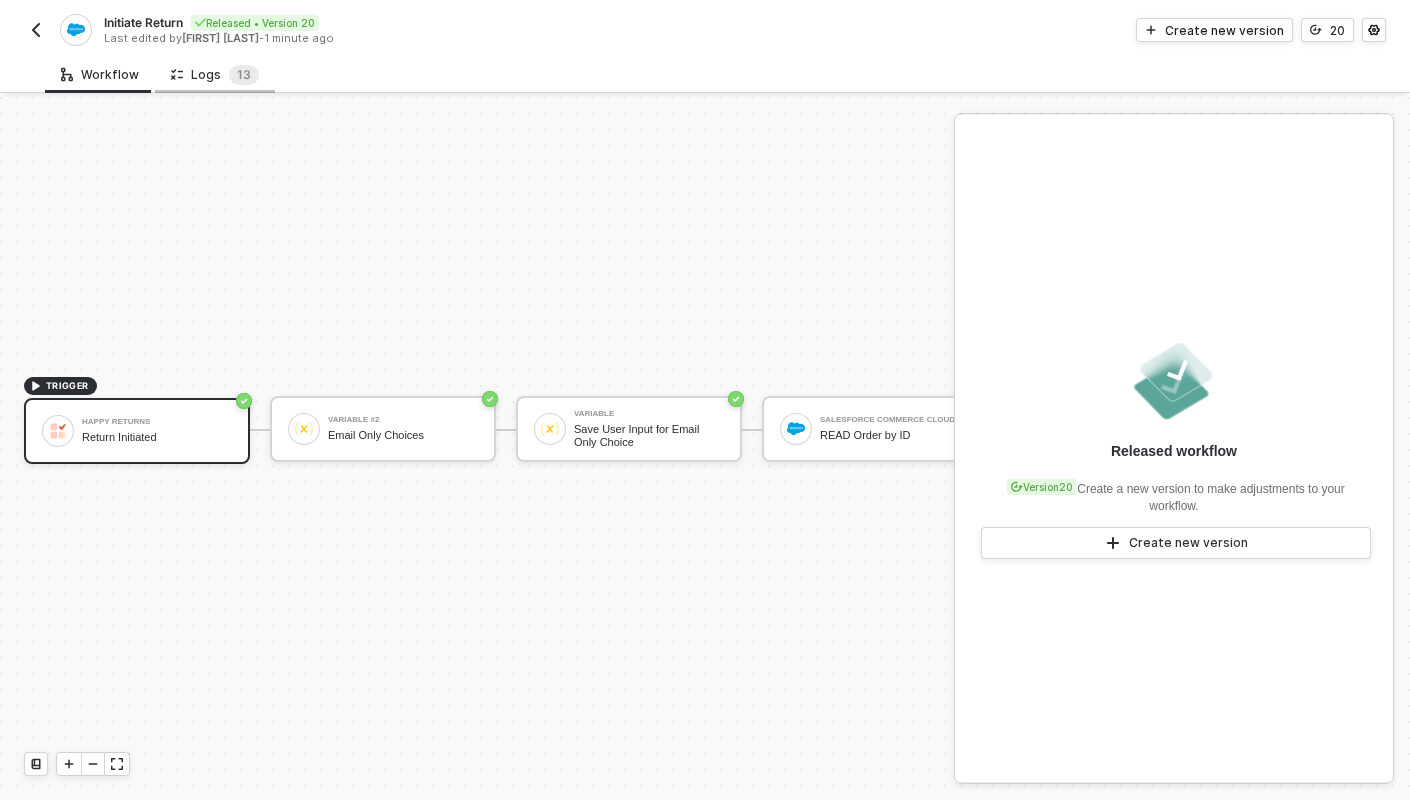 click on "Logs 1 3" at bounding box center (215, 74) 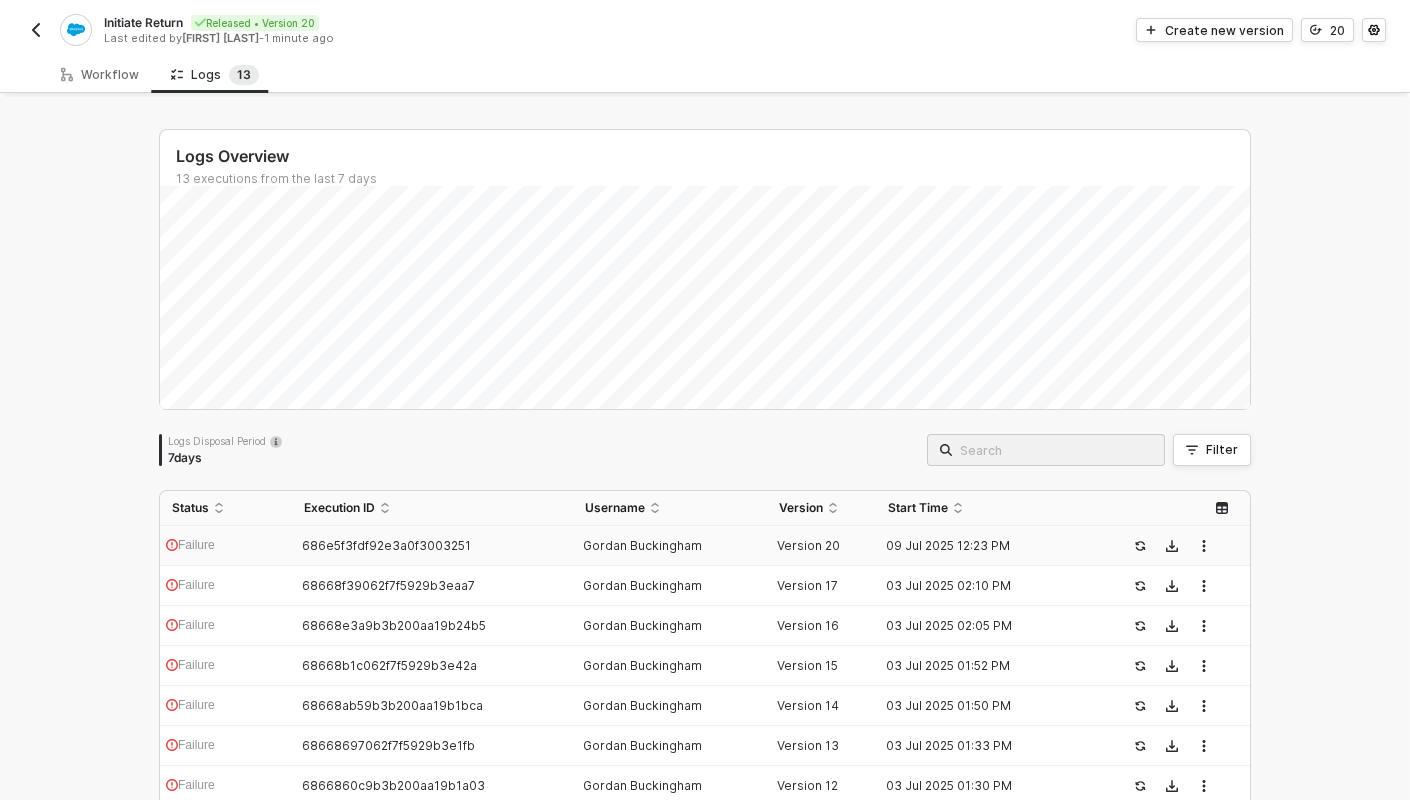 click on "Failure" at bounding box center [226, 546] 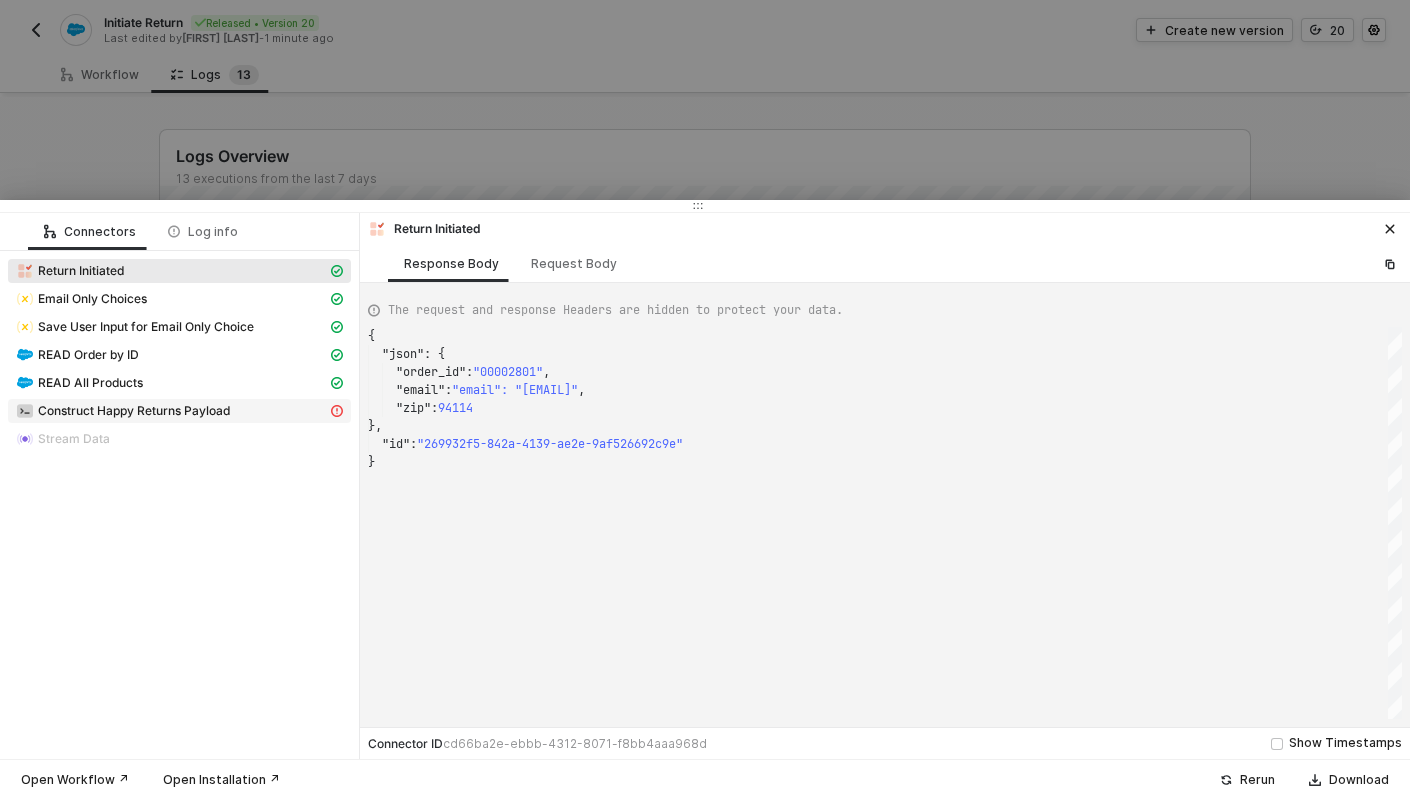 click on "Construct Happy Returns Payload" at bounding box center [171, 271] 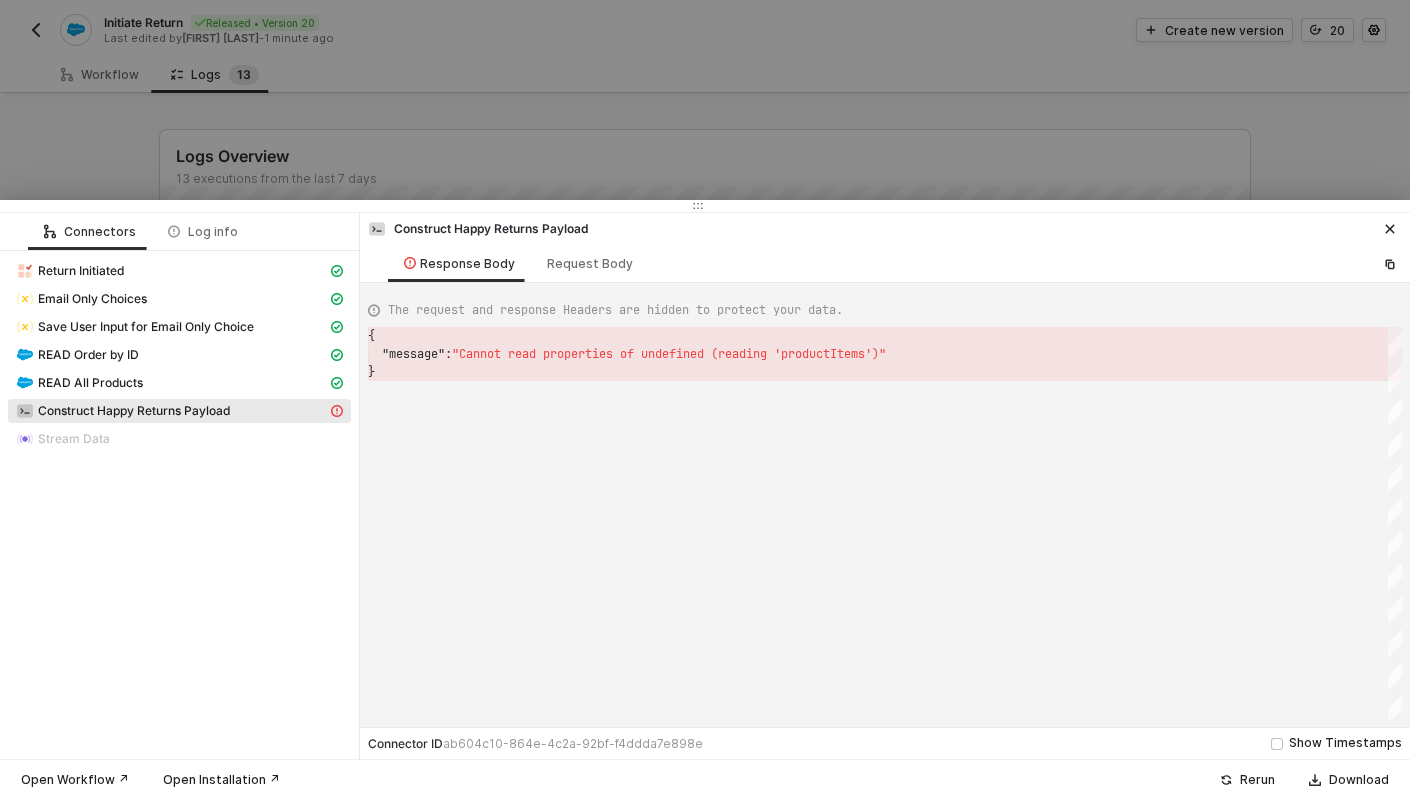 click on "{    "message" :  "Cannot read properties of undefined (reading 'pro ductItems')" }" at bounding box center (500368, 500327) 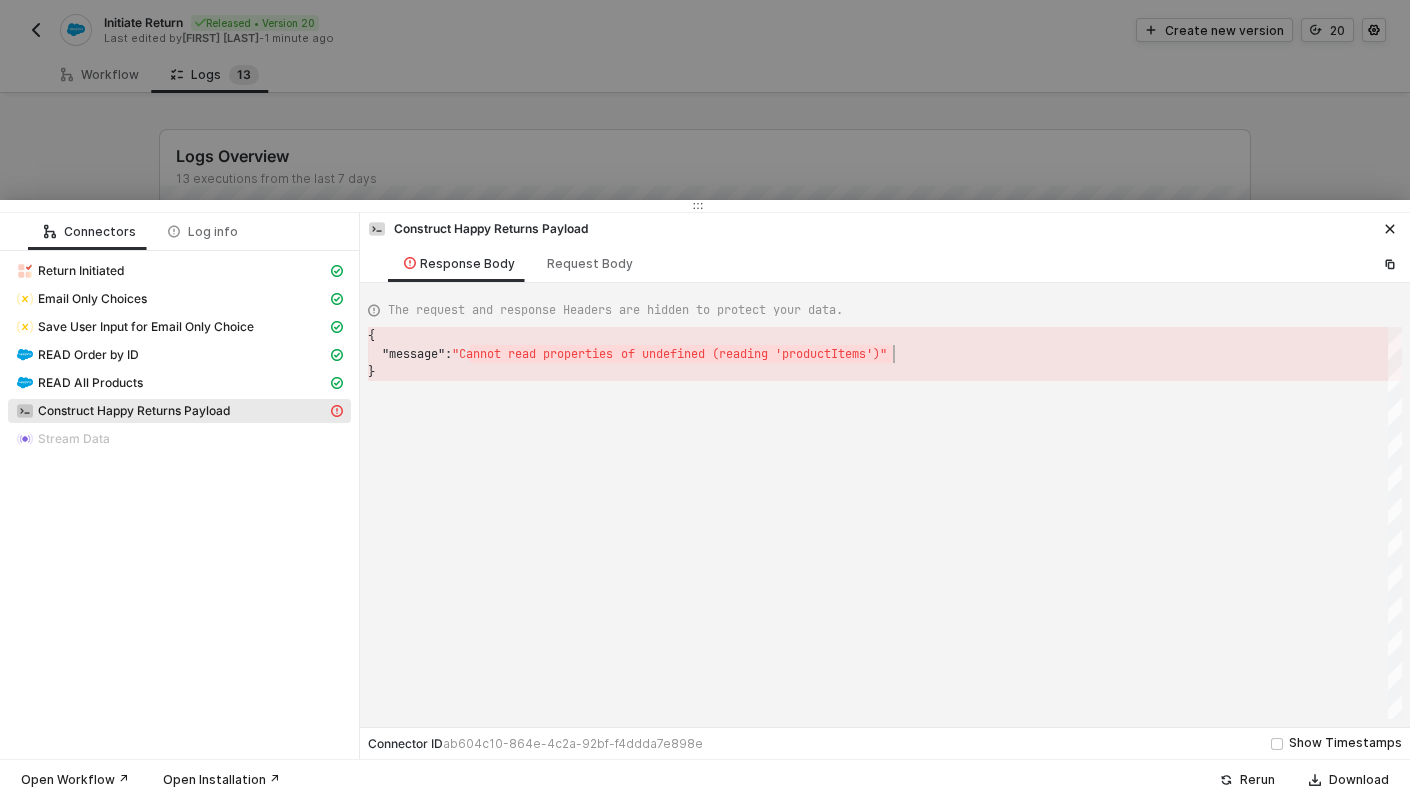 scroll, scrollTop: 18, scrollLeft: 533, axis: both 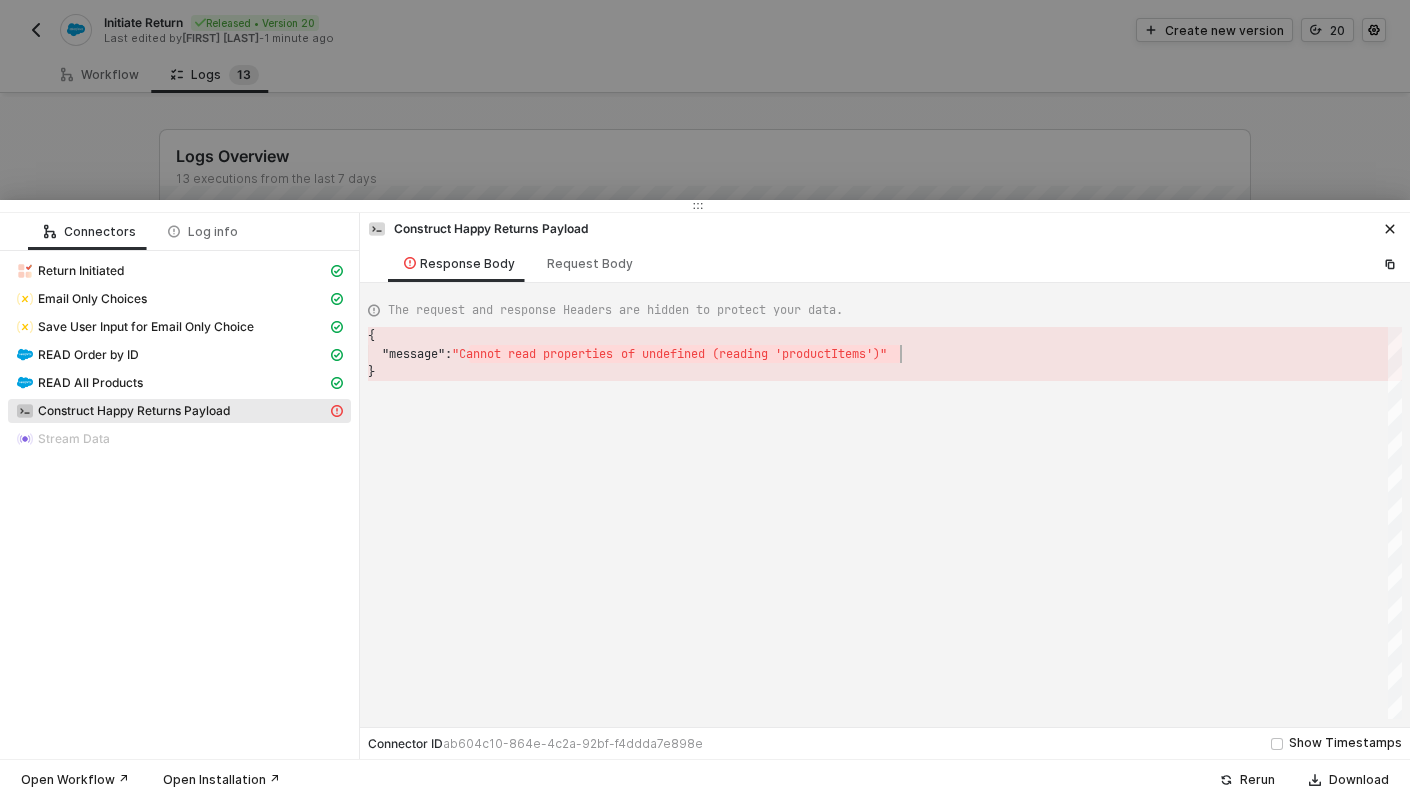 drag, startPoint x: 469, startPoint y: 353, endPoint x: 898, endPoint y: 355, distance: 429.00467 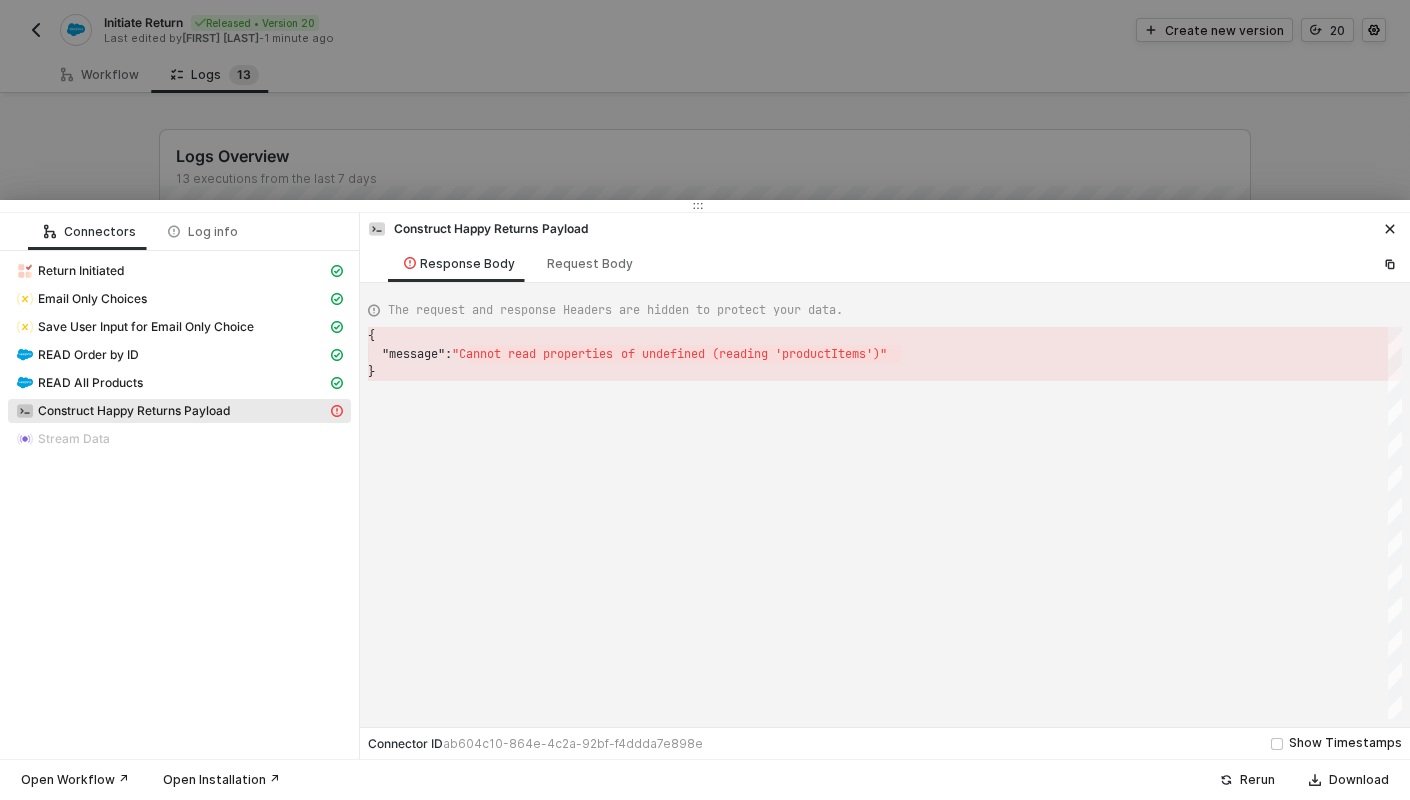 click at bounding box center [705, 400] 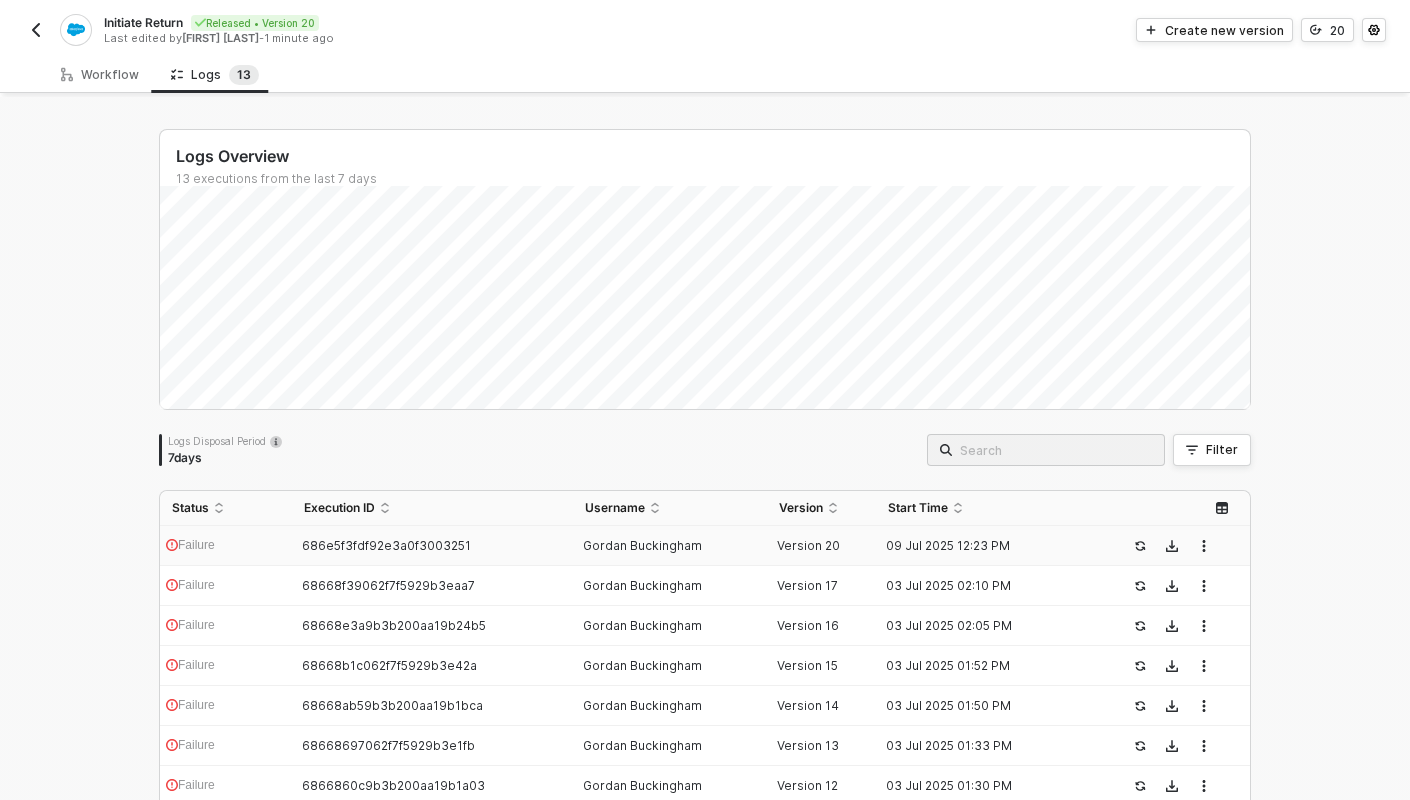 click on "686e5f3fdf92e3a0f3003251" at bounding box center [424, 546] 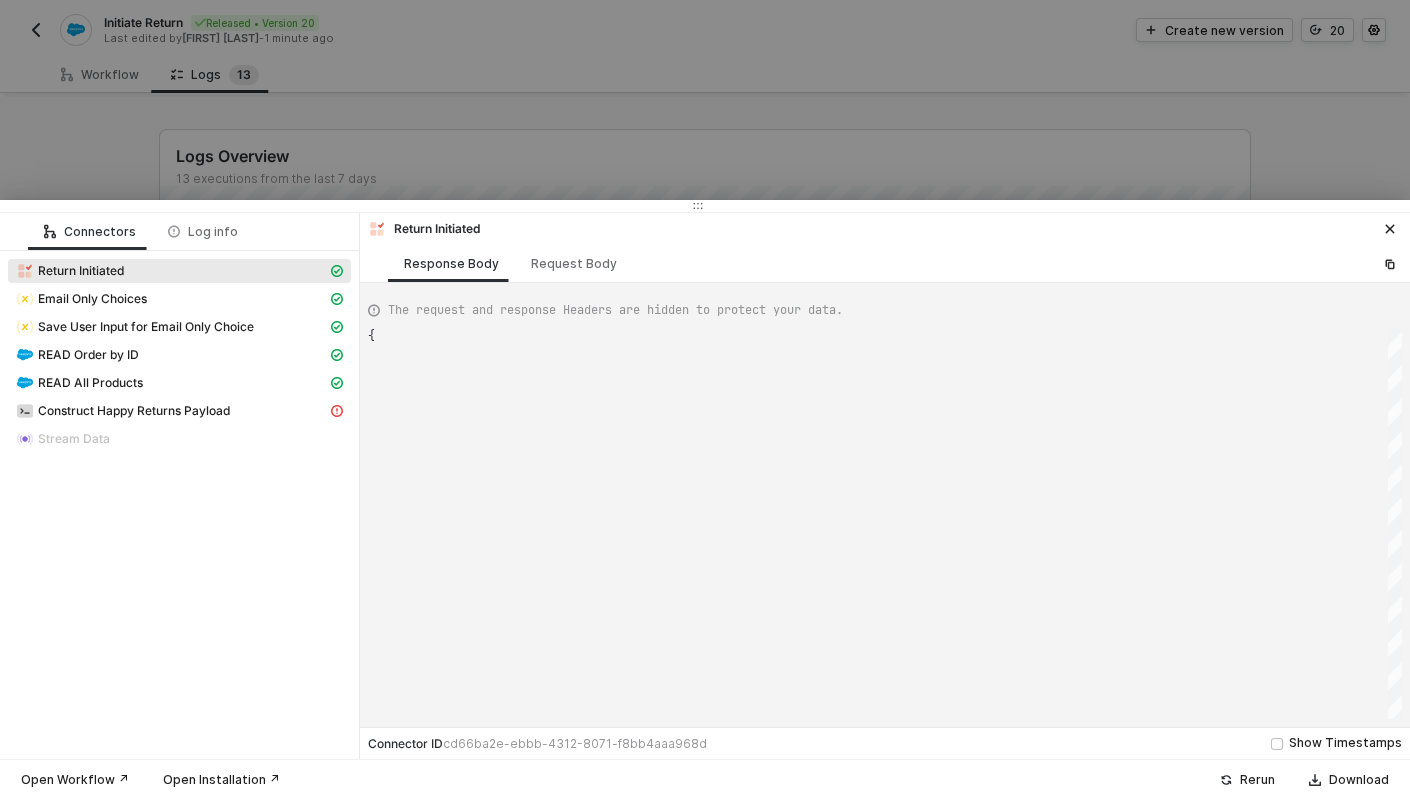 scroll, scrollTop: 126, scrollLeft: 0, axis: vertical 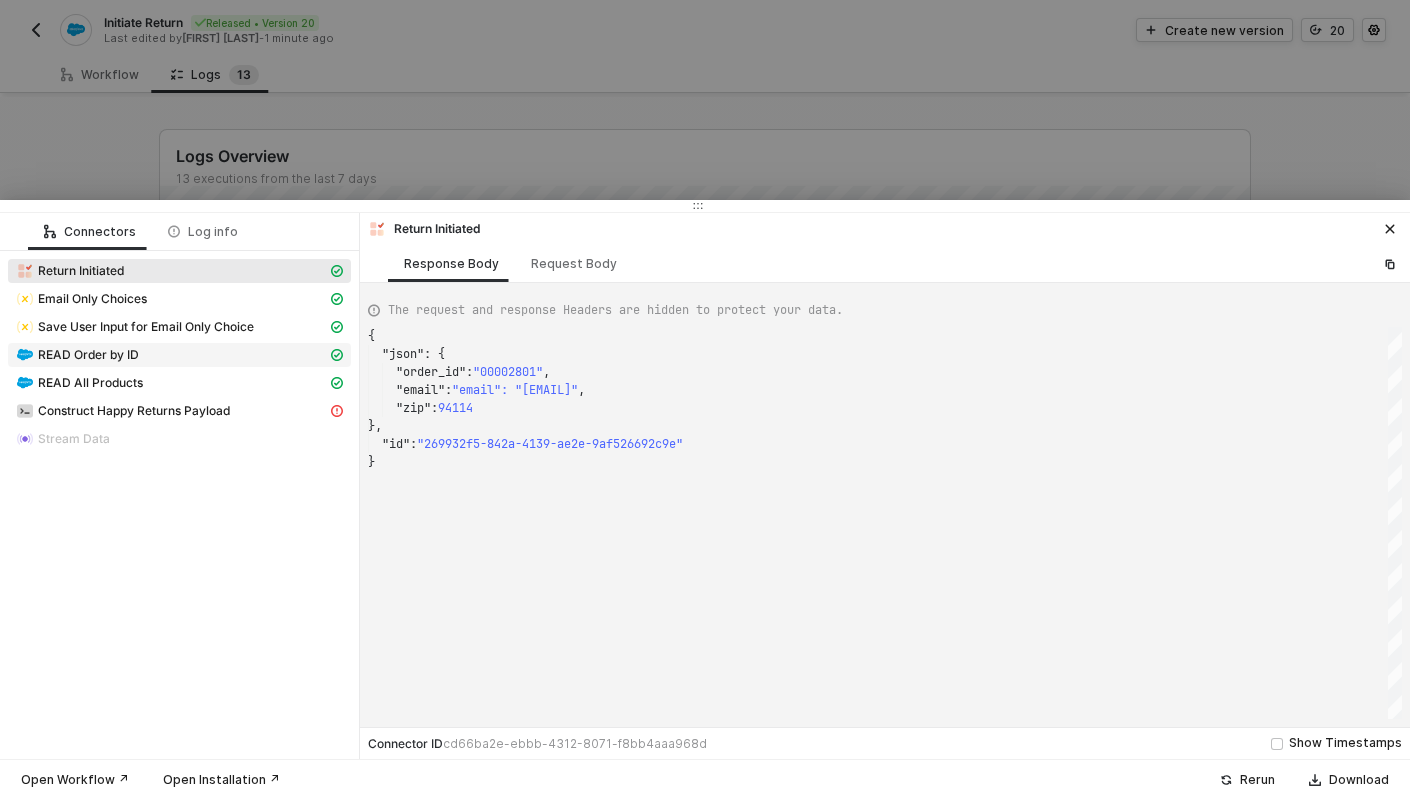 click on "READ Order by ID" at bounding box center [171, 271] 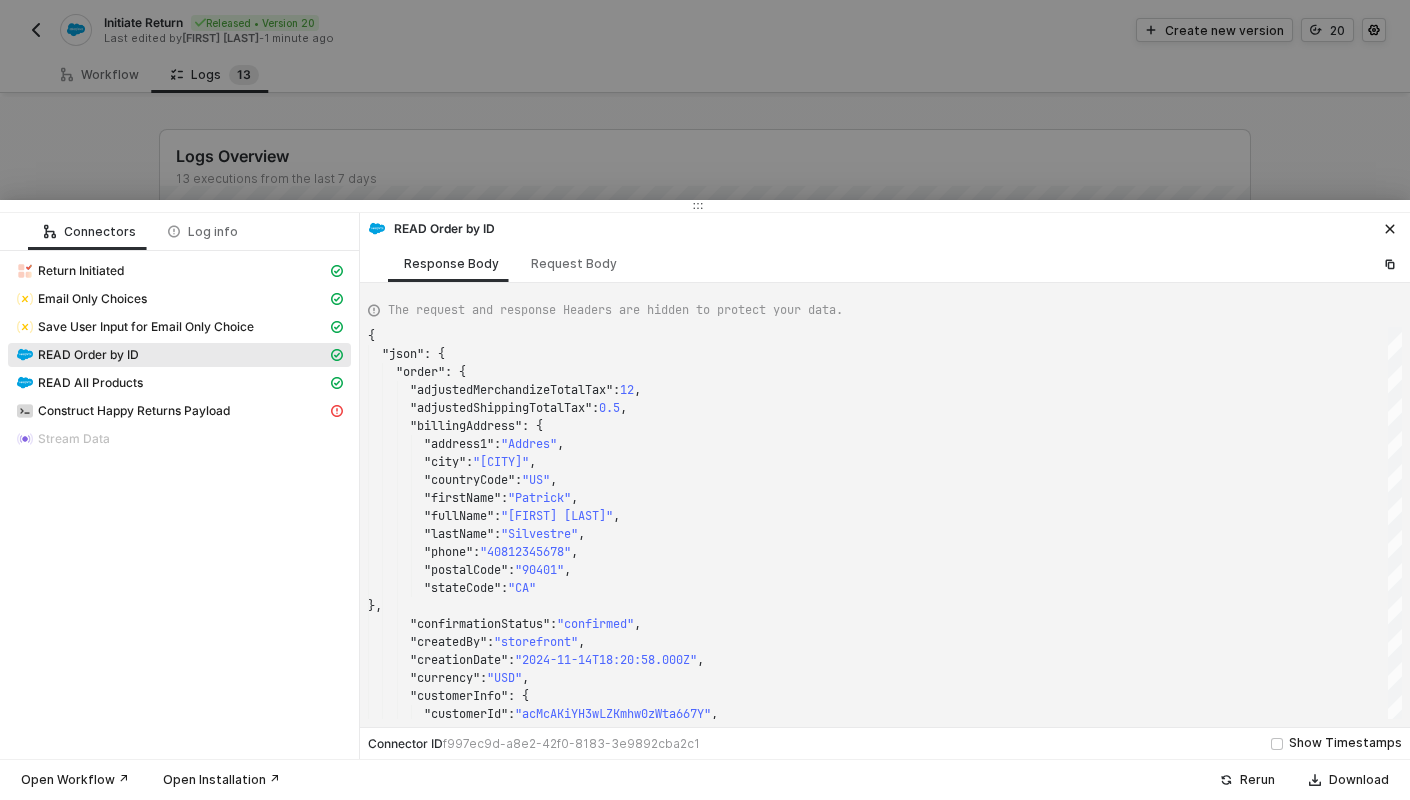 click at bounding box center (705, 400) 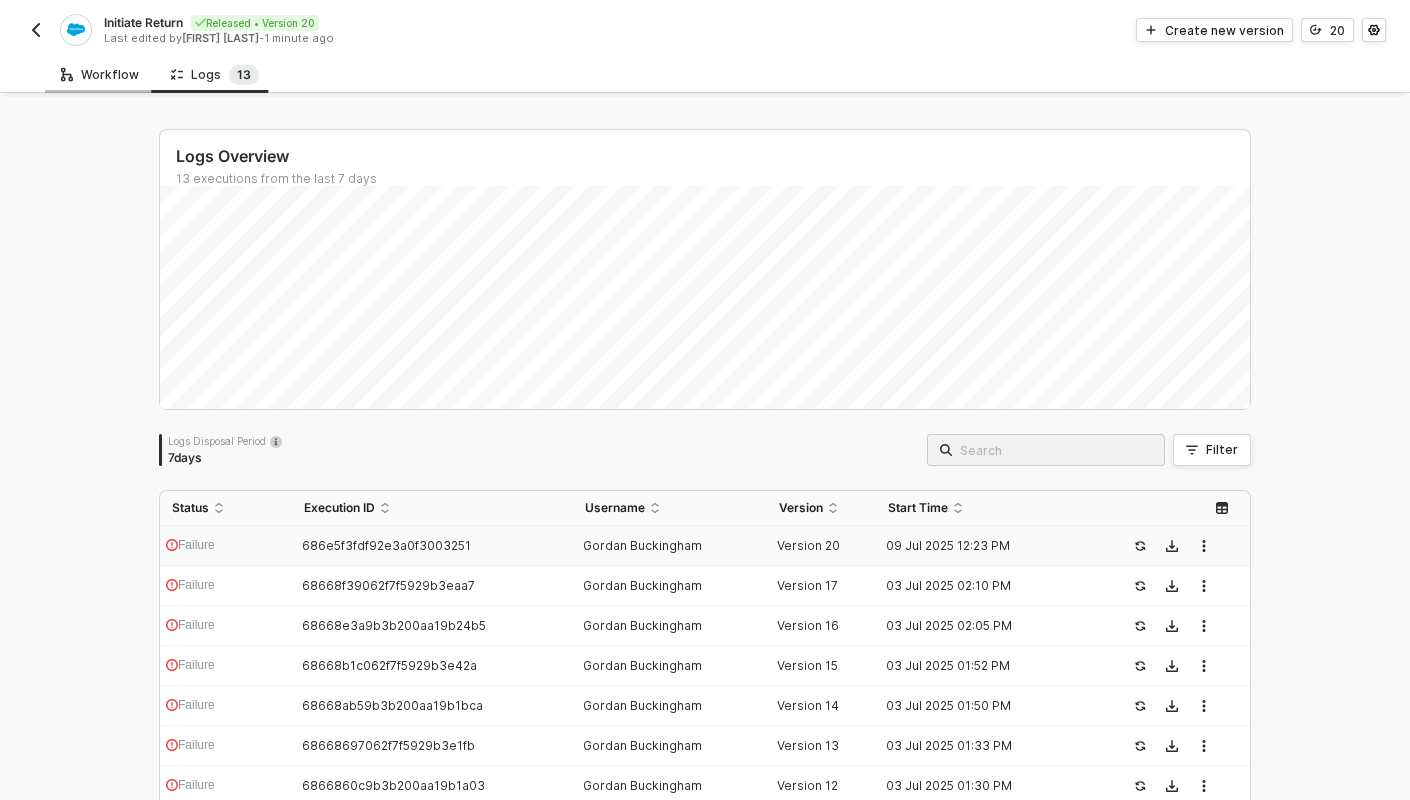click on "Workflow" at bounding box center (100, 74) 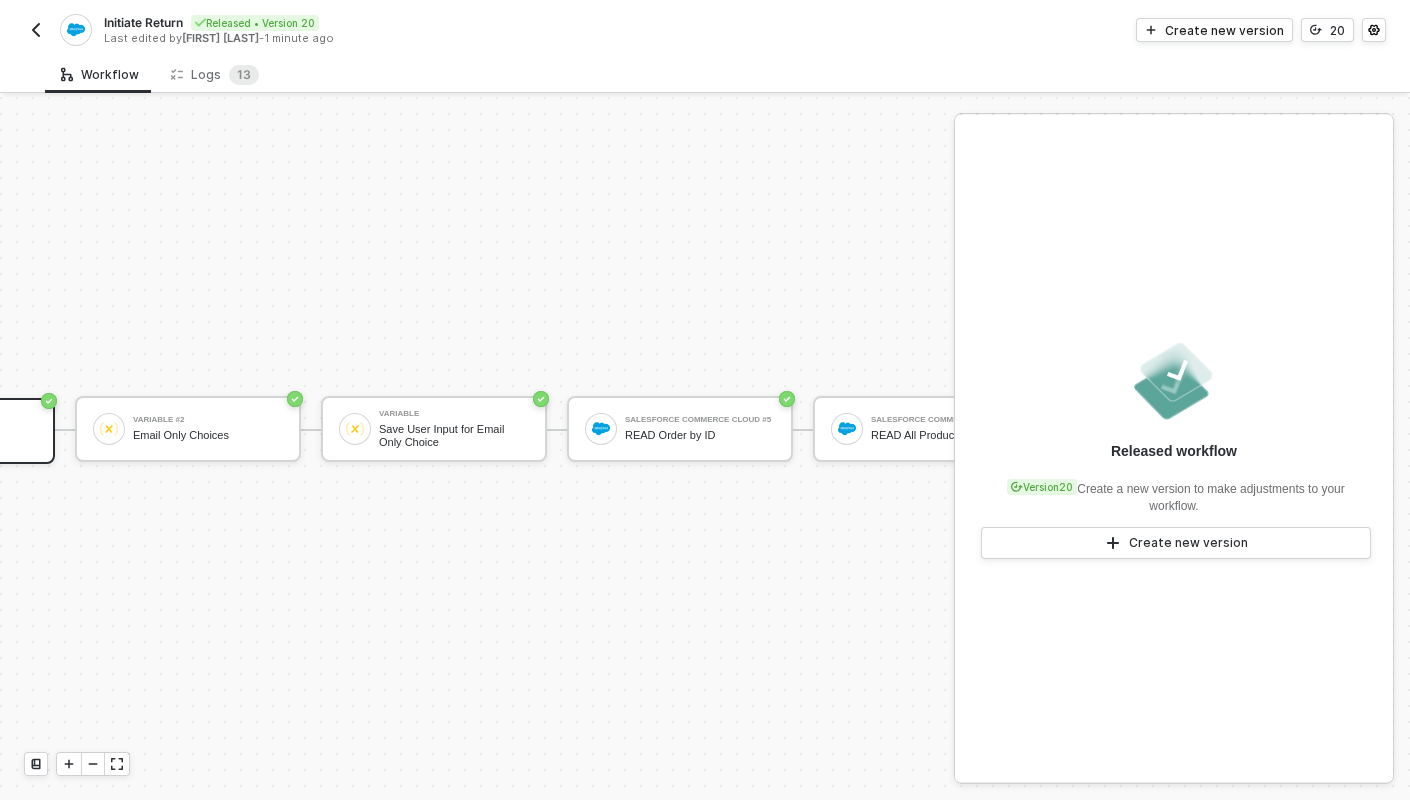 scroll, scrollTop: 37, scrollLeft: 283, axis: both 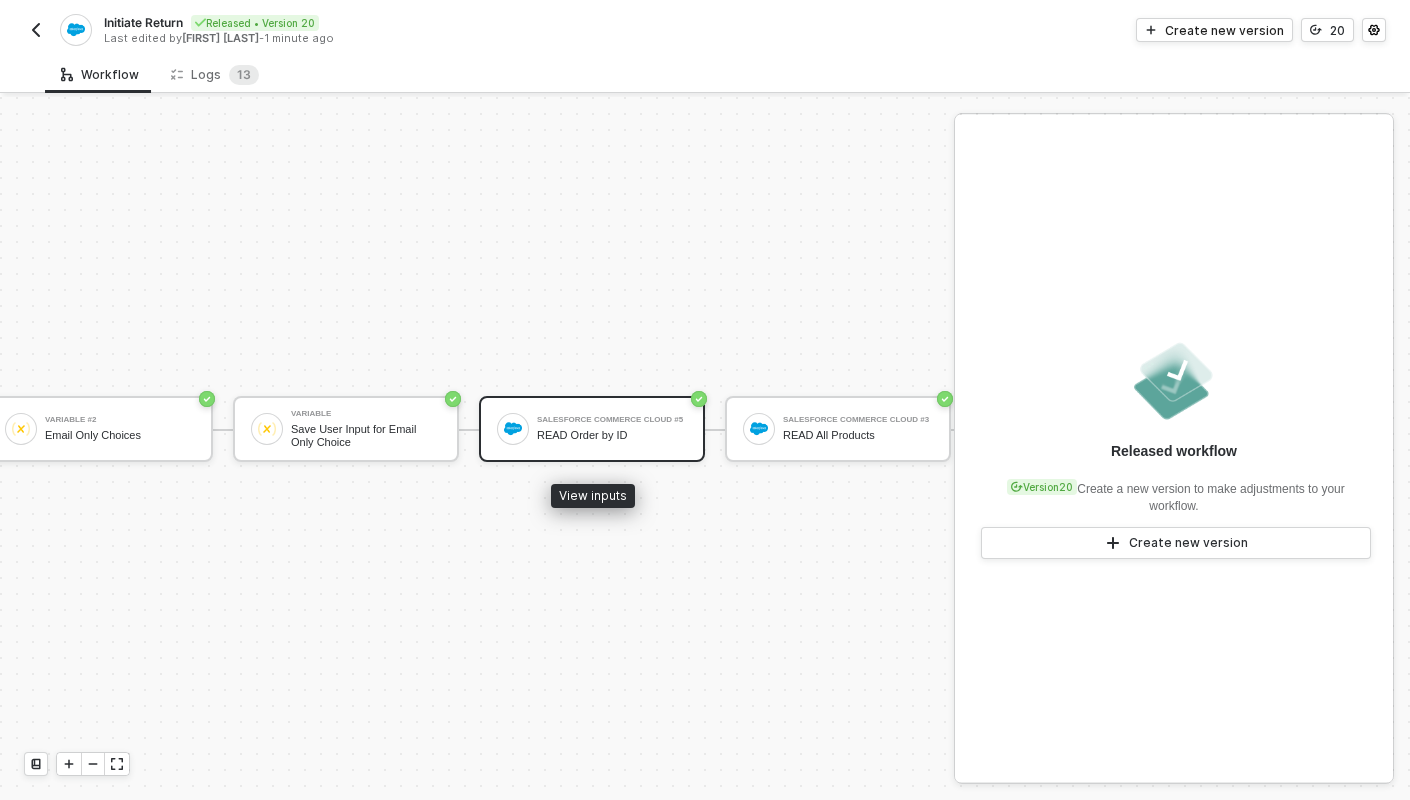 click on "READ Order by ID" at bounding box center (612, 435) 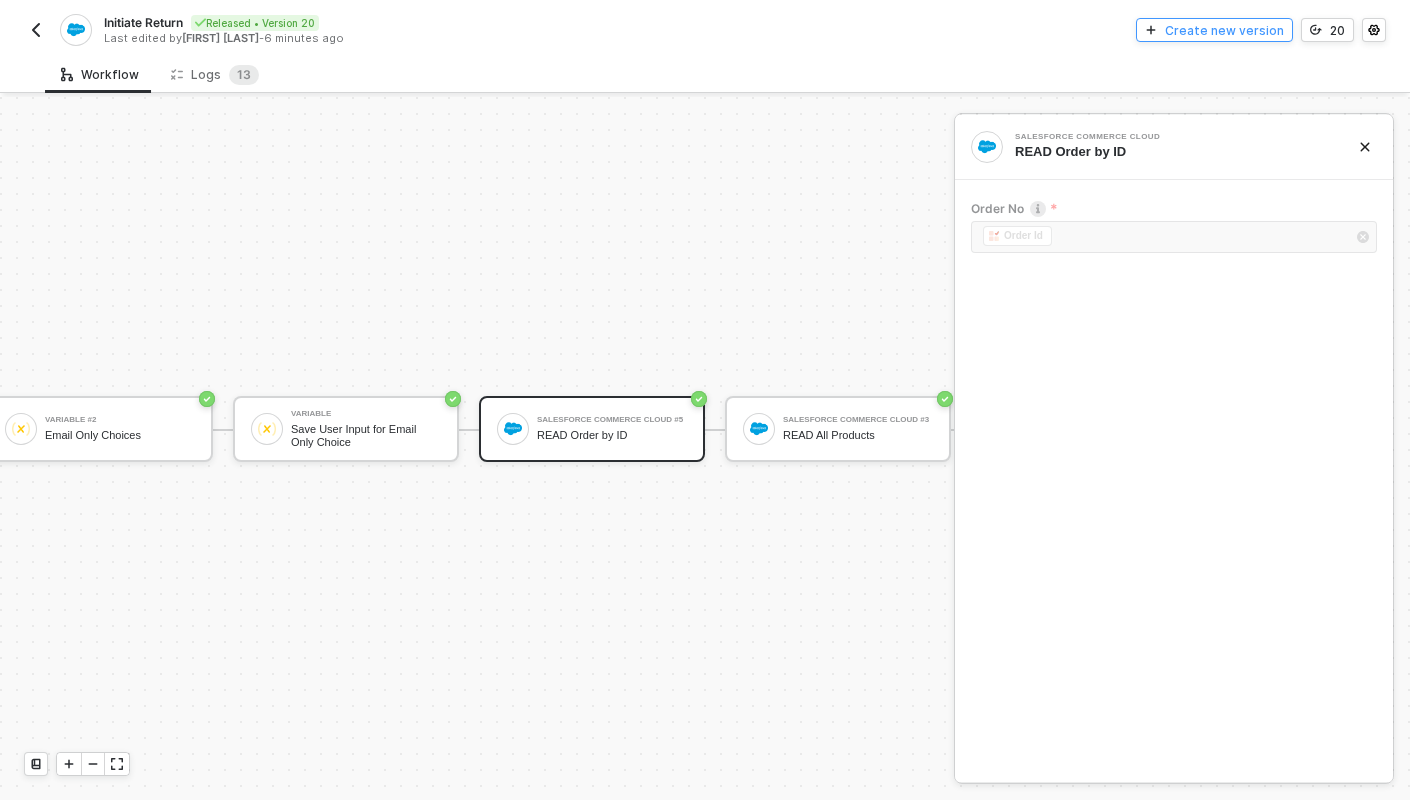 click on "Create new version" at bounding box center [1224, 30] 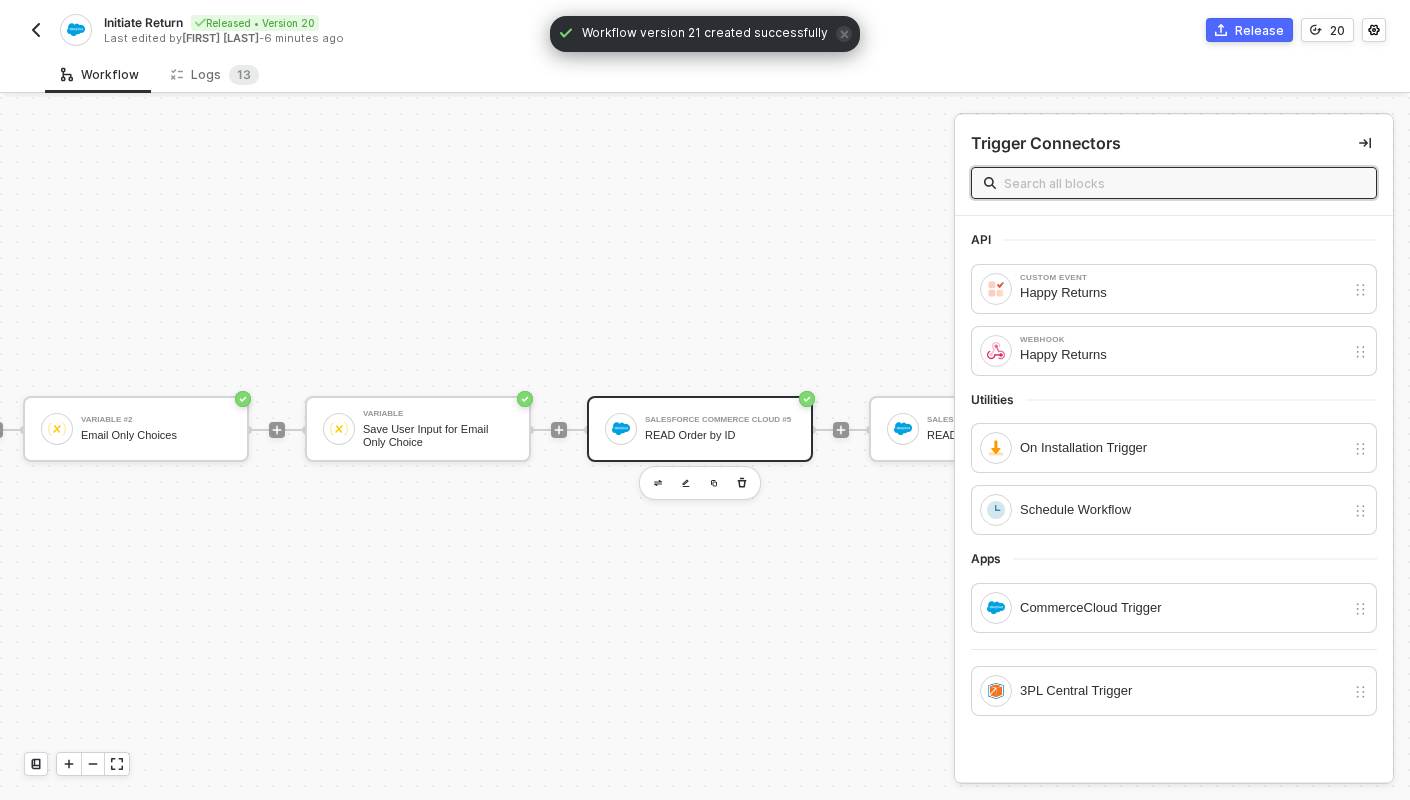 click on "Salesforce Commerce Cloud #5" at bounding box center [720, 420] 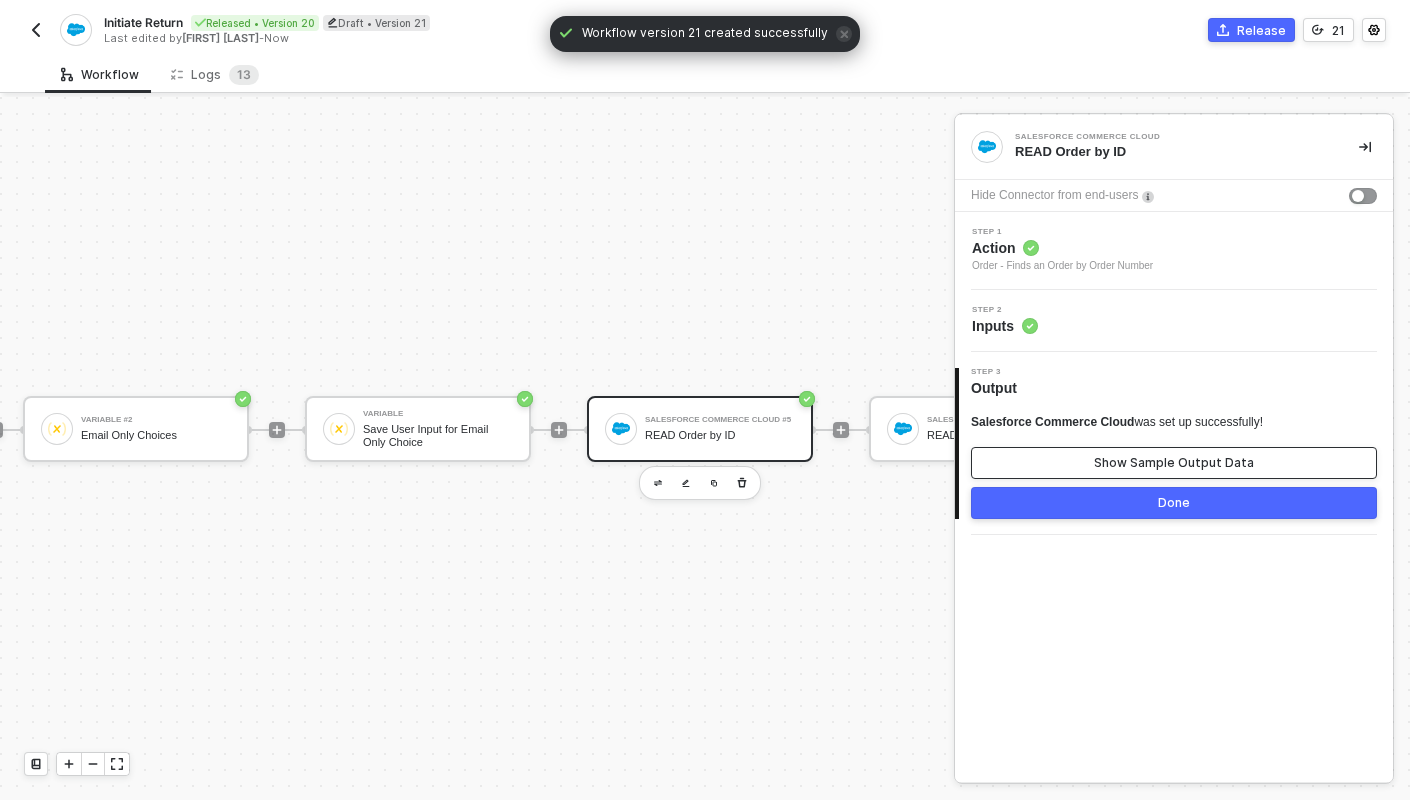 click on "Show Sample Output Data" at bounding box center (1174, 463) 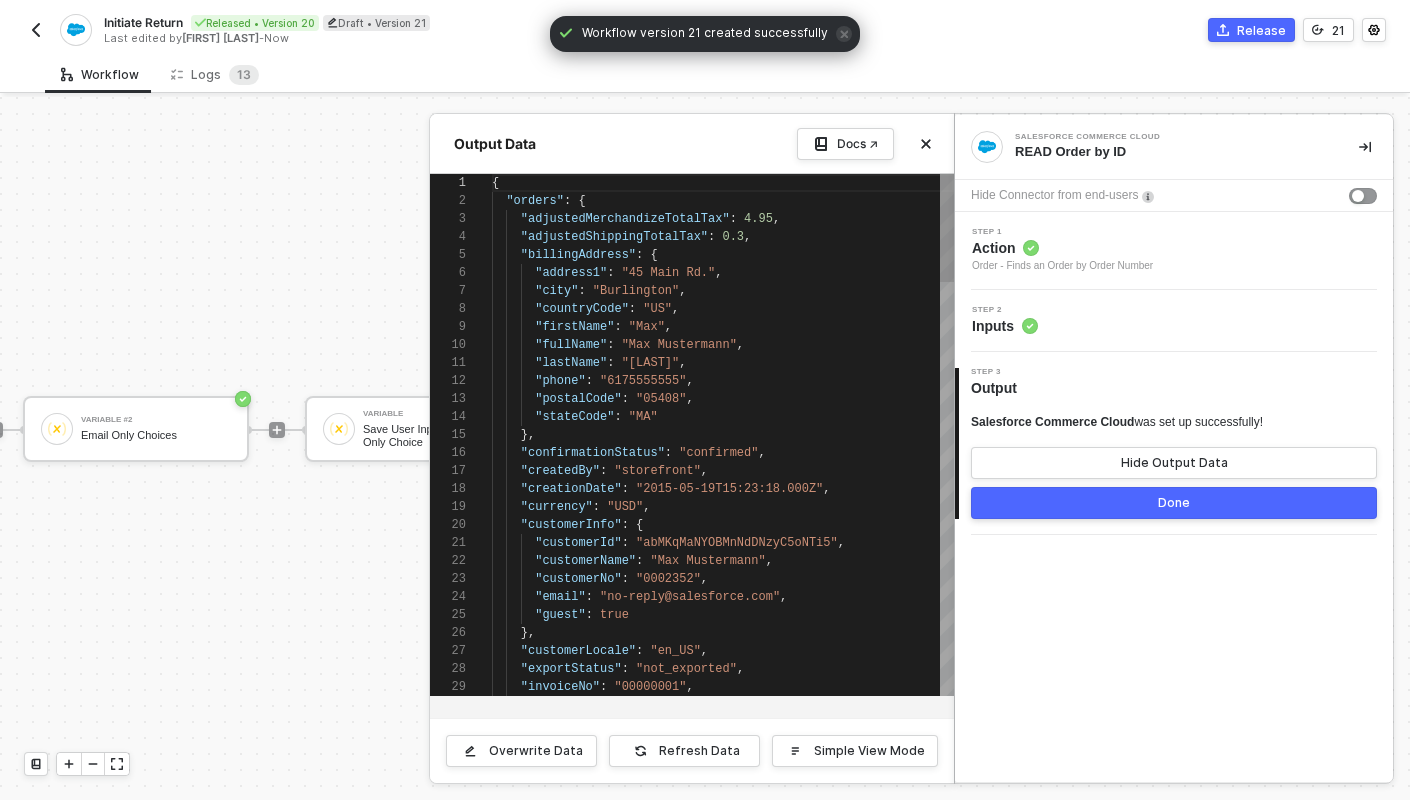 scroll, scrollTop: 180, scrollLeft: 0, axis: vertical 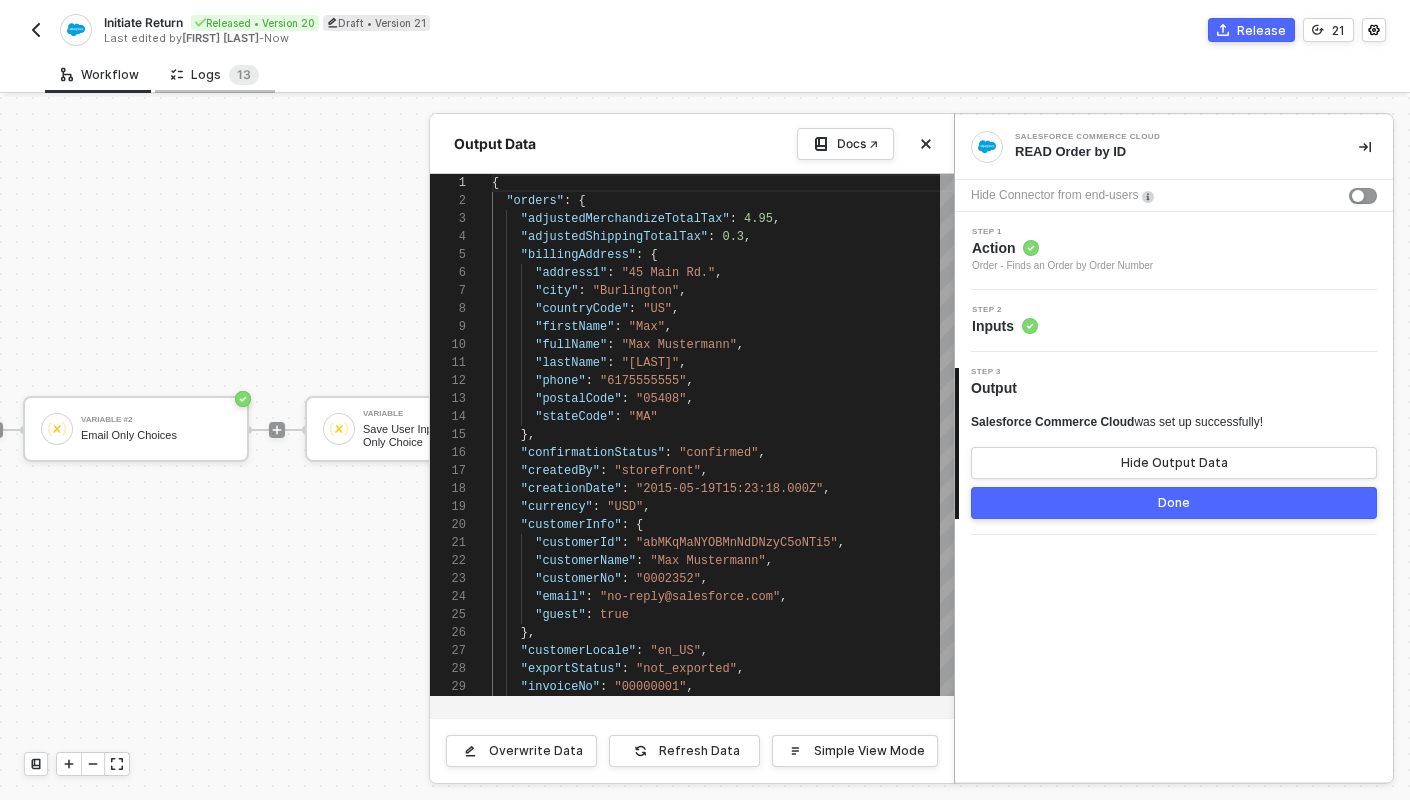 click on "Logs 1 3" at bounding box center [215, 75] 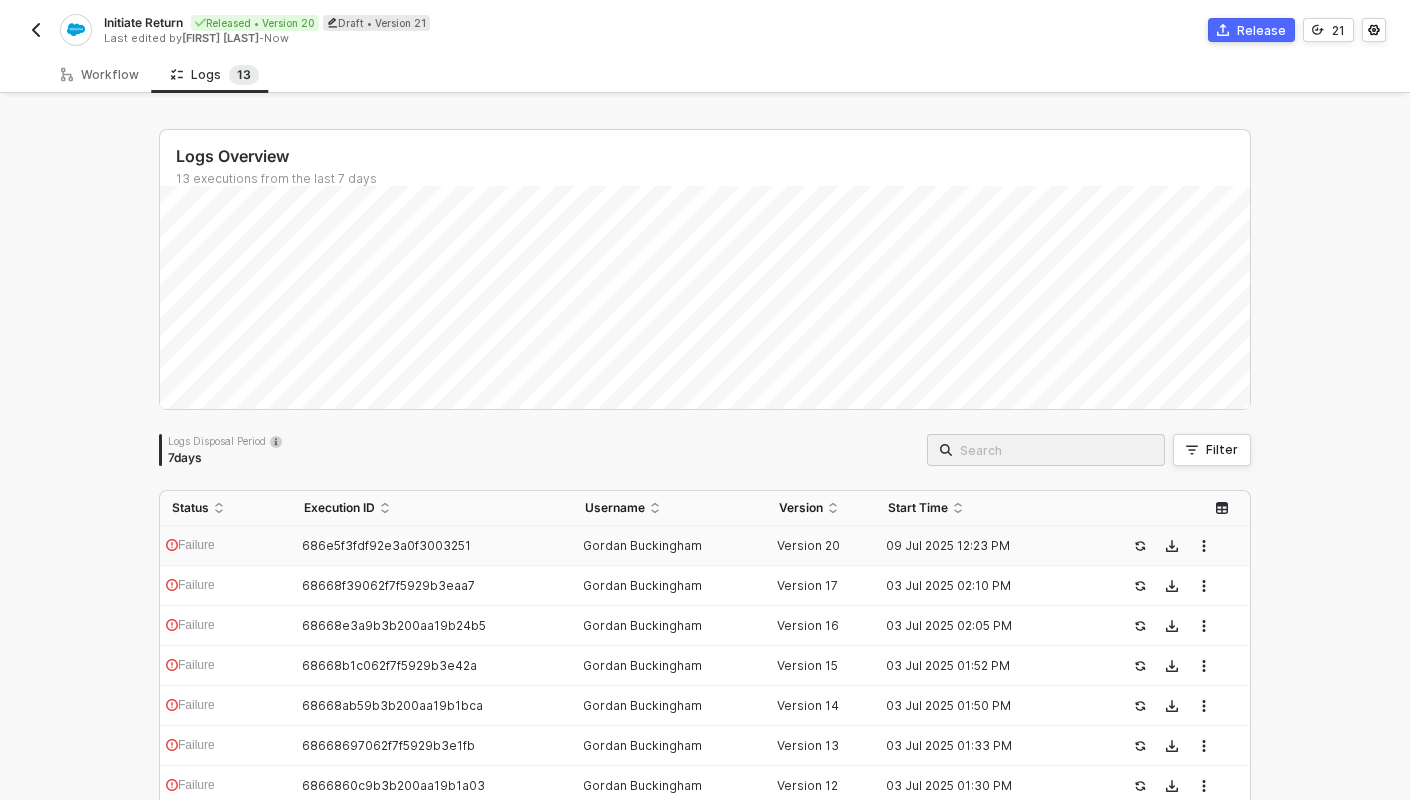 click on "Failure" at bounding box center [226, 546] 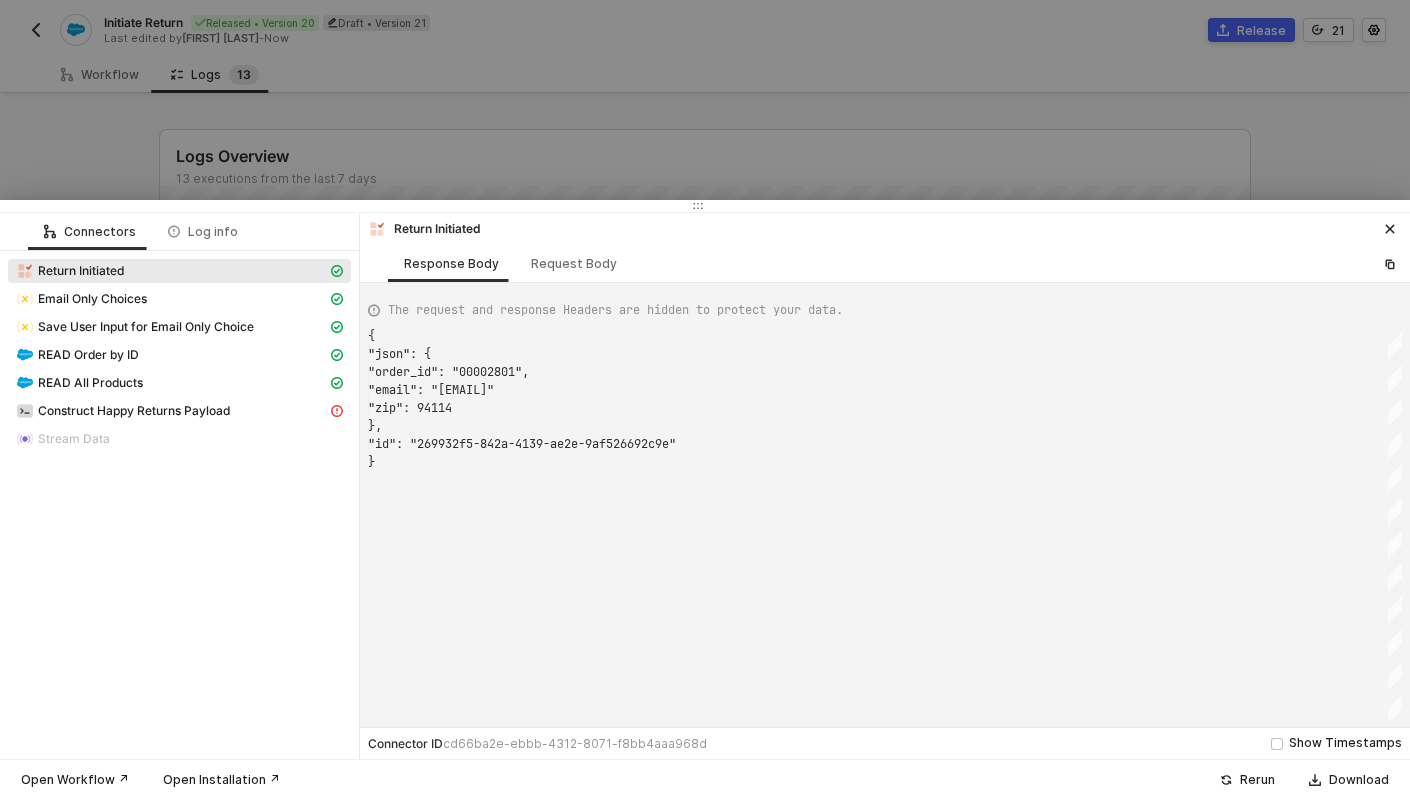 scroll, scrollTop: 126, scrollLeft: 0, axis: vertical 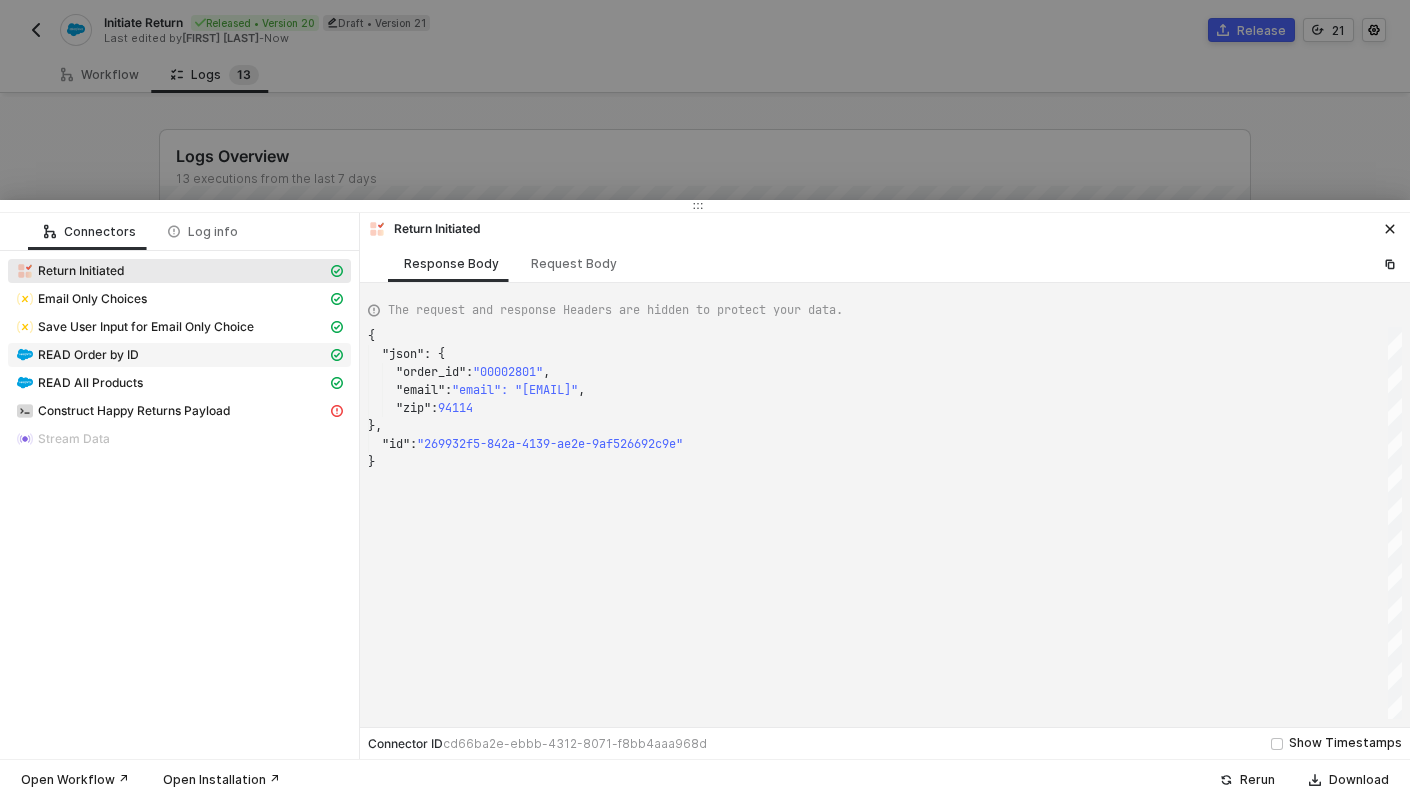 click on "READ Order by ID" at bounding box center [81, 271] 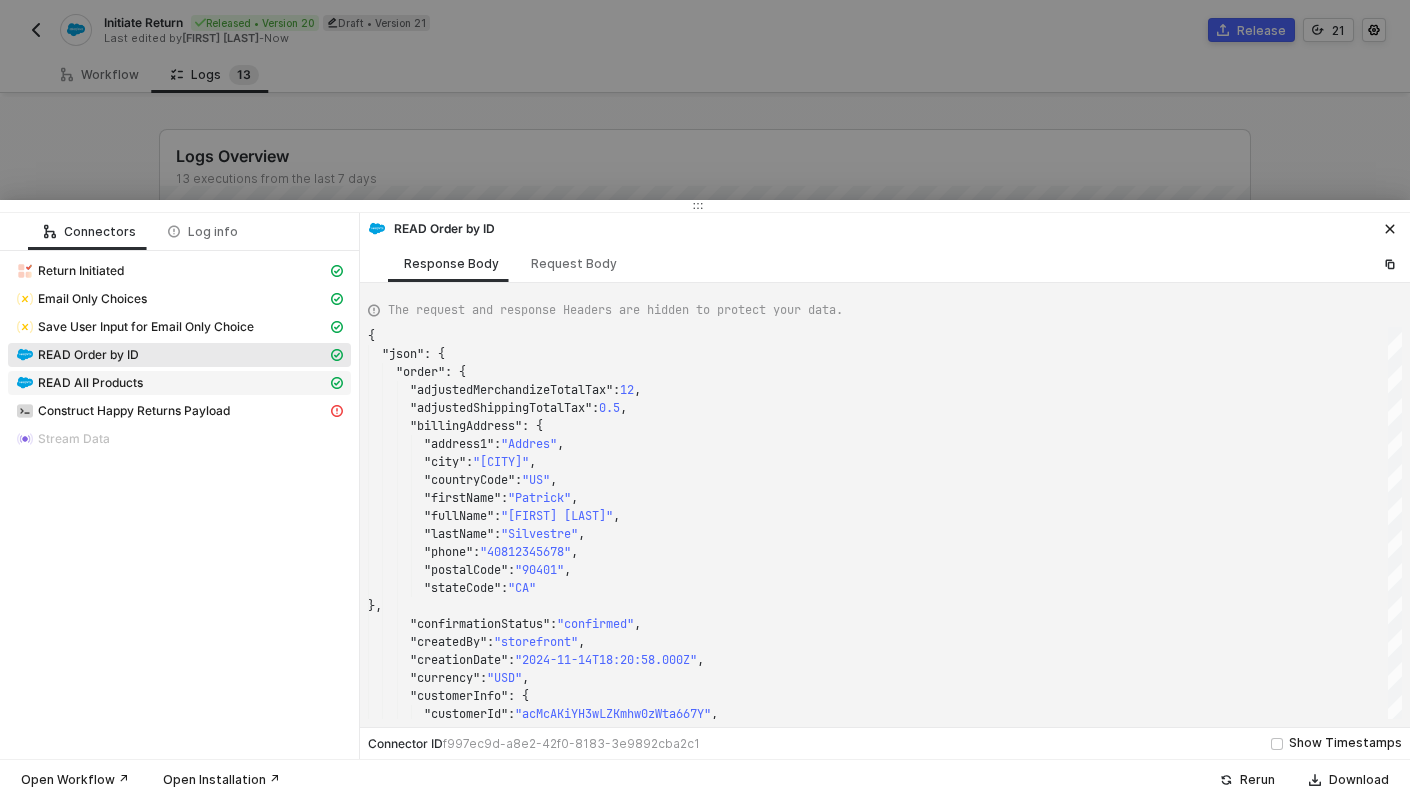 click on "READ All Products" at bounding box center (171, 271) 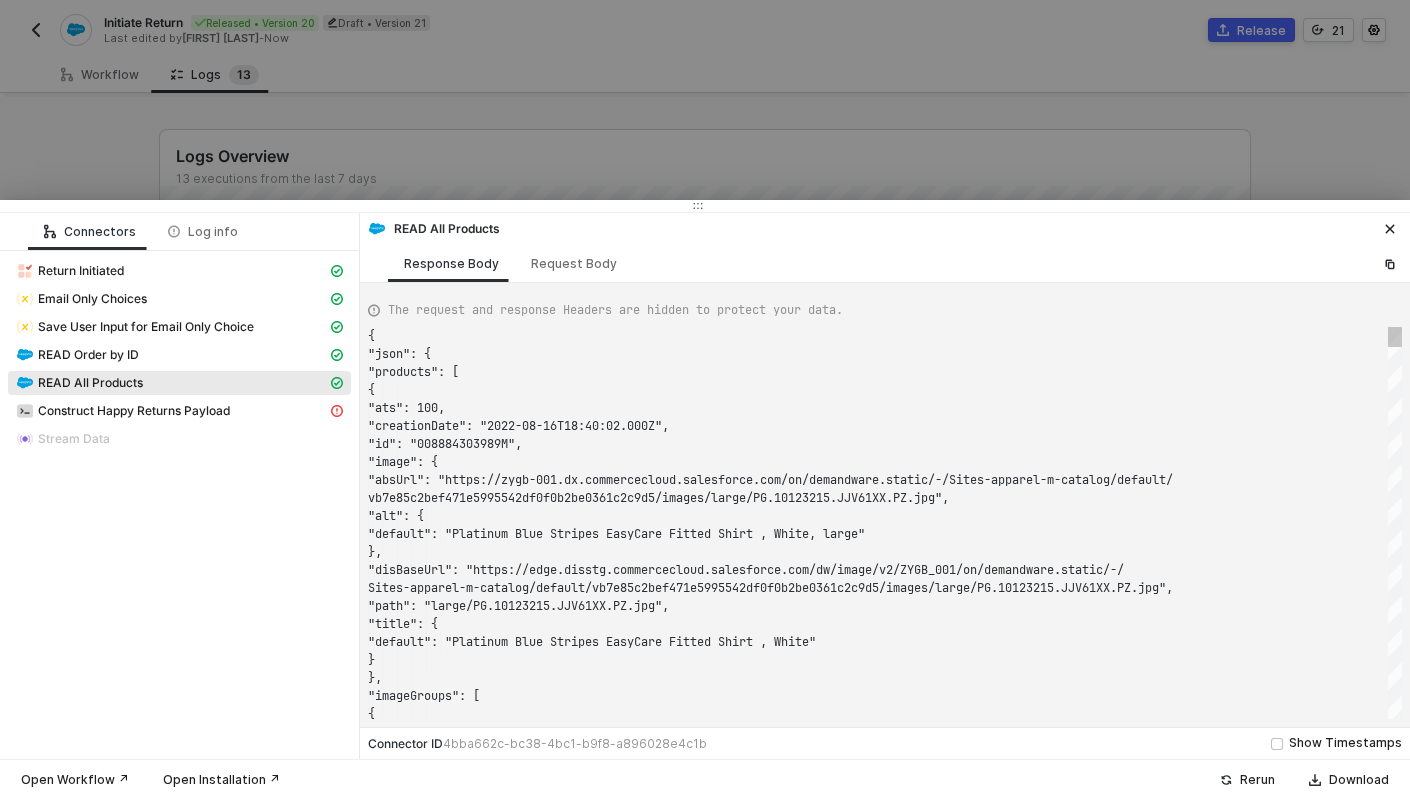 scroll, scrollTop: 162, scrollLeft: 0, axis: vertical 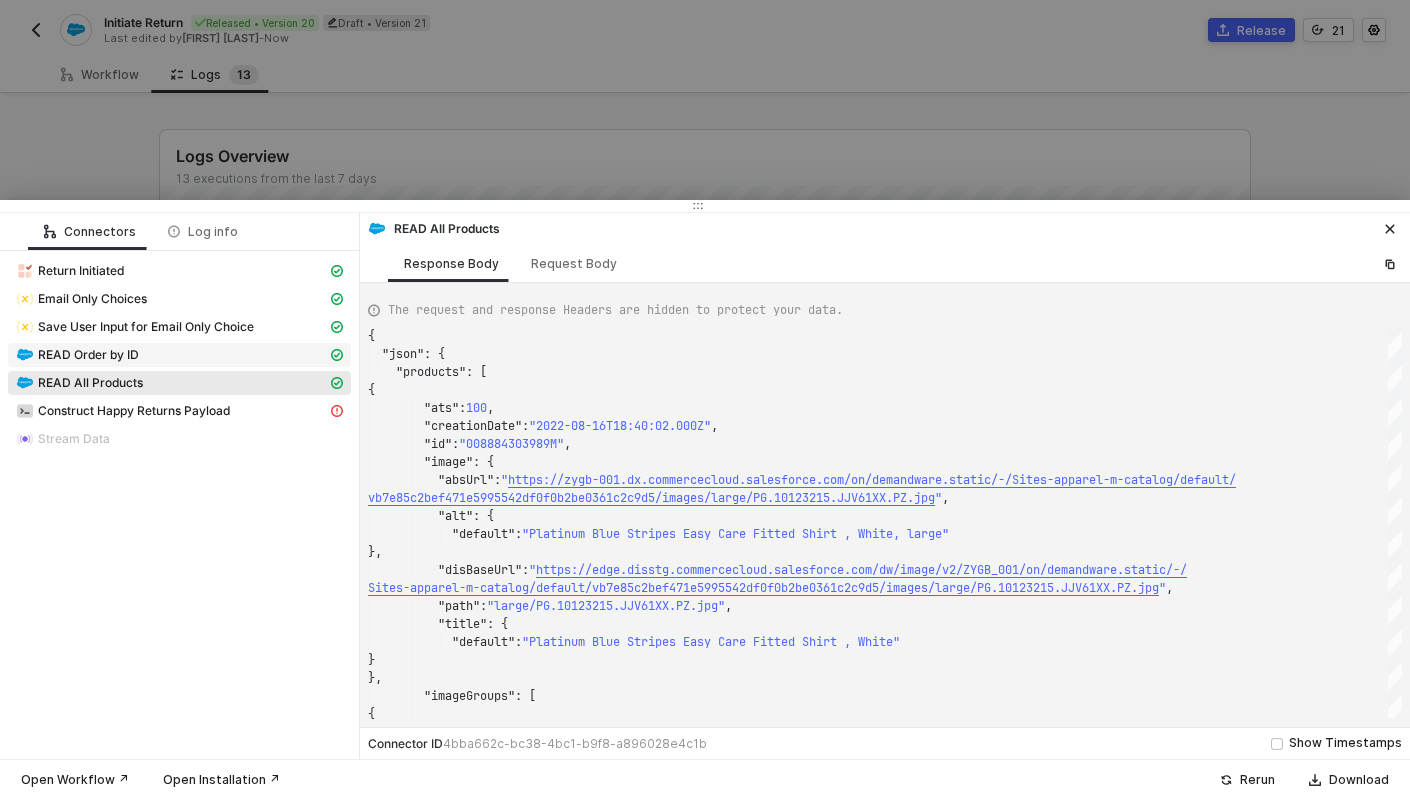click on "READ Order by ID" at bounding box center [81, 271] 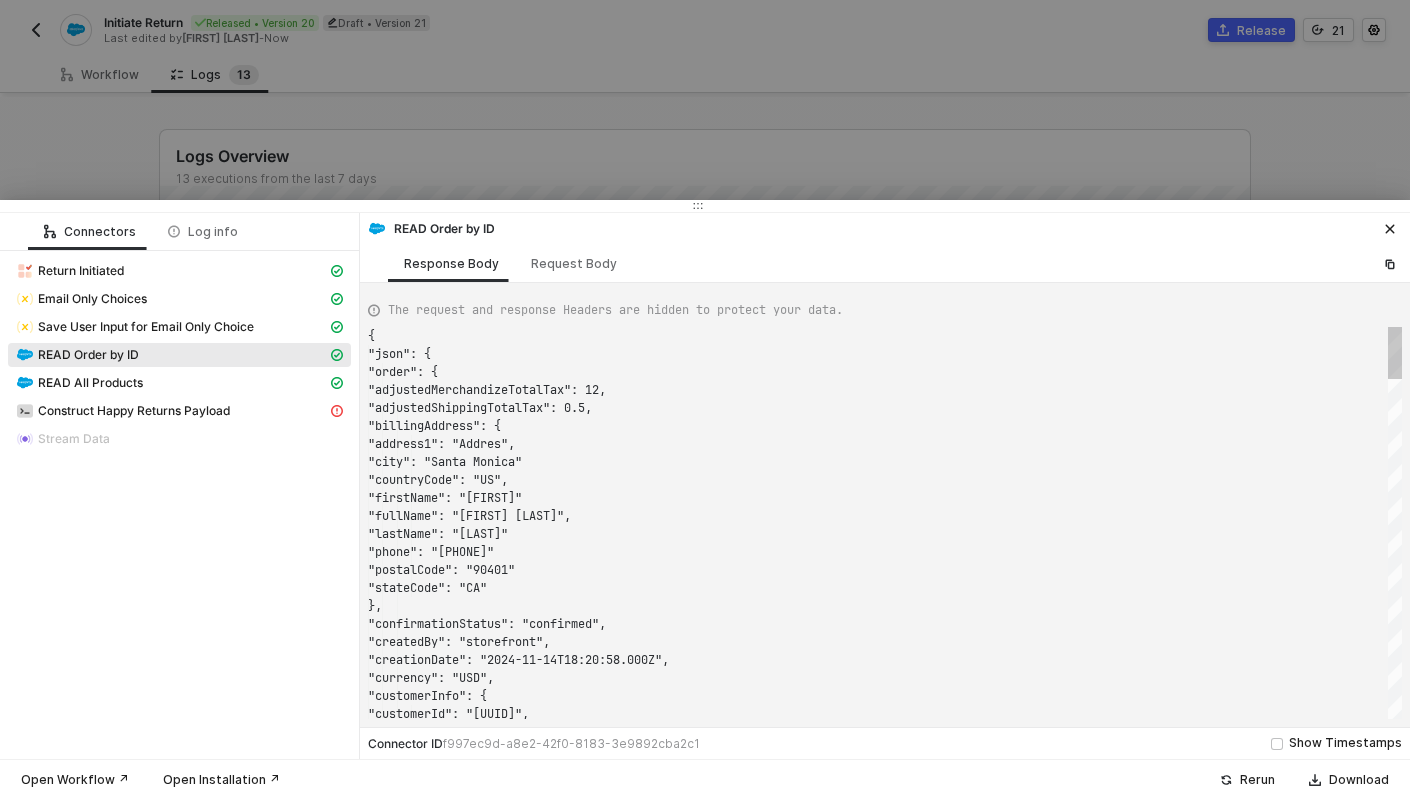 scroll, scrollTop: 180, scrollLeft: 0, axis: vertical 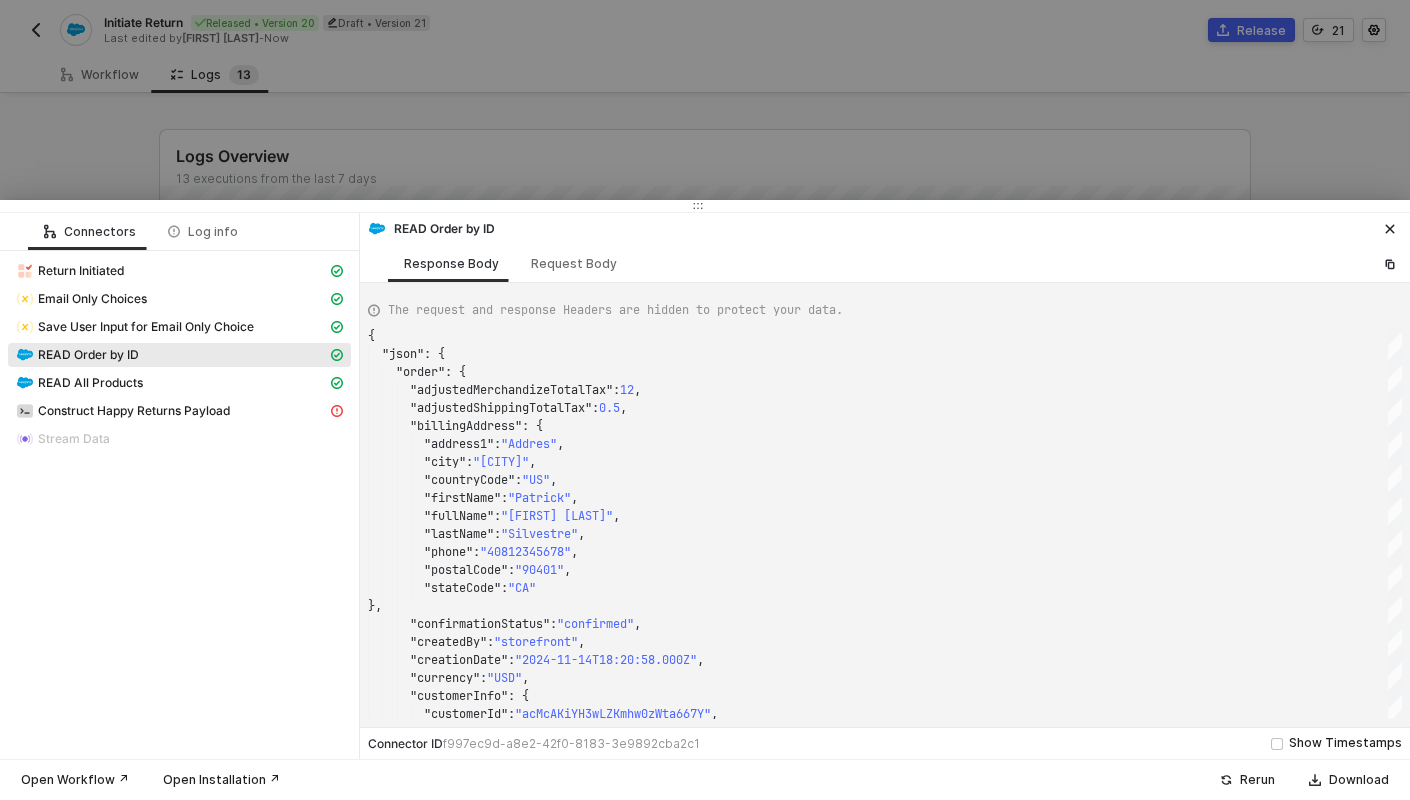 click at bounding box center (705, 400) 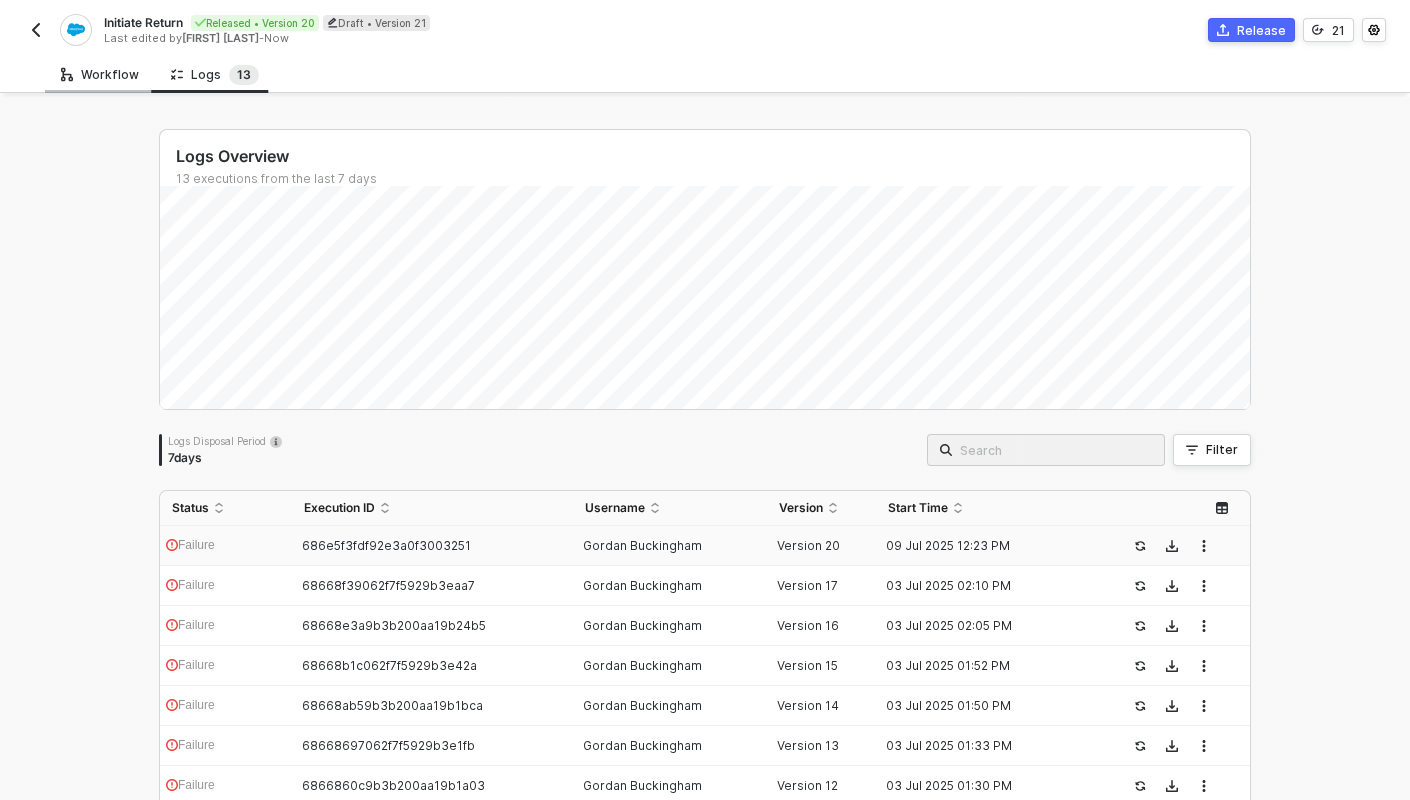 click on "Workflow" at bounding box center (100, 75) 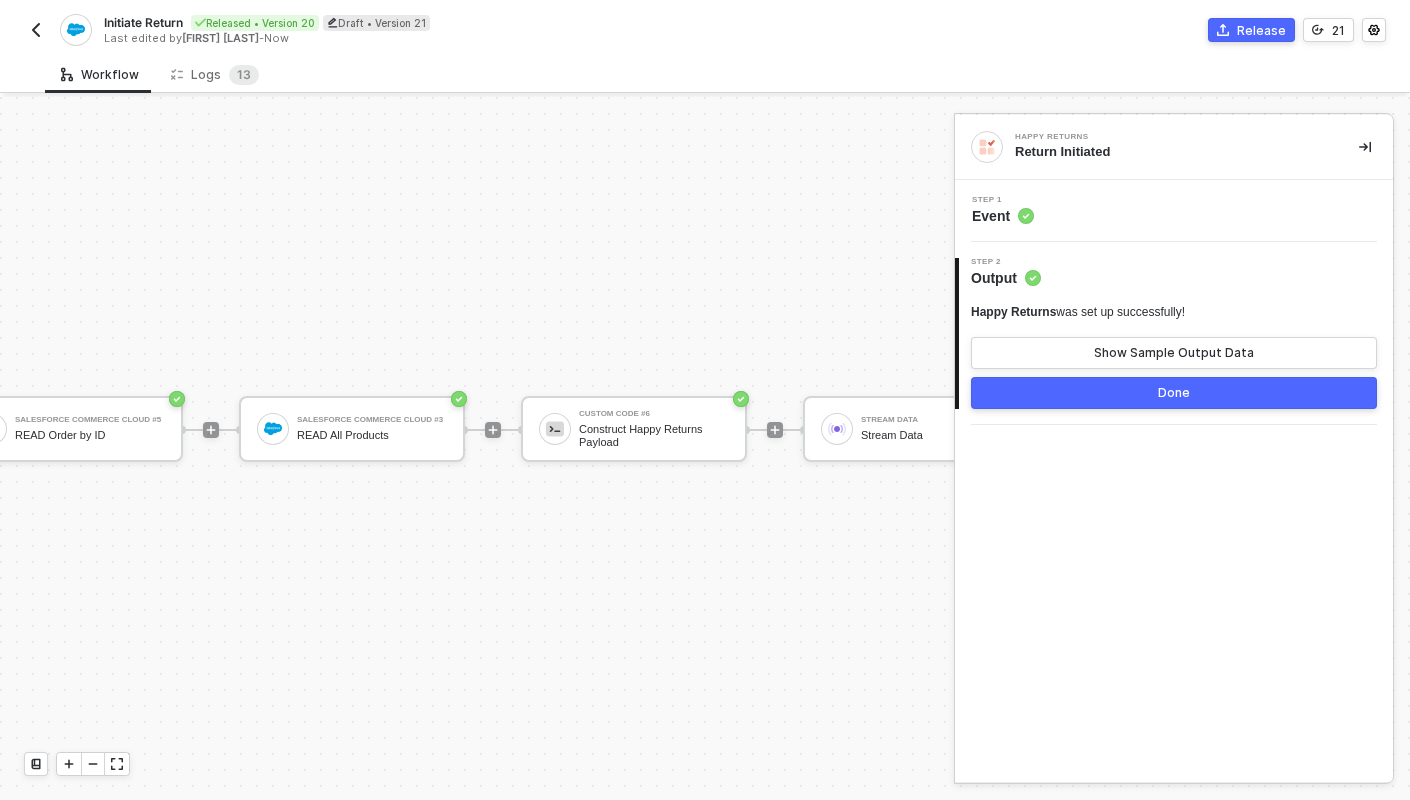 scroll, scrollTop: 37, scrollLeft: 965, axis: both 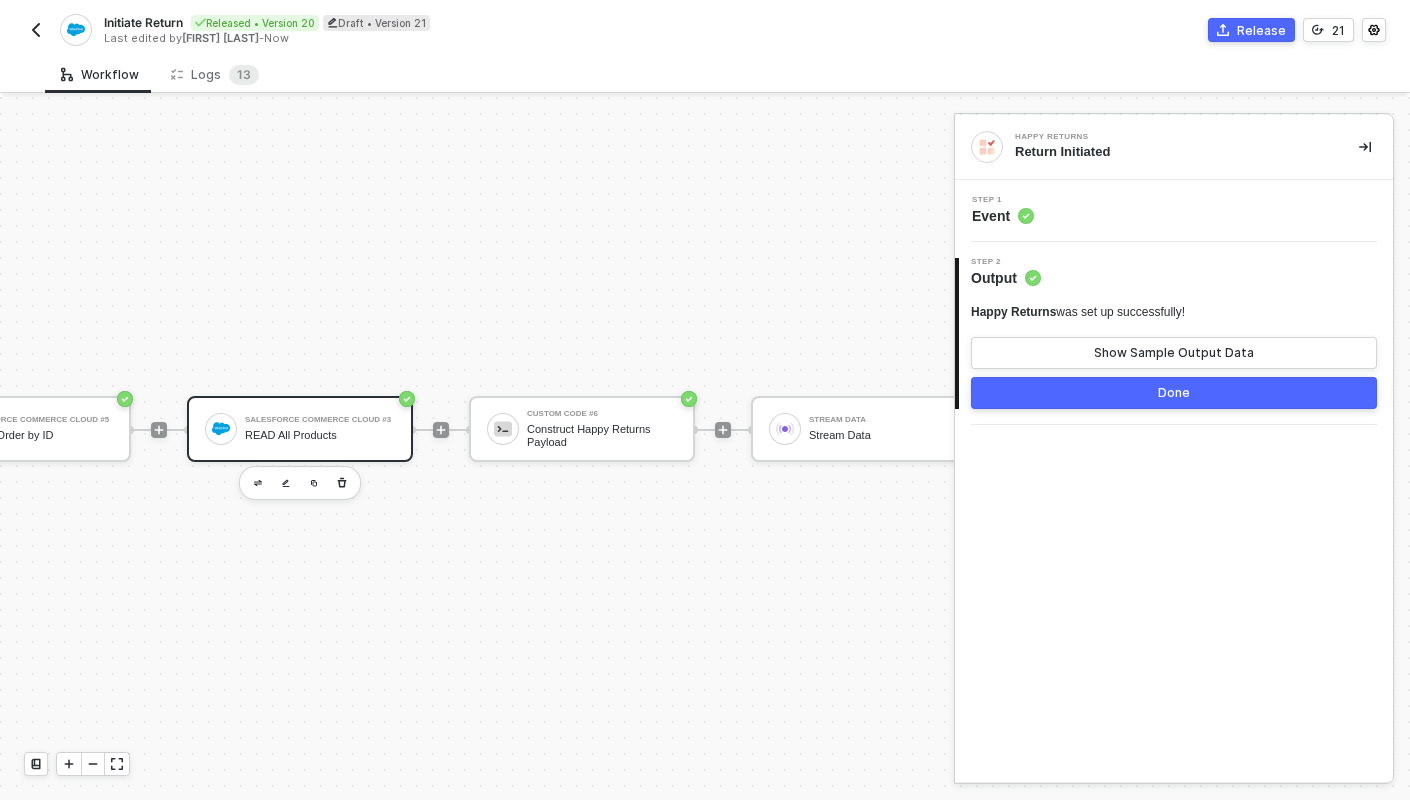 click on "Salesforce Commerce Cloud #3 READ All Products" at bounding box center (320, 429) 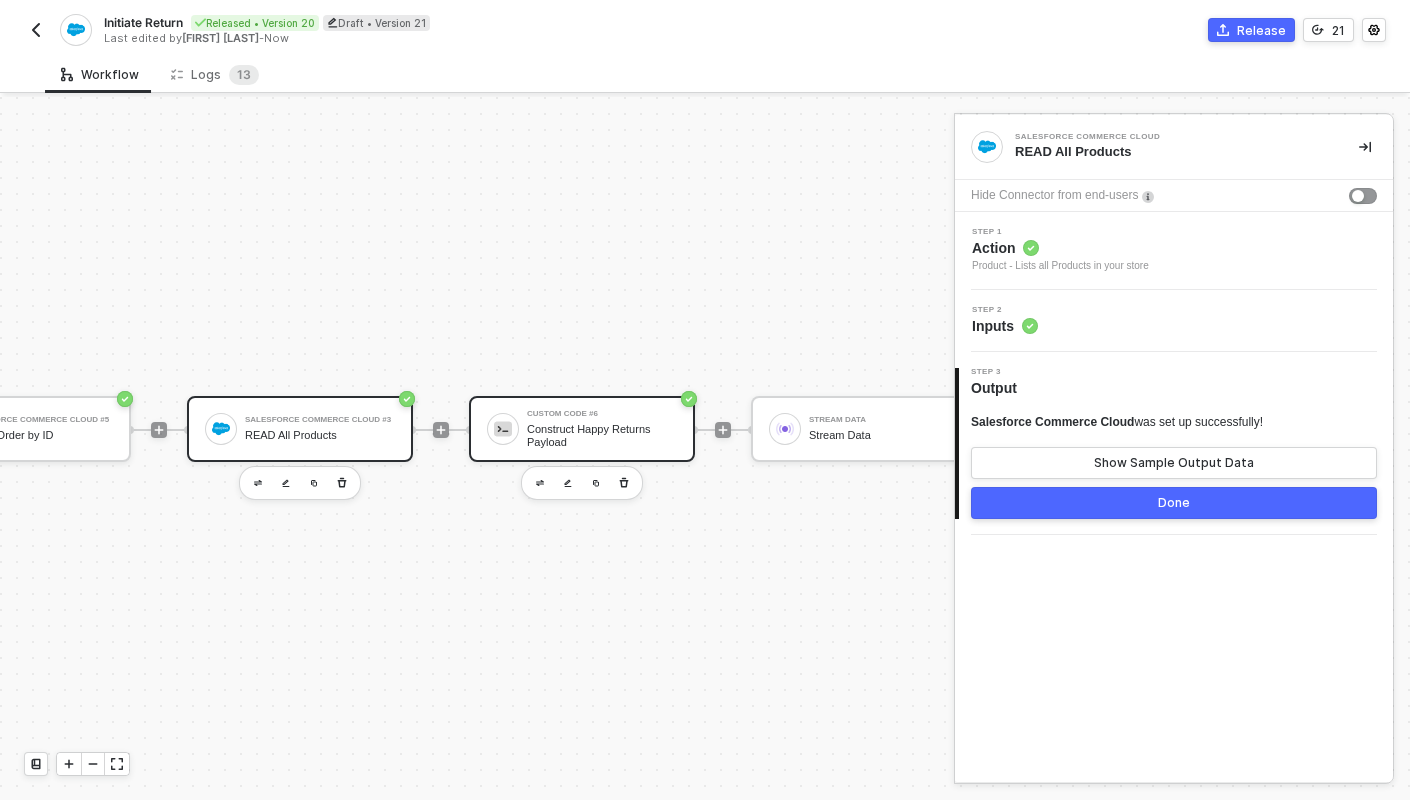 click on "Construct Happy Returns Payload" at bounding box center [602, 435] 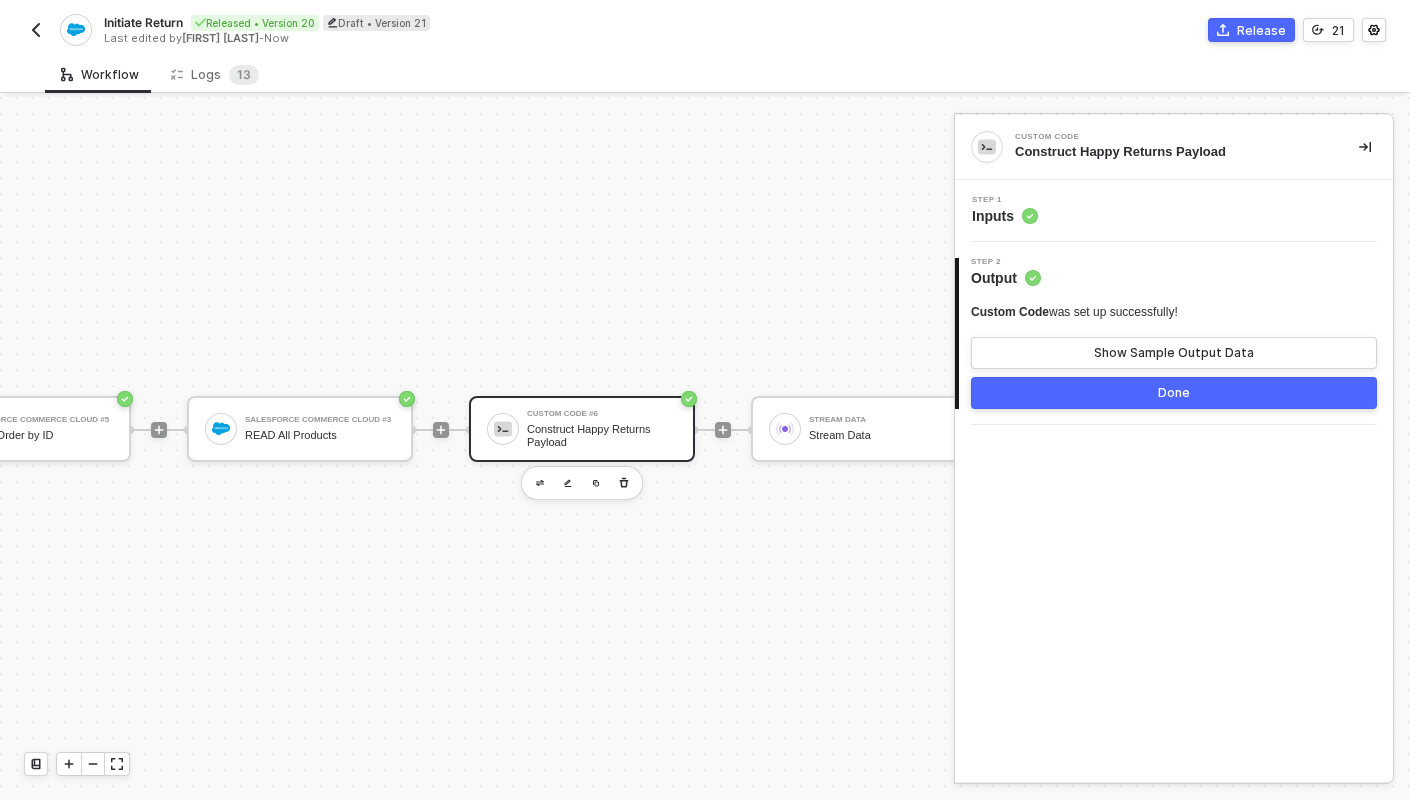 click on "Step 1 Inputs" at bounding box center [1176, 211] 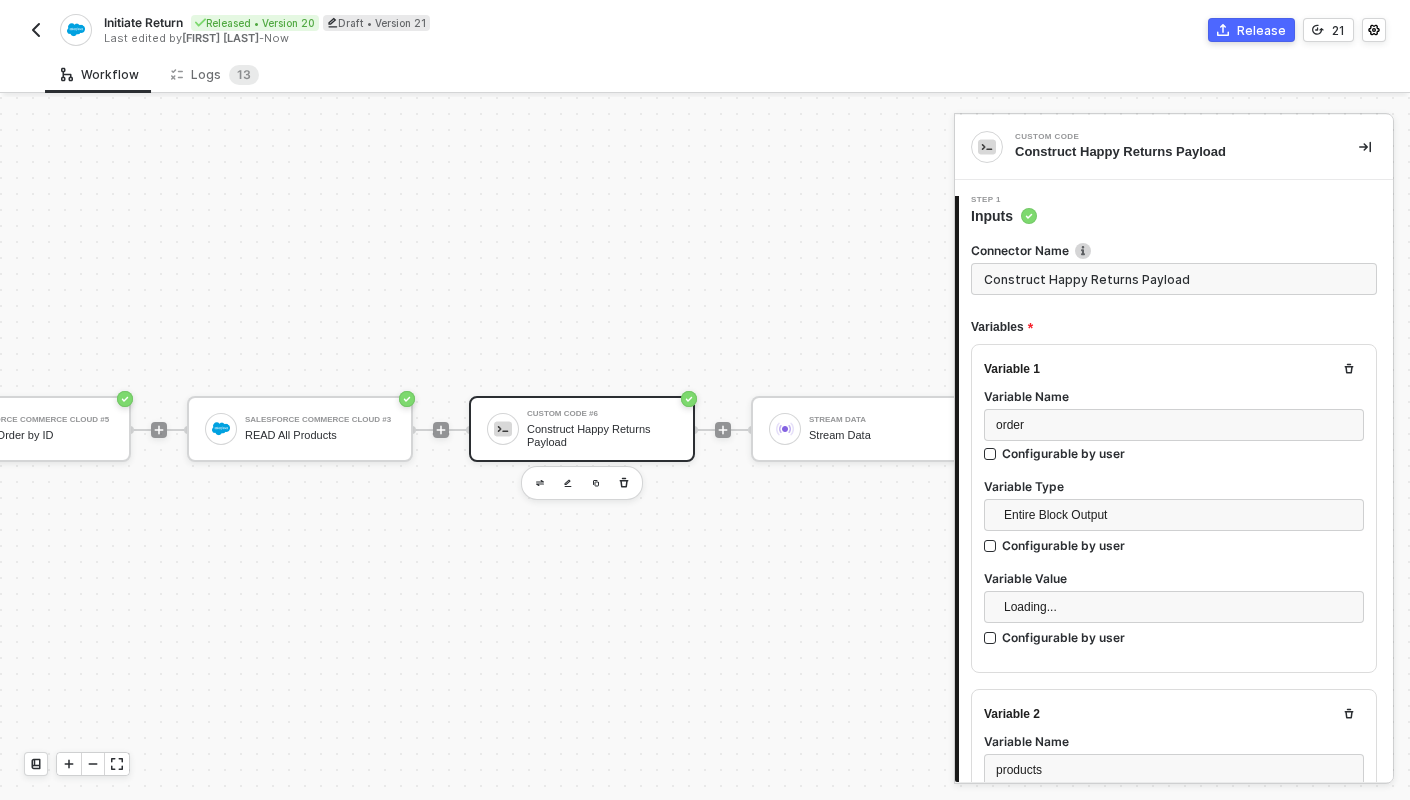 scroll, scrollTop: 147, scrollLeft: 0, axis: vertical 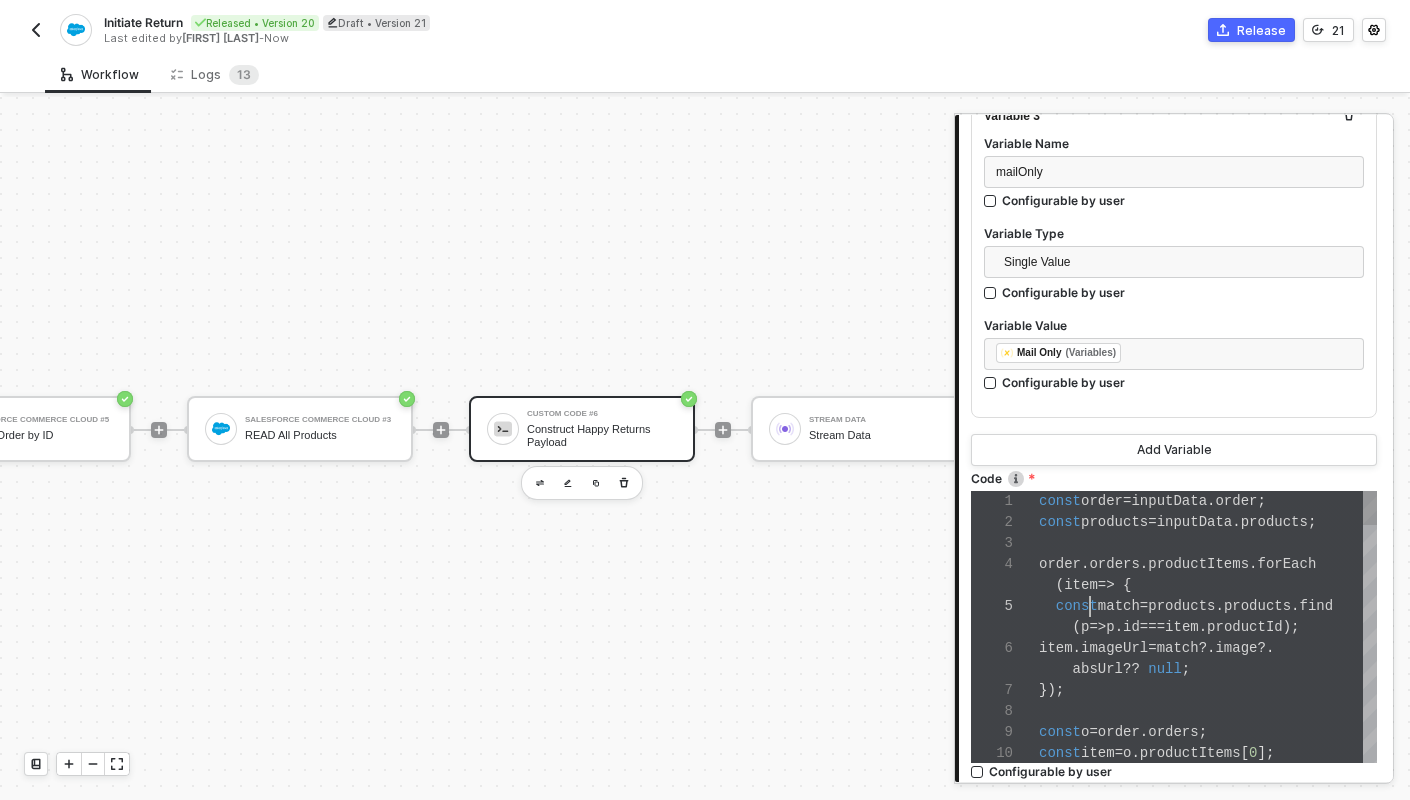 click on "const" at bounding box center [1077, 606] 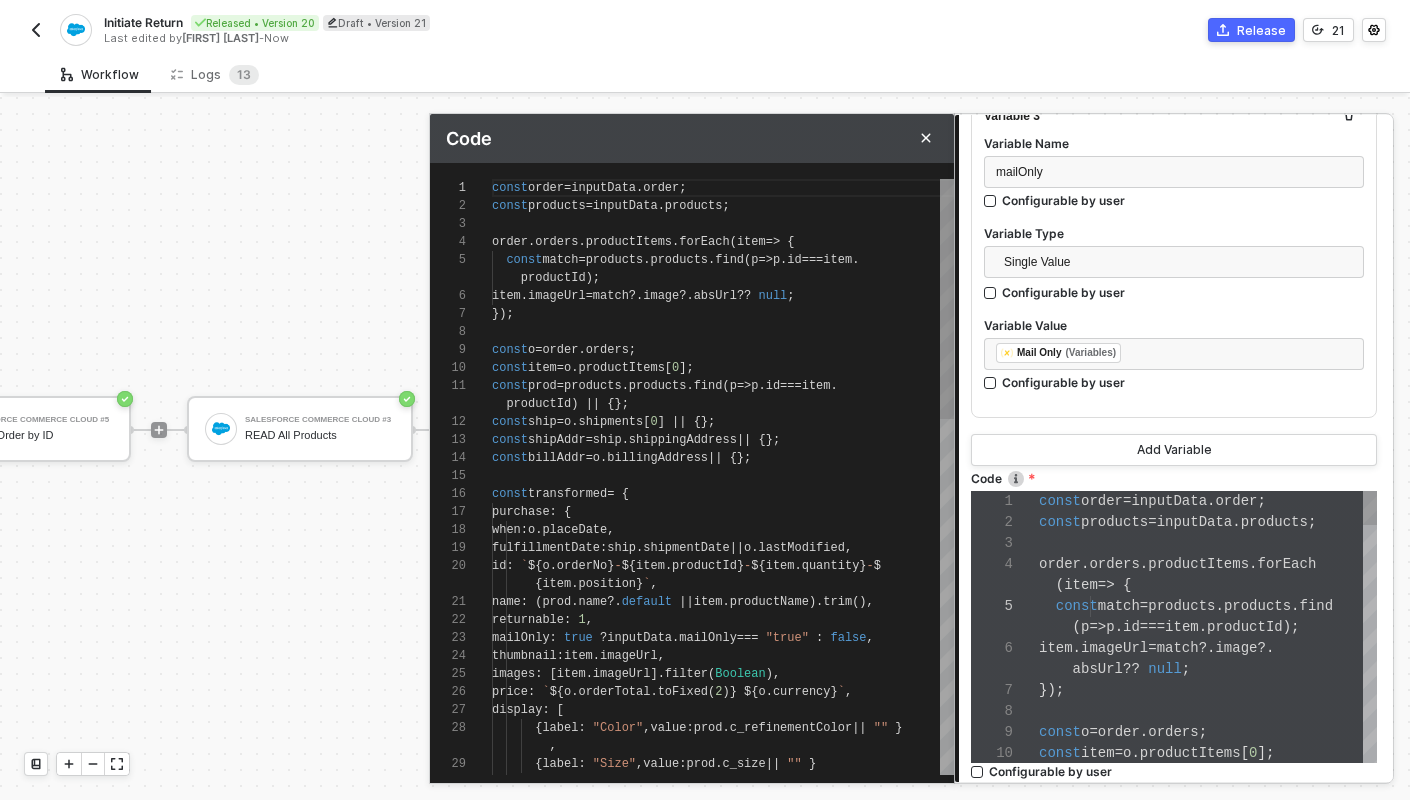 scroll, scrollTop: 162, scrollLeft: 0, axis: vertical 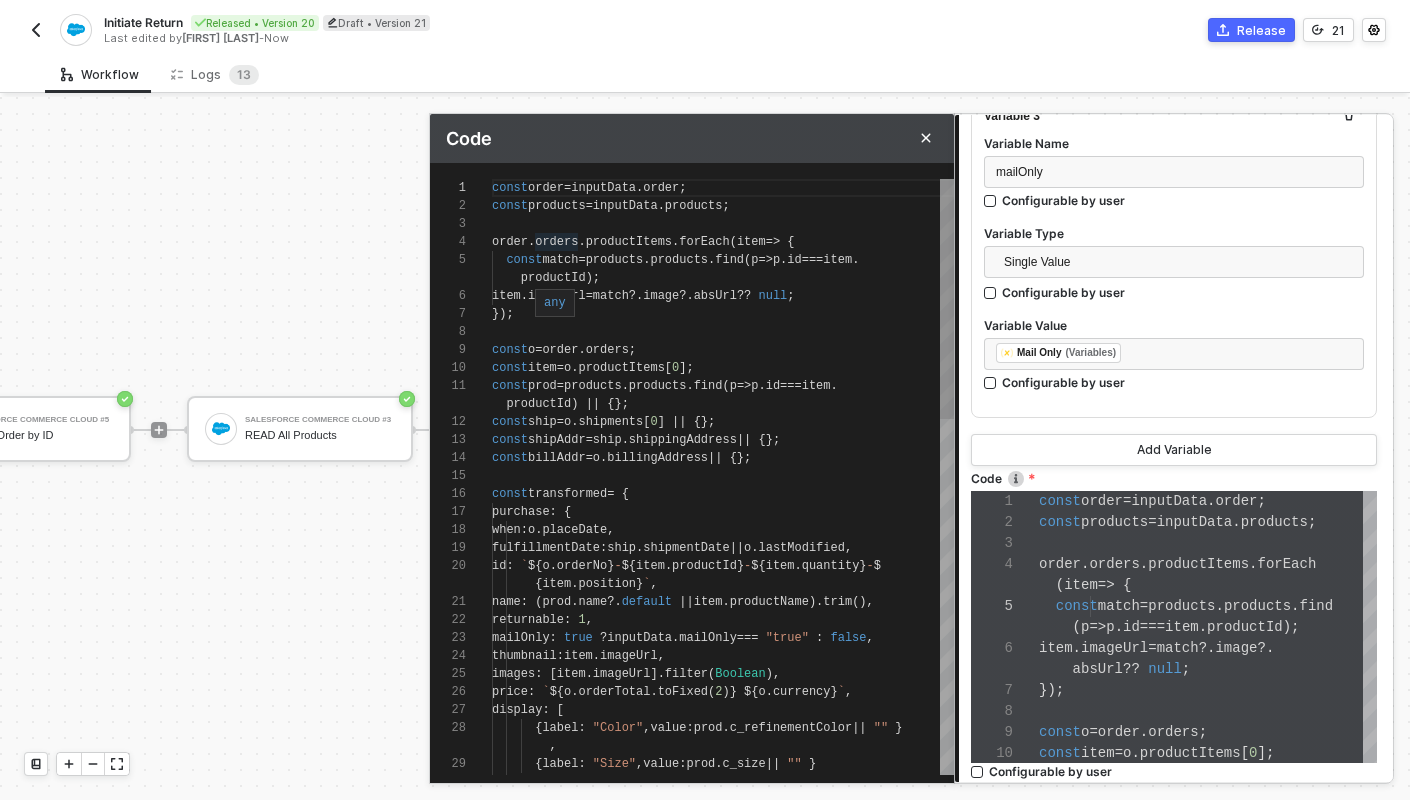 click on "." at bounding box center (581, 242) 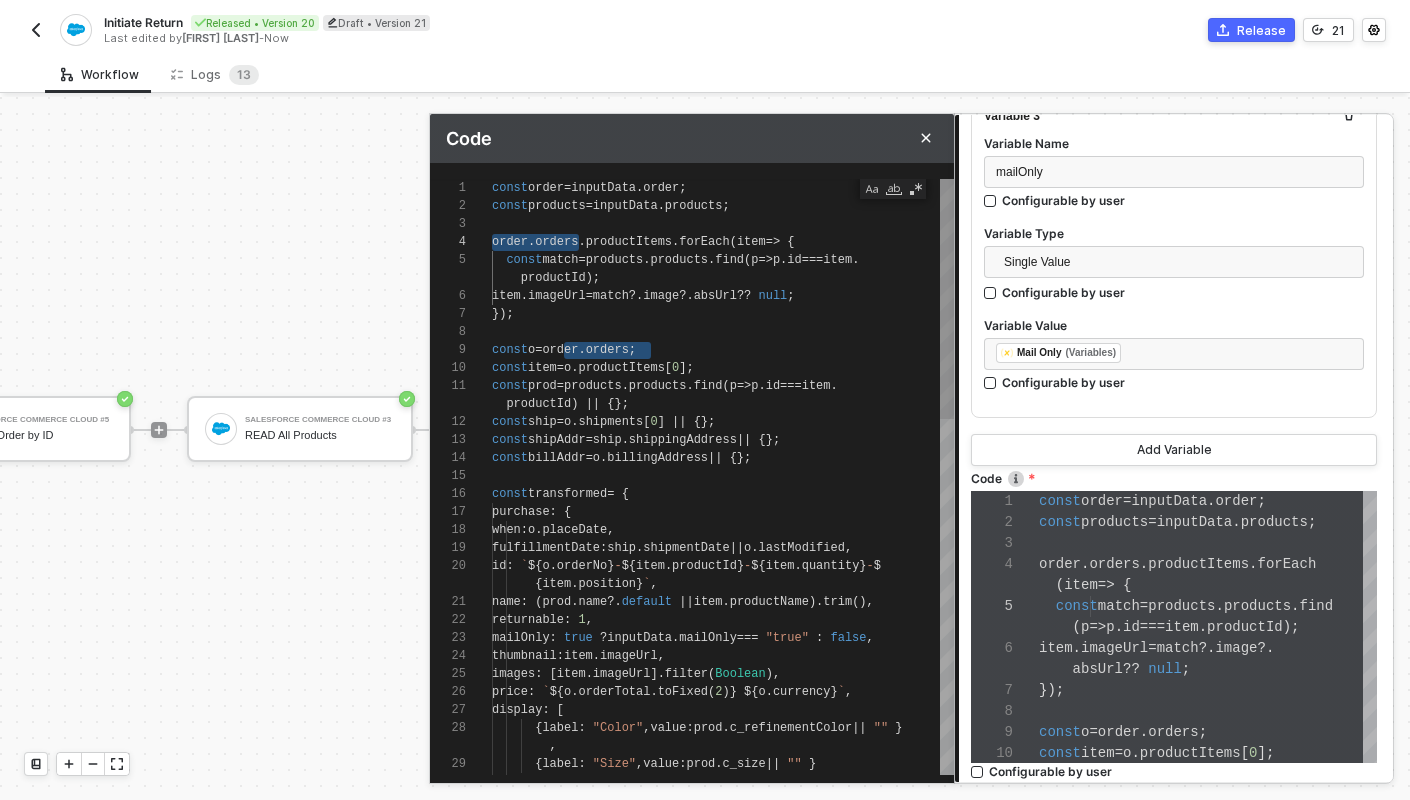 scroll, scrollTop: 54, scrollLeft: 7, axis: both 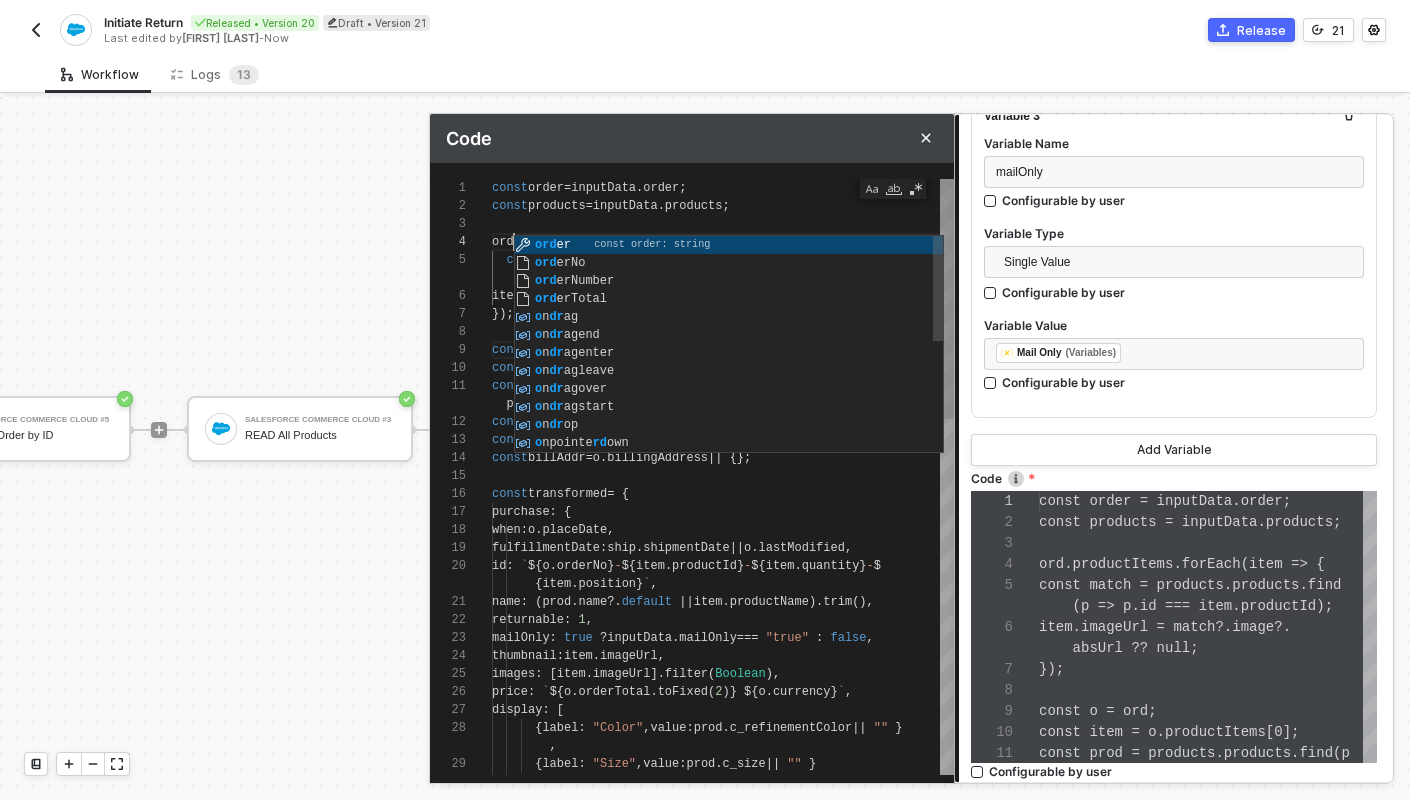 type on "const order = inputData.order;
const products = inputData.products;
order.productItems.forEach(item => {
const match = products.products.find(p => p.id === item.productId);
item.imageUrl = match?.image?.absUrl ?? null;
});
const o = order;" 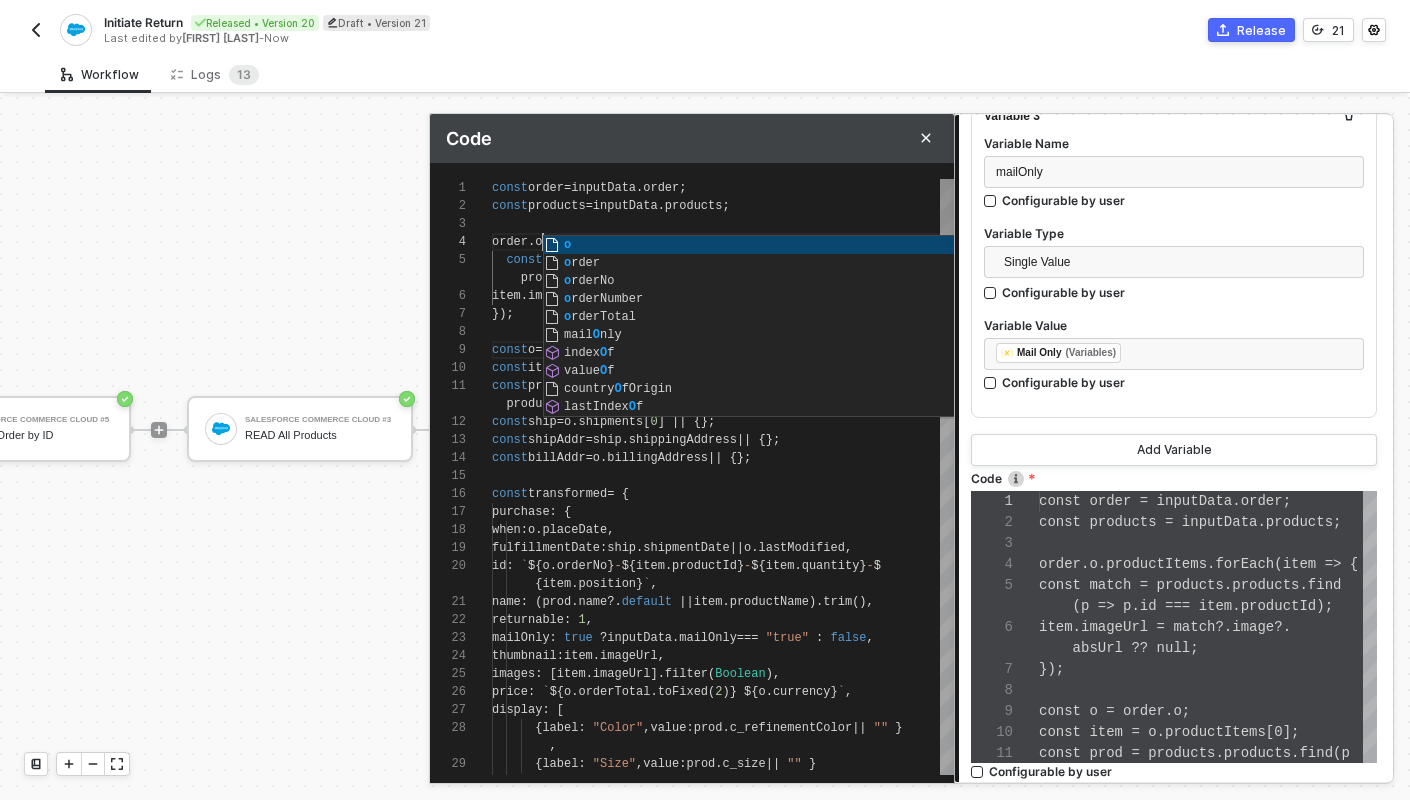 scroll, scrollTop: 54, scrollLeft: 57, axis: both 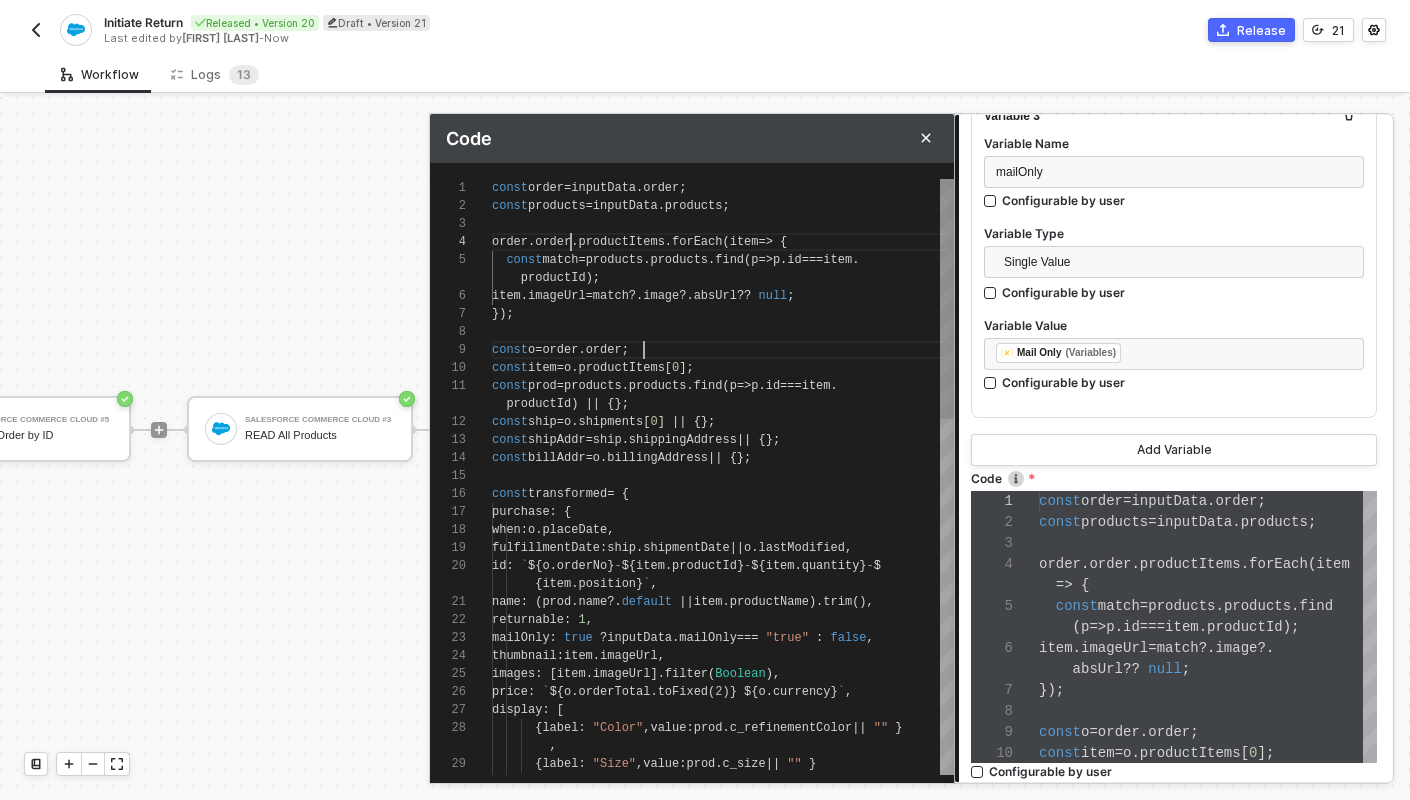 click on "const  prod  =  products . products . find ( p  =>  p . id  ===  item ." at bounding box center [723, 386] 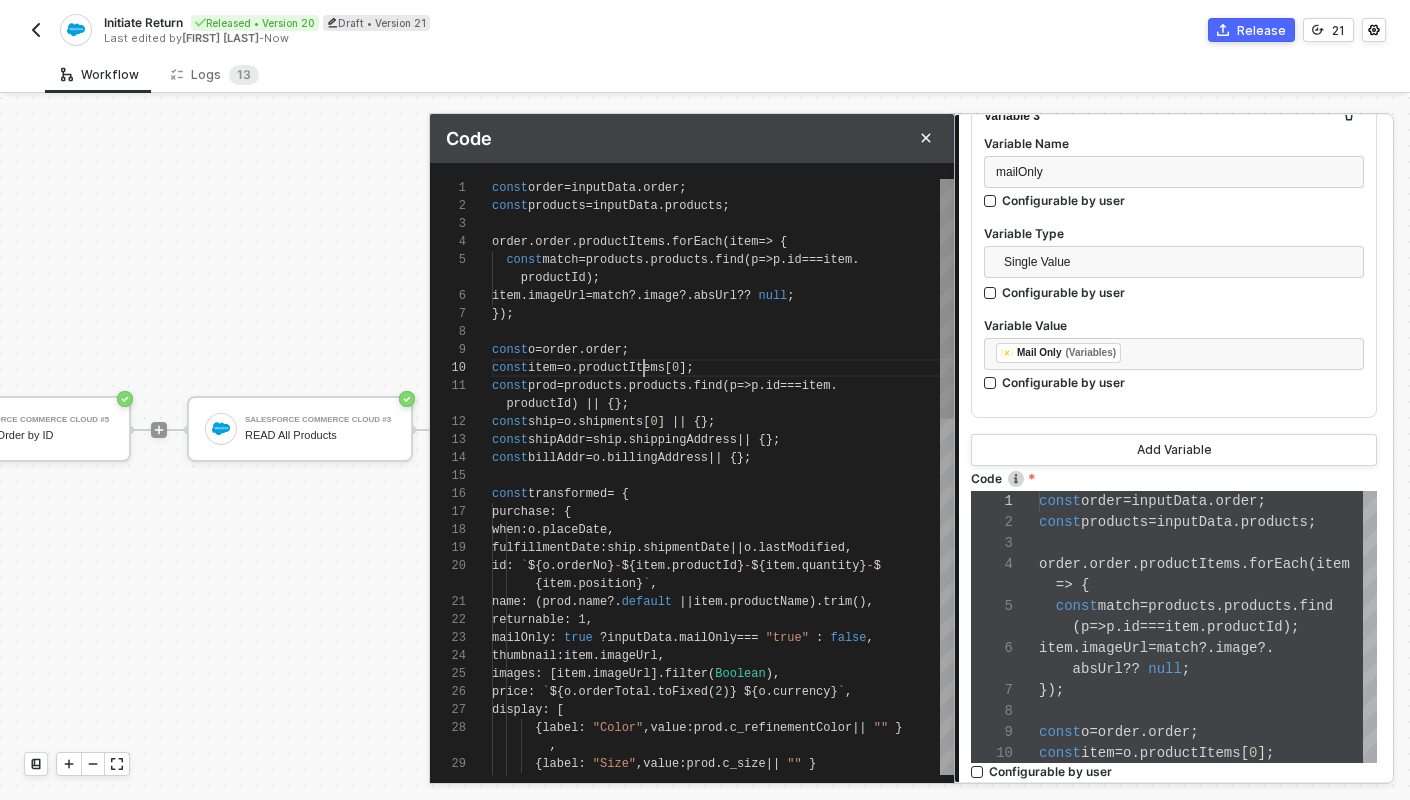 scroll, scrollTop: 0, scrollLeft: 152, axis: horizontal 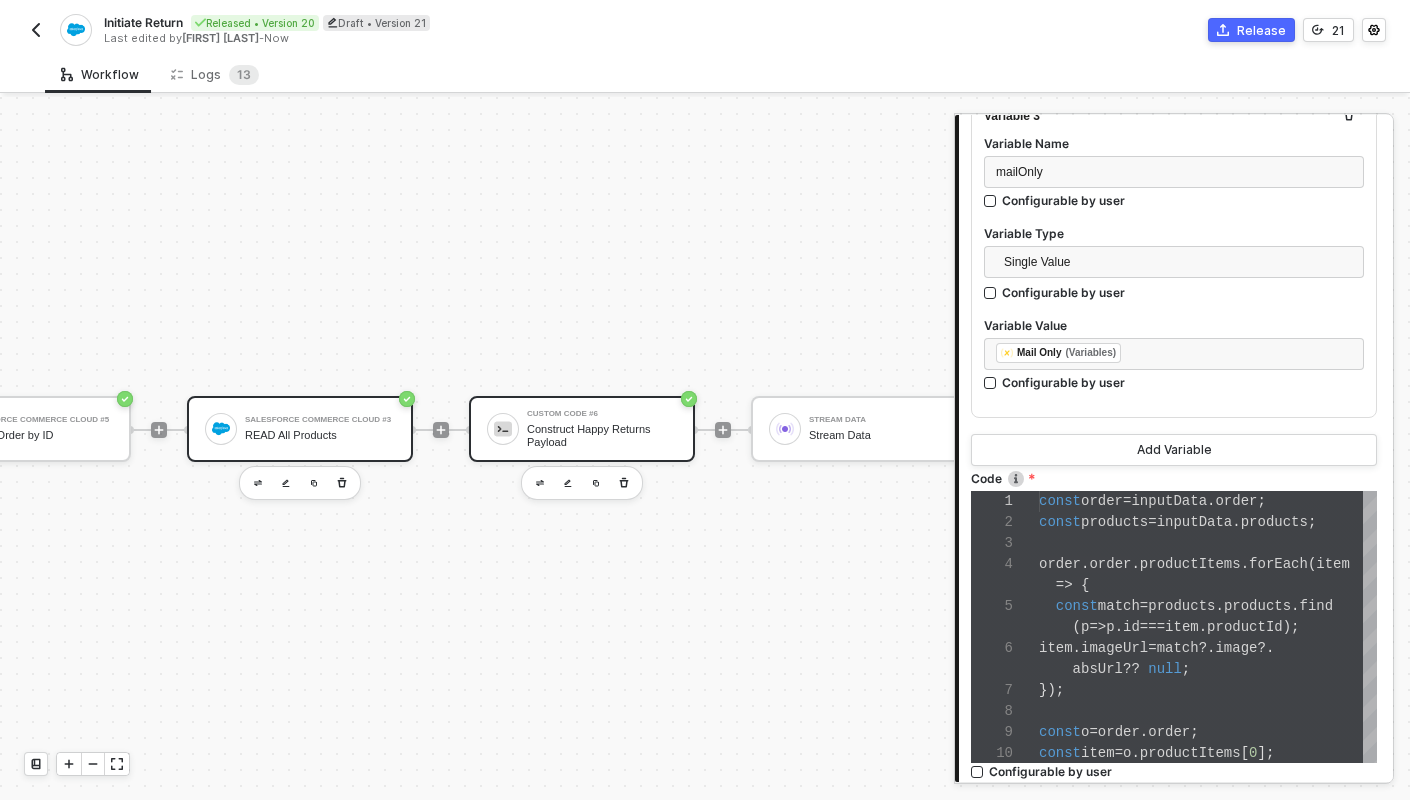 click on "READ All Products" at bounding box center [320, 435] 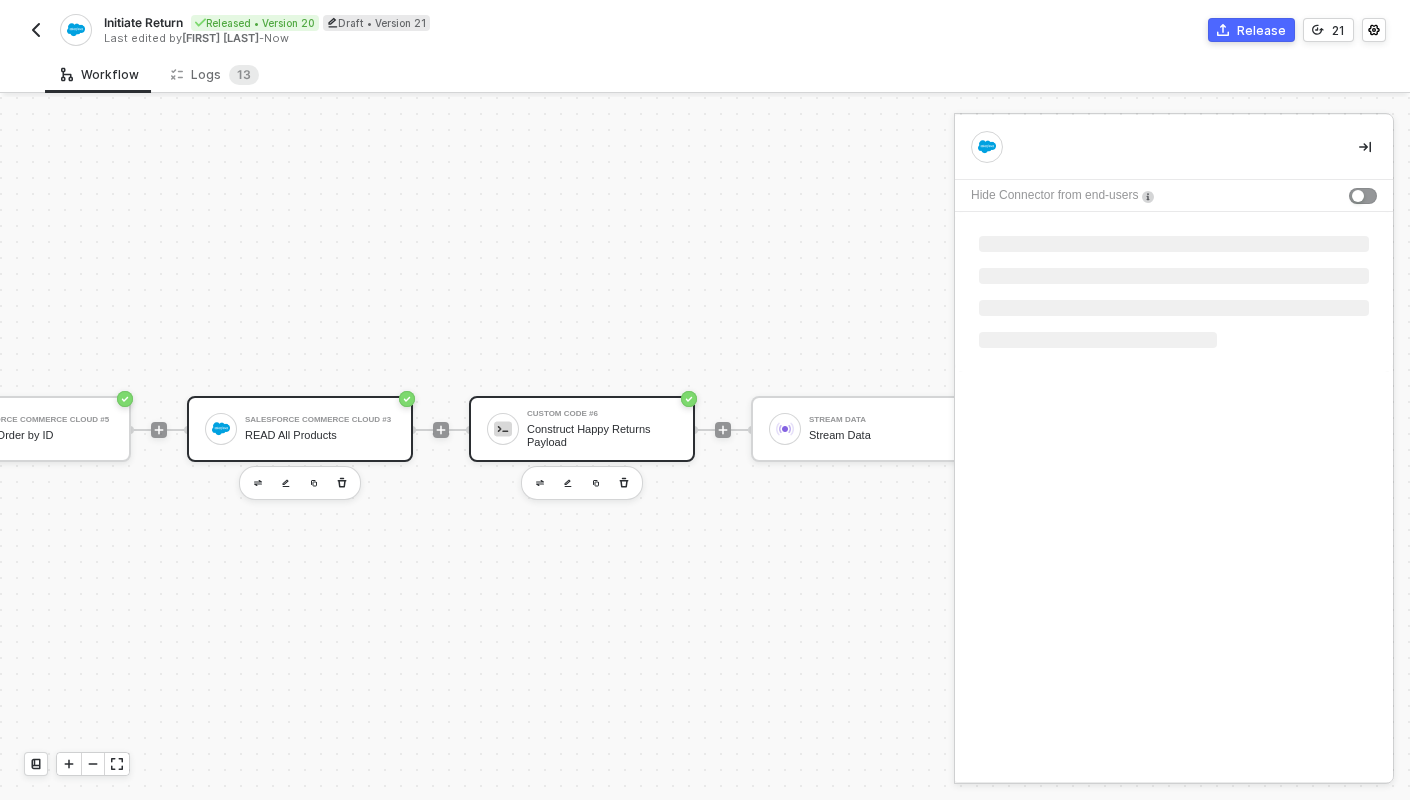 scroll, scrollTop: 0, scrollLeft: 0, axis: both 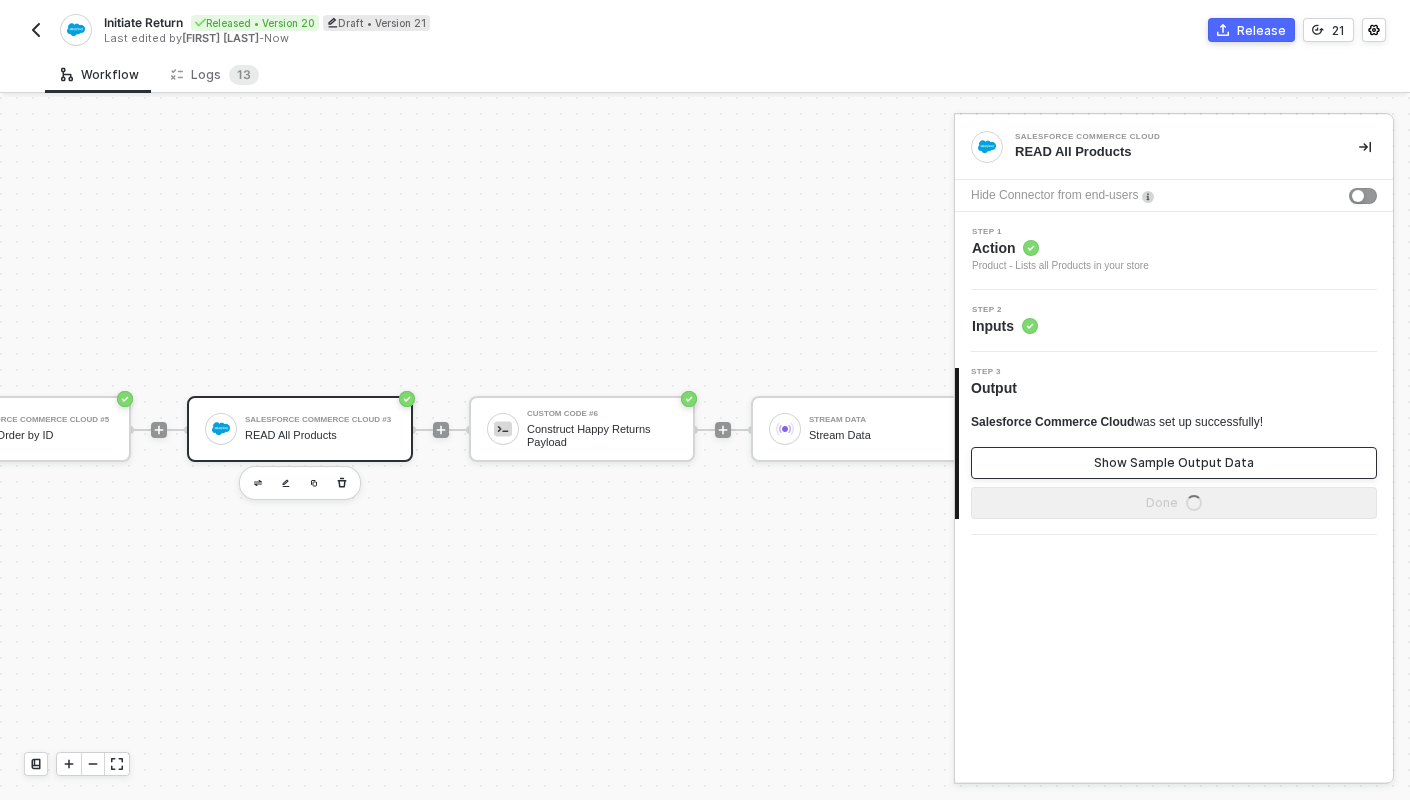 click on "Show Sample Output Data" at bounding box center [1174, 463] 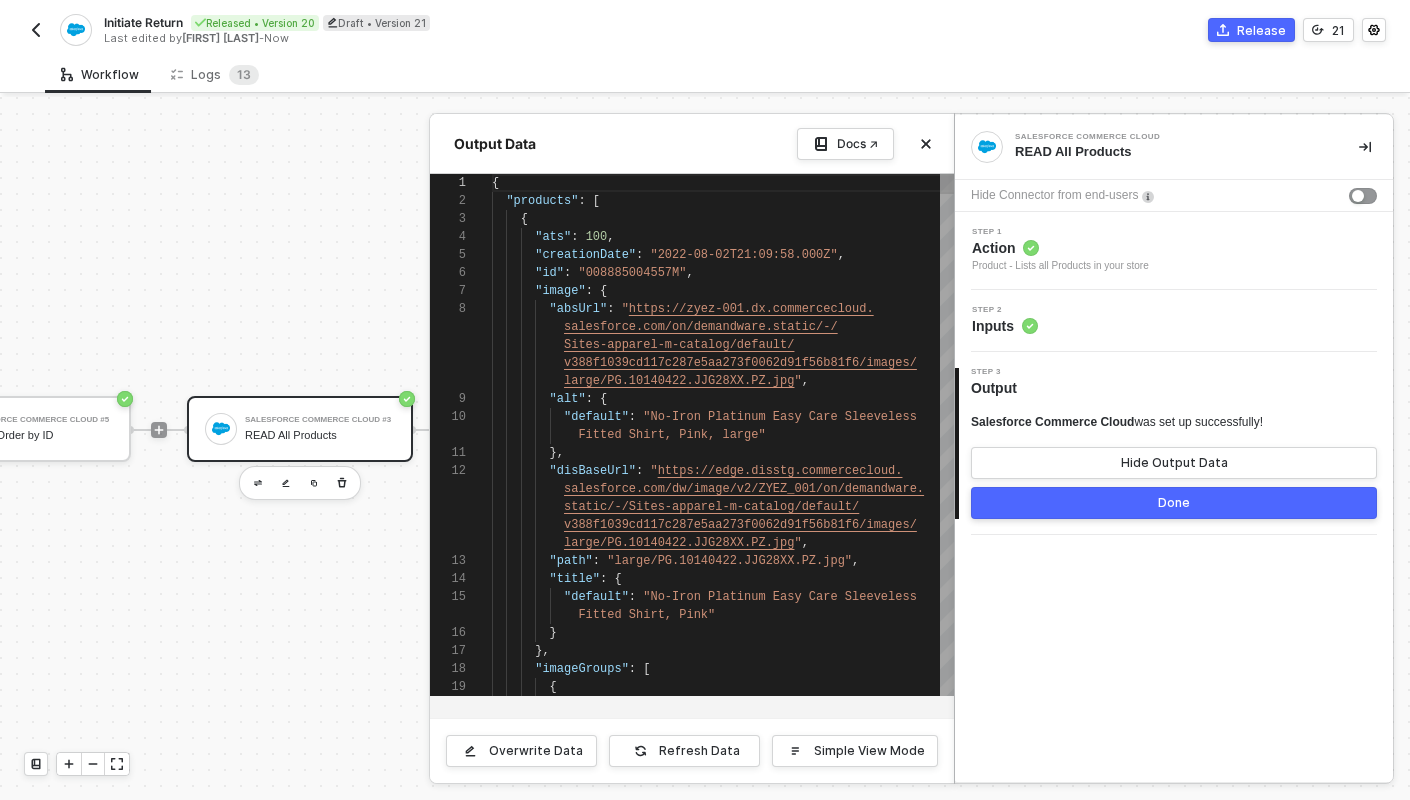 scroll, scrollTop: 126, scrollLeft: 0, axis: vertical 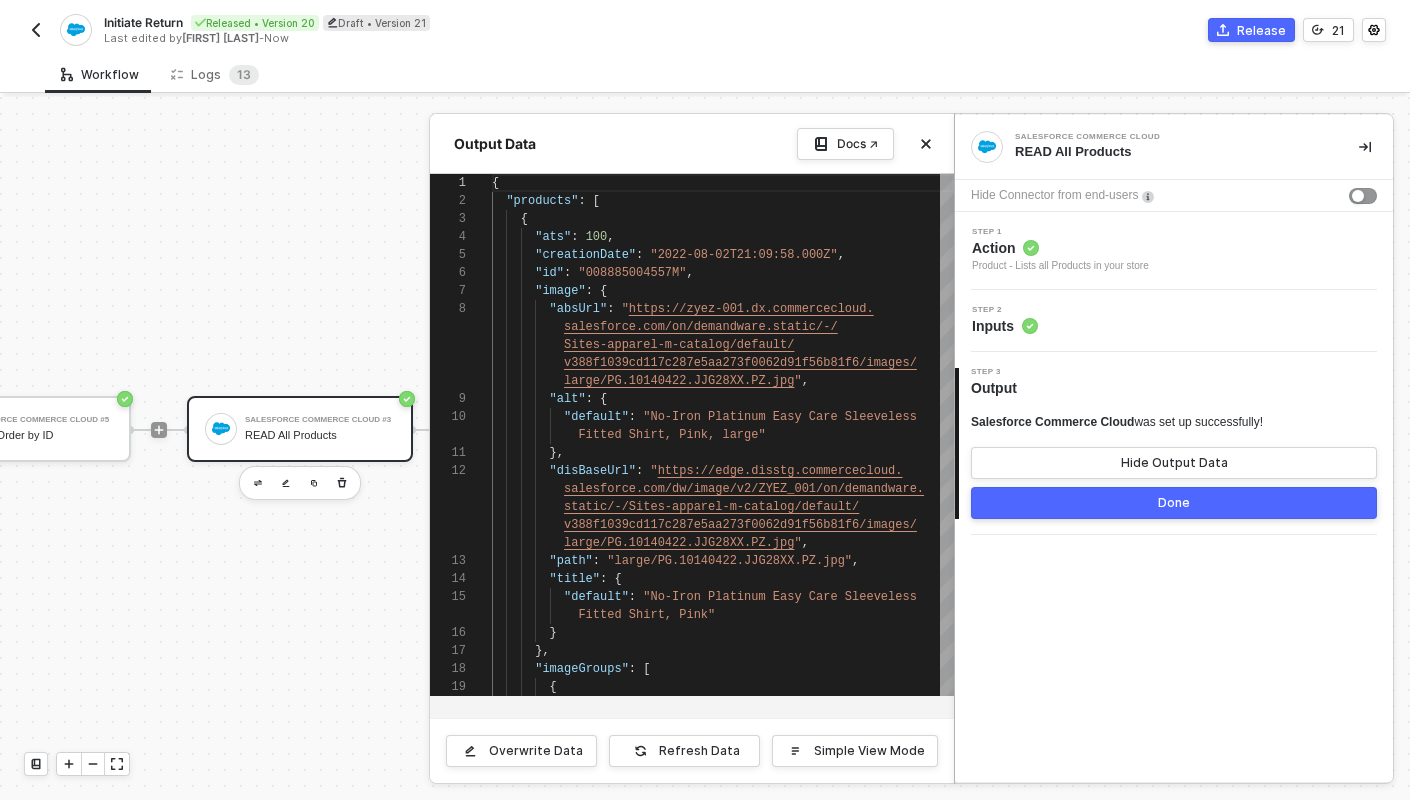 click on "Done" at bounding box center (1174, 503) 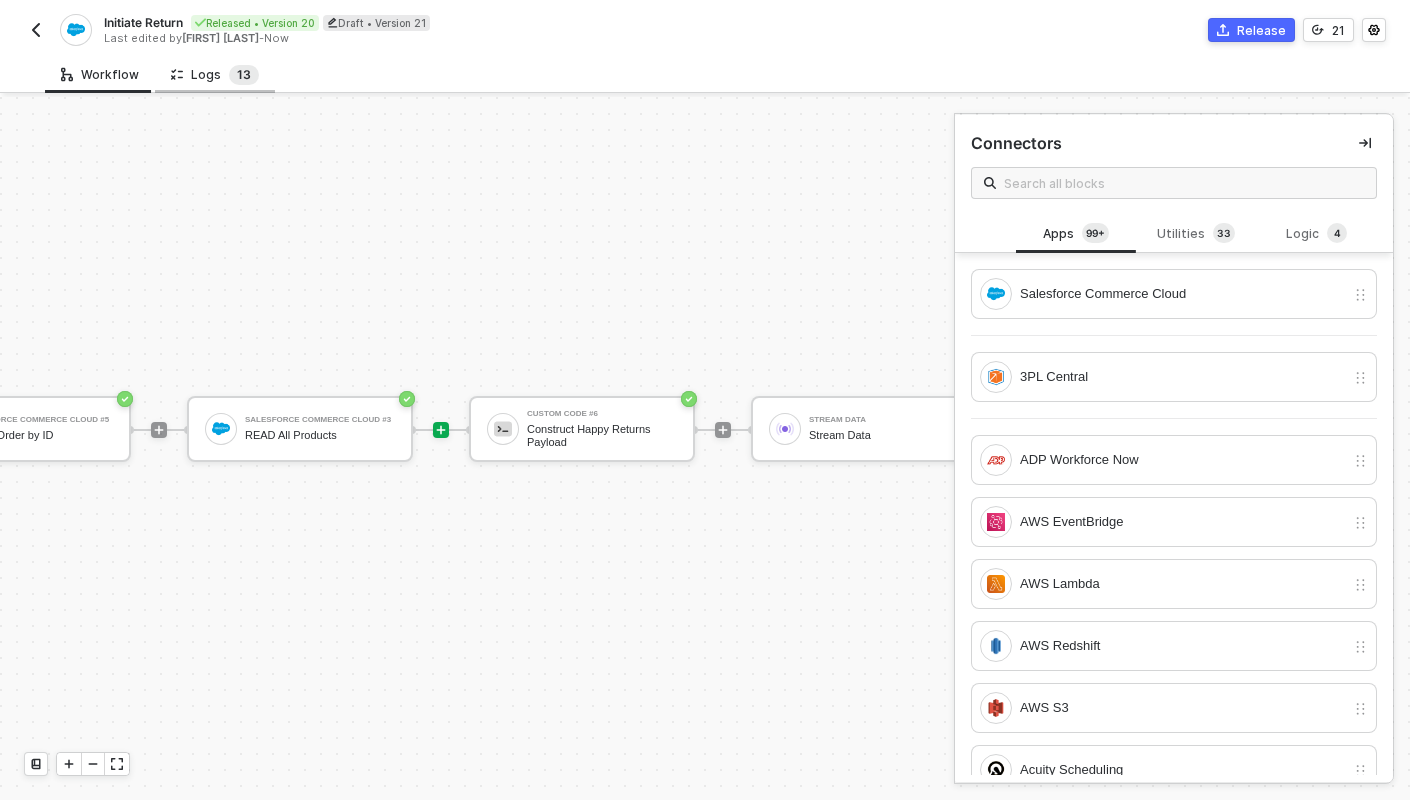click on "1" at bounding box center [240, 74] 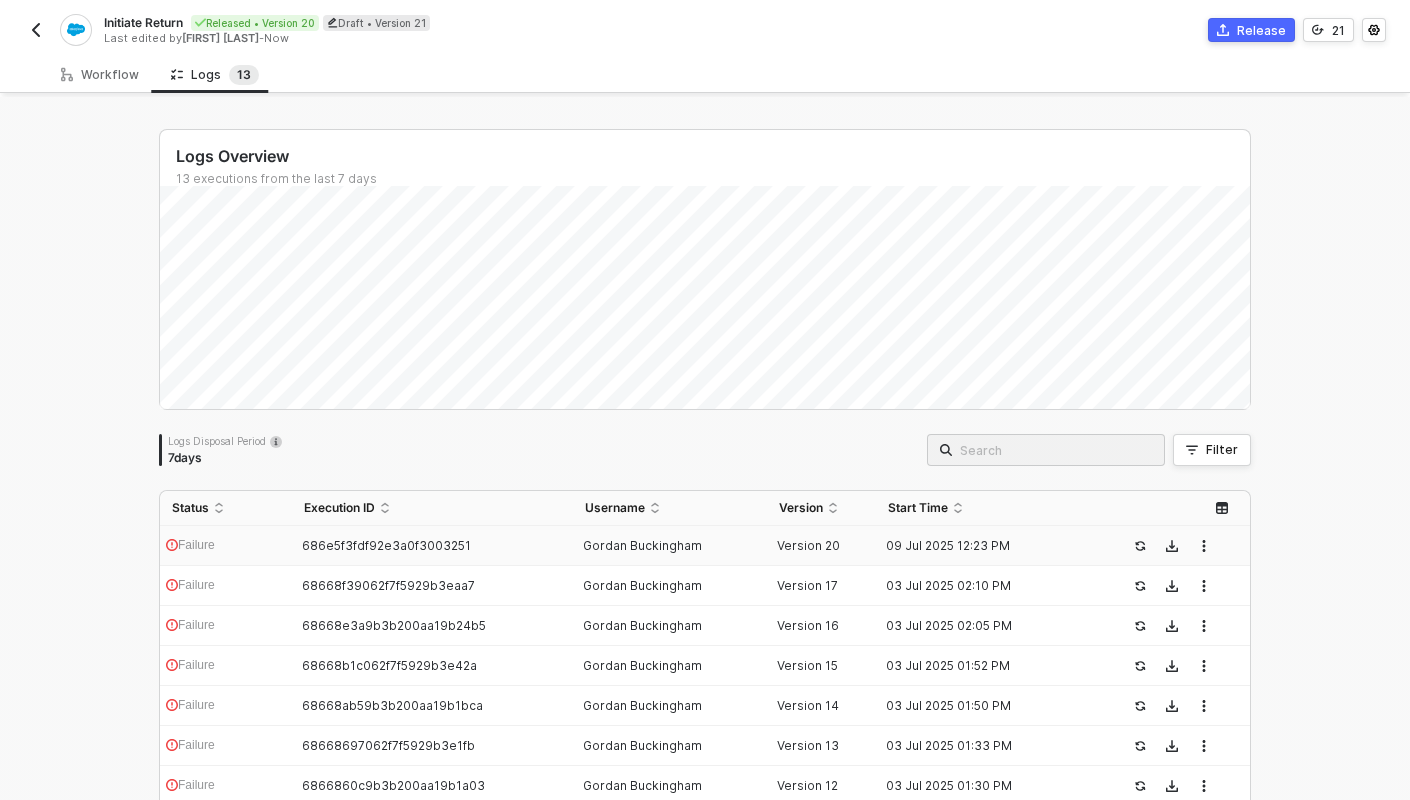 click on "Failure" at bounding box center [226, 546] 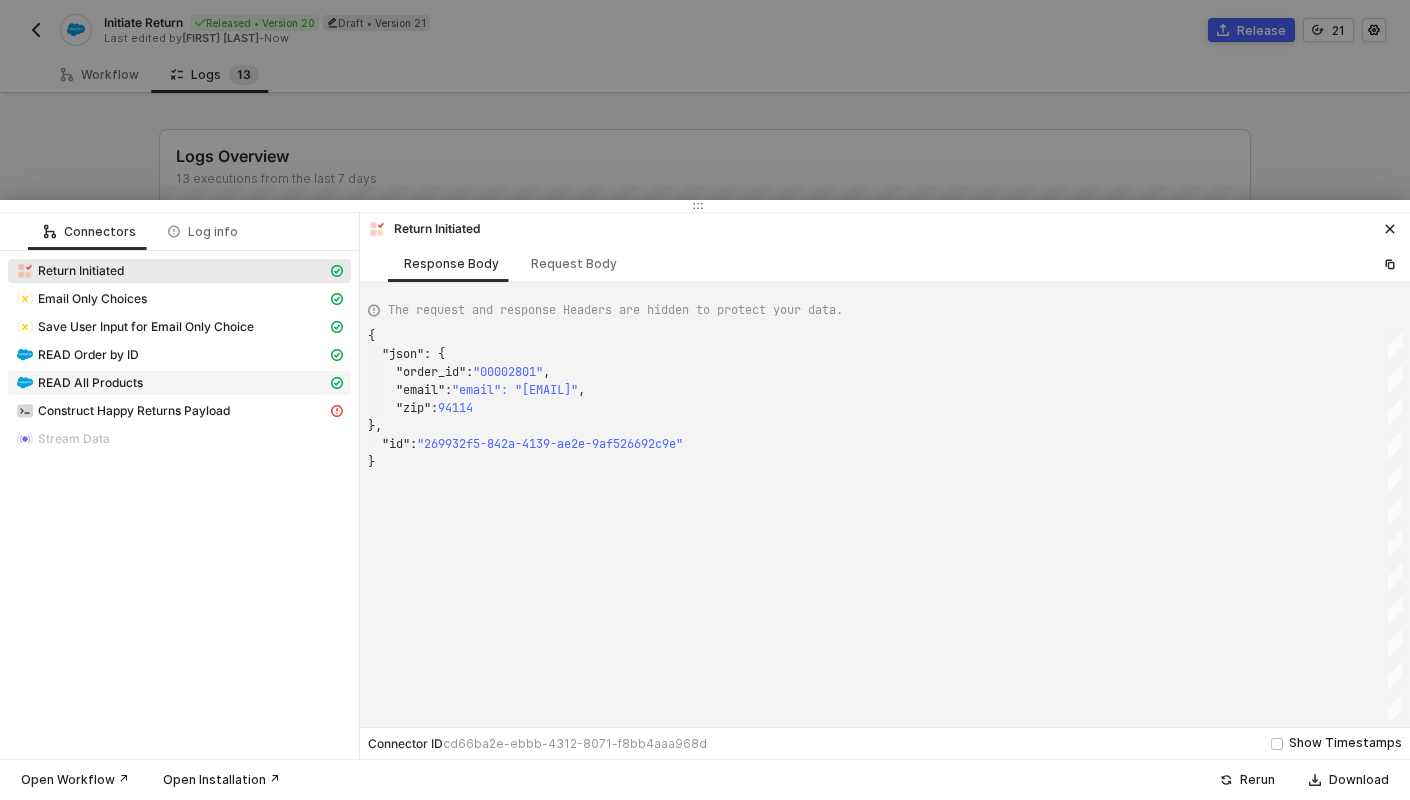 click on "READ All Products" at bounding box center (171, 271) 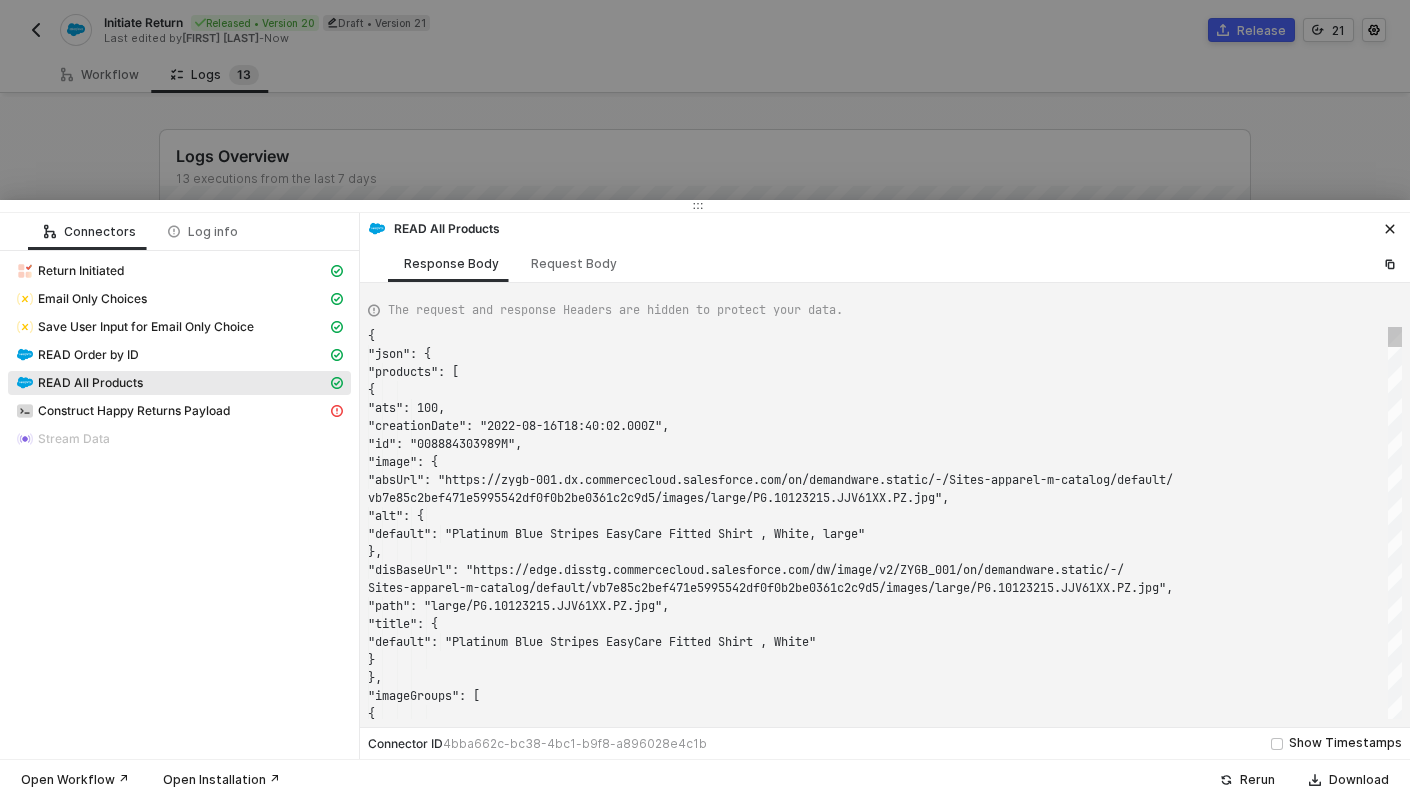 scroll, scrollTop: 162, scrollLeft: 0, axis: vertical 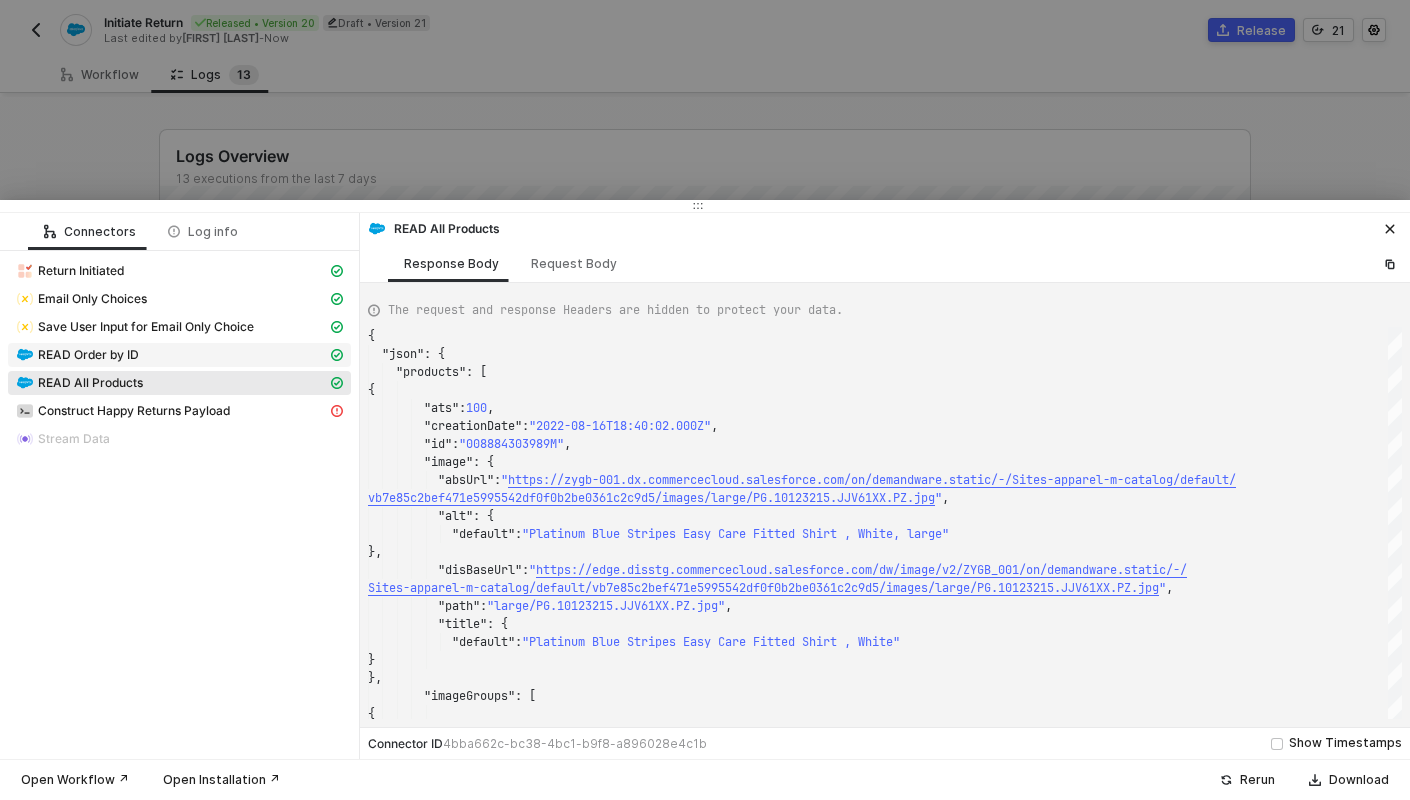 click on "READ Order by ID" at bounding box center [171, 271] 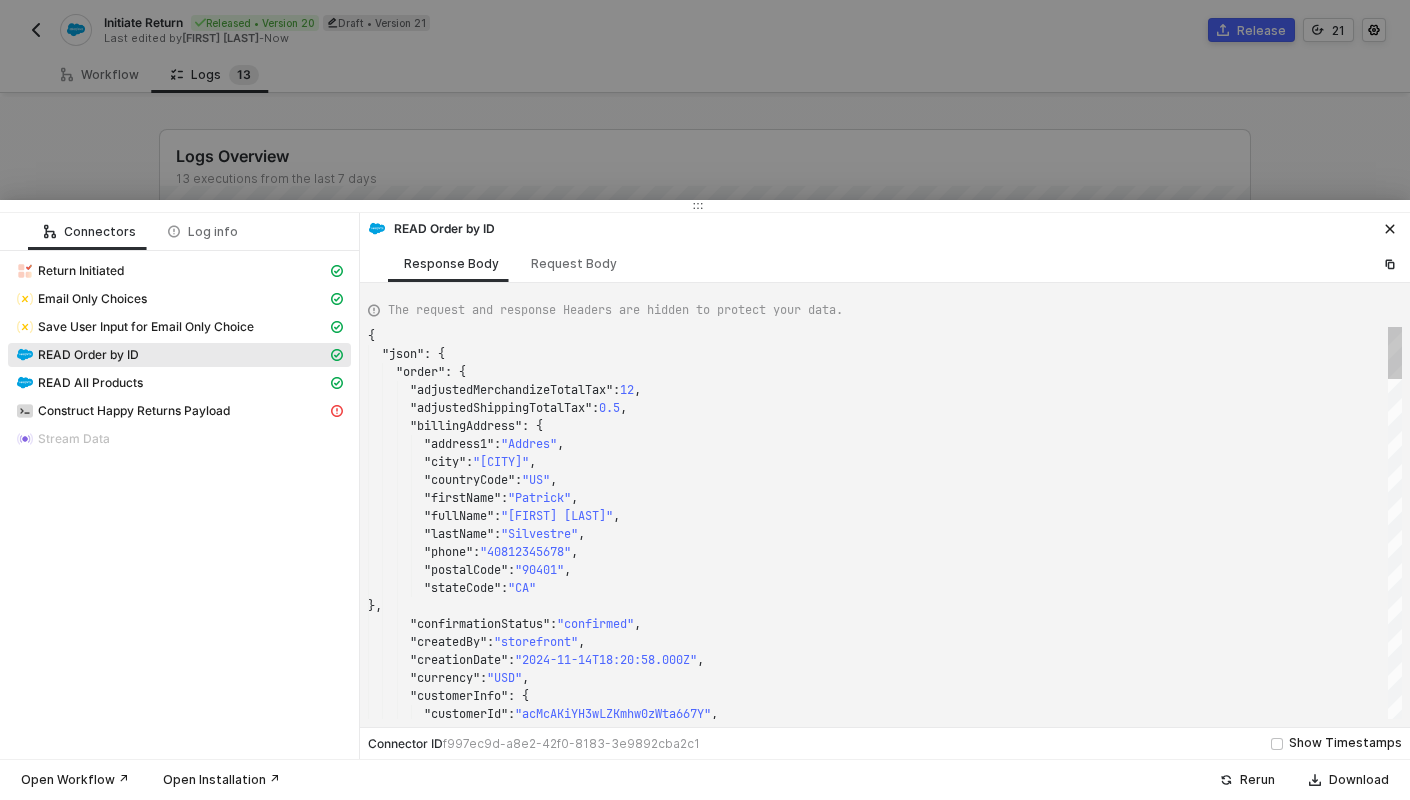 scroll, scrollTop: 180, scrollLeft: 0, axis: vertical 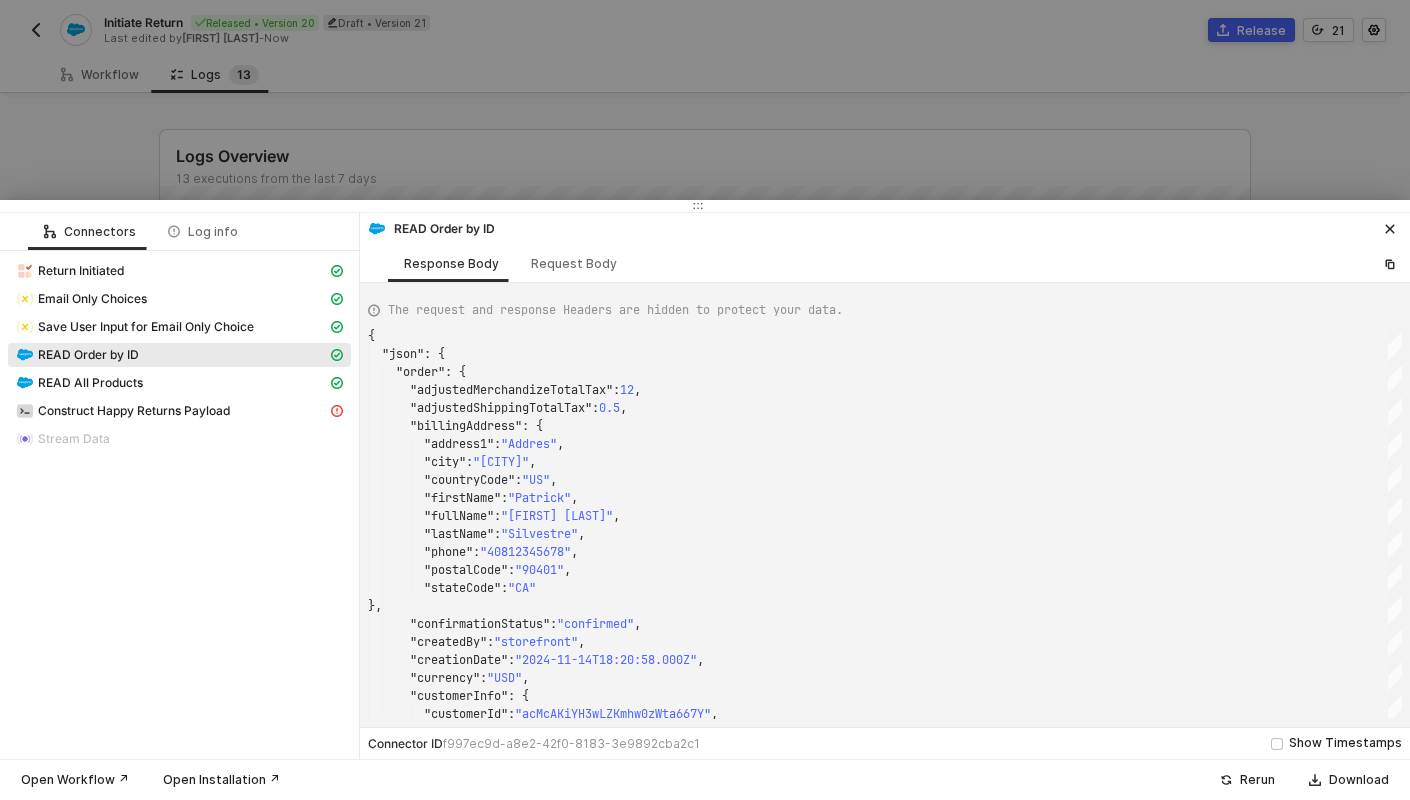 click at bounding box center (705, 400) 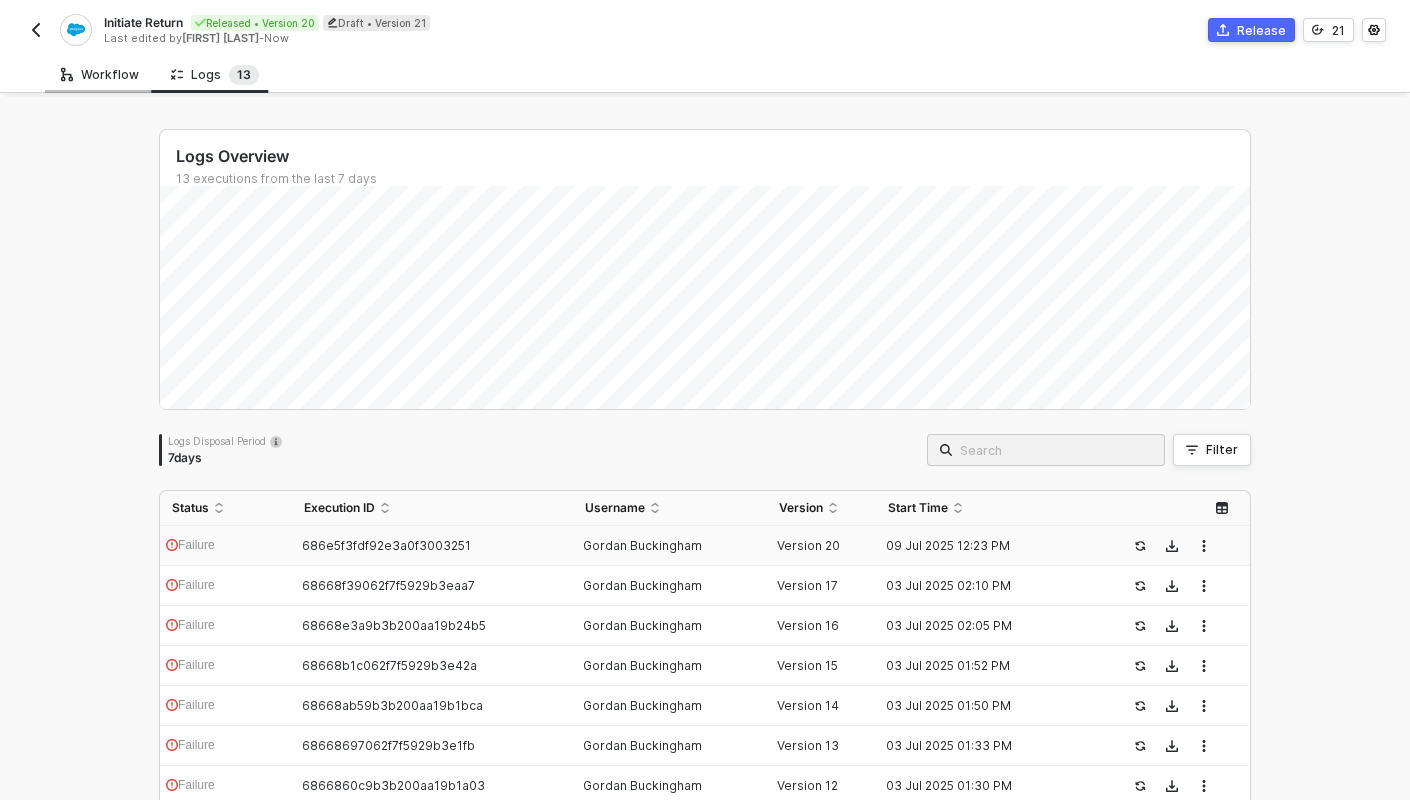 click on "Workflow" at bounding box center (100, 75) 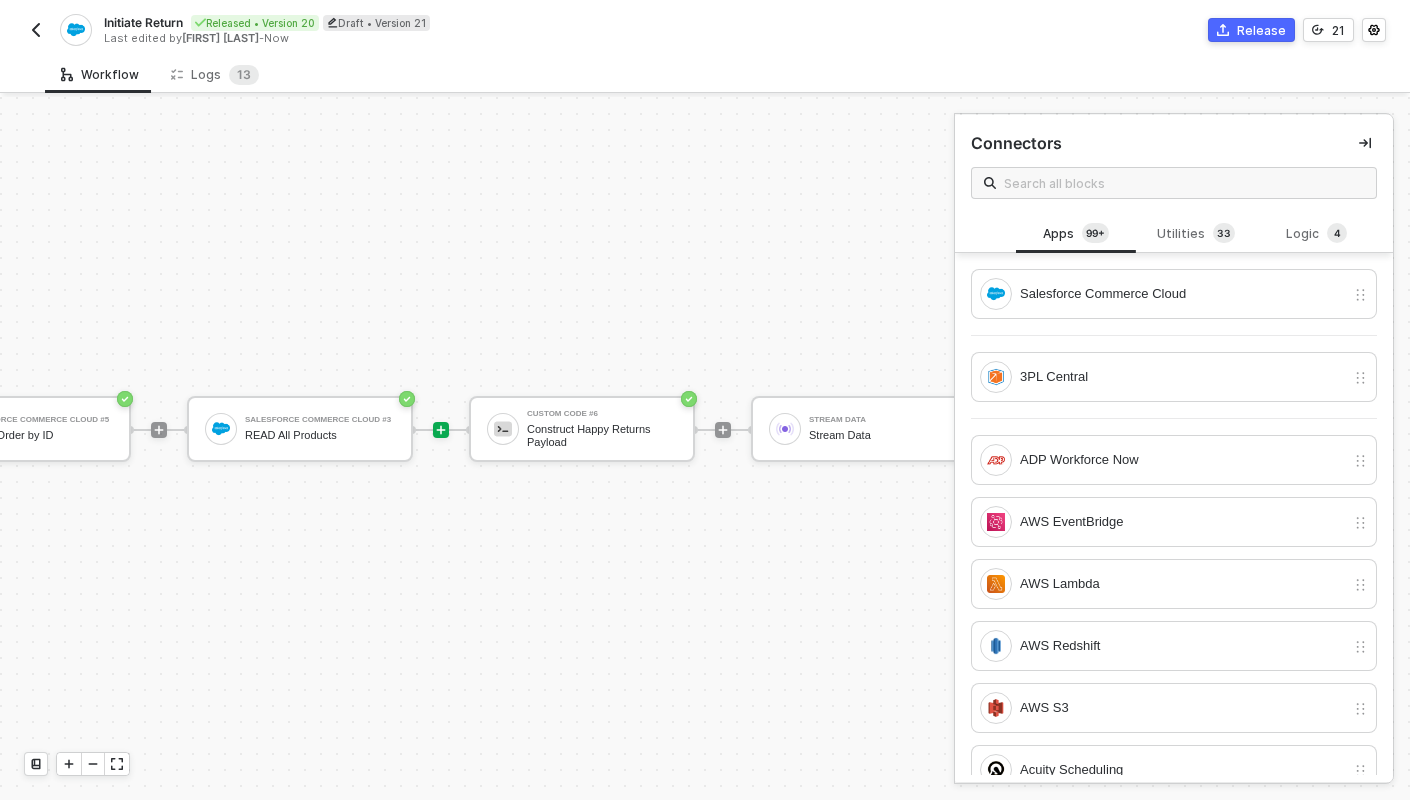 click on "Release" at bounding box center (1261, 30) 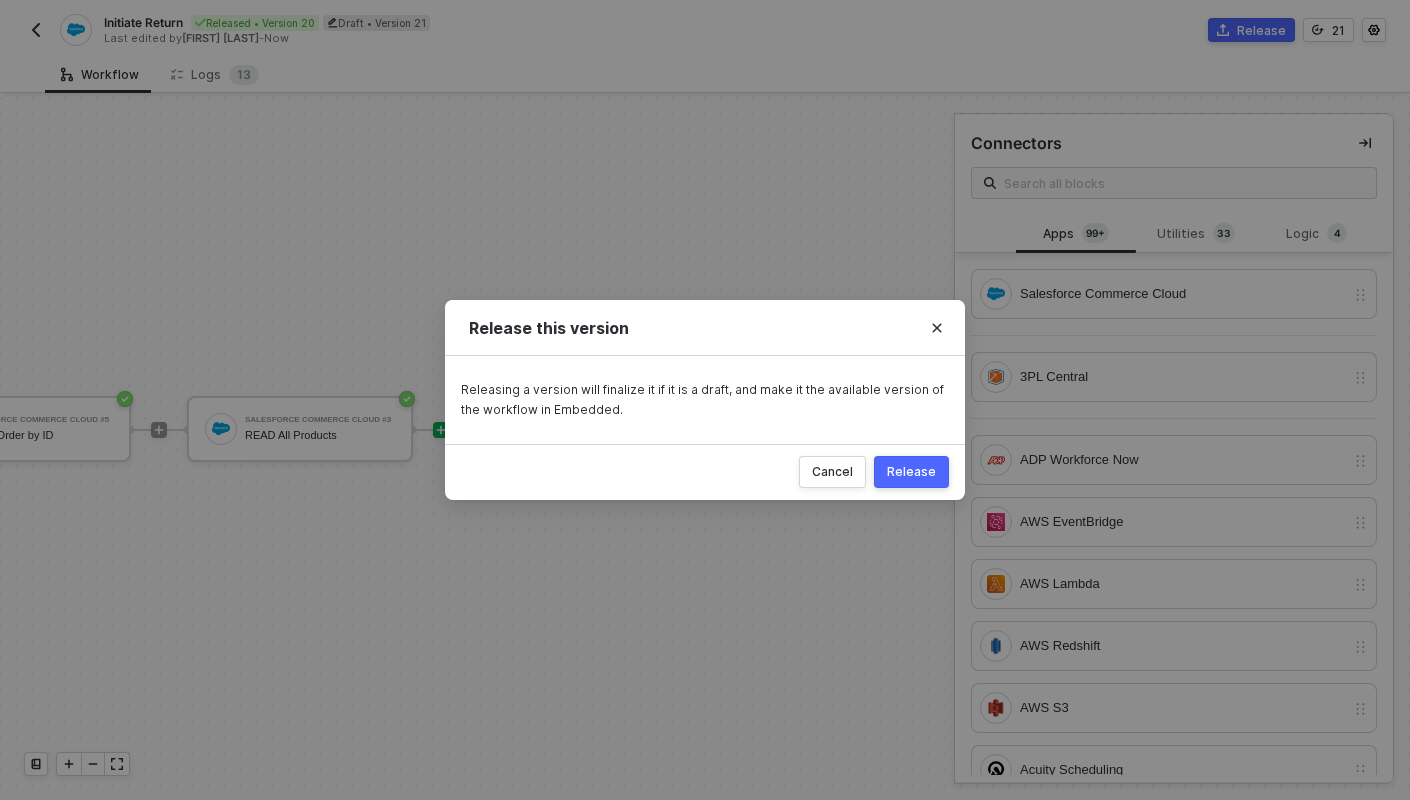 click on "Release this version Releasing a version will finalize it if it is a draft, and make it the available version of the workflow in Embedded. Cancel Release" at bounding box center [705, 400] 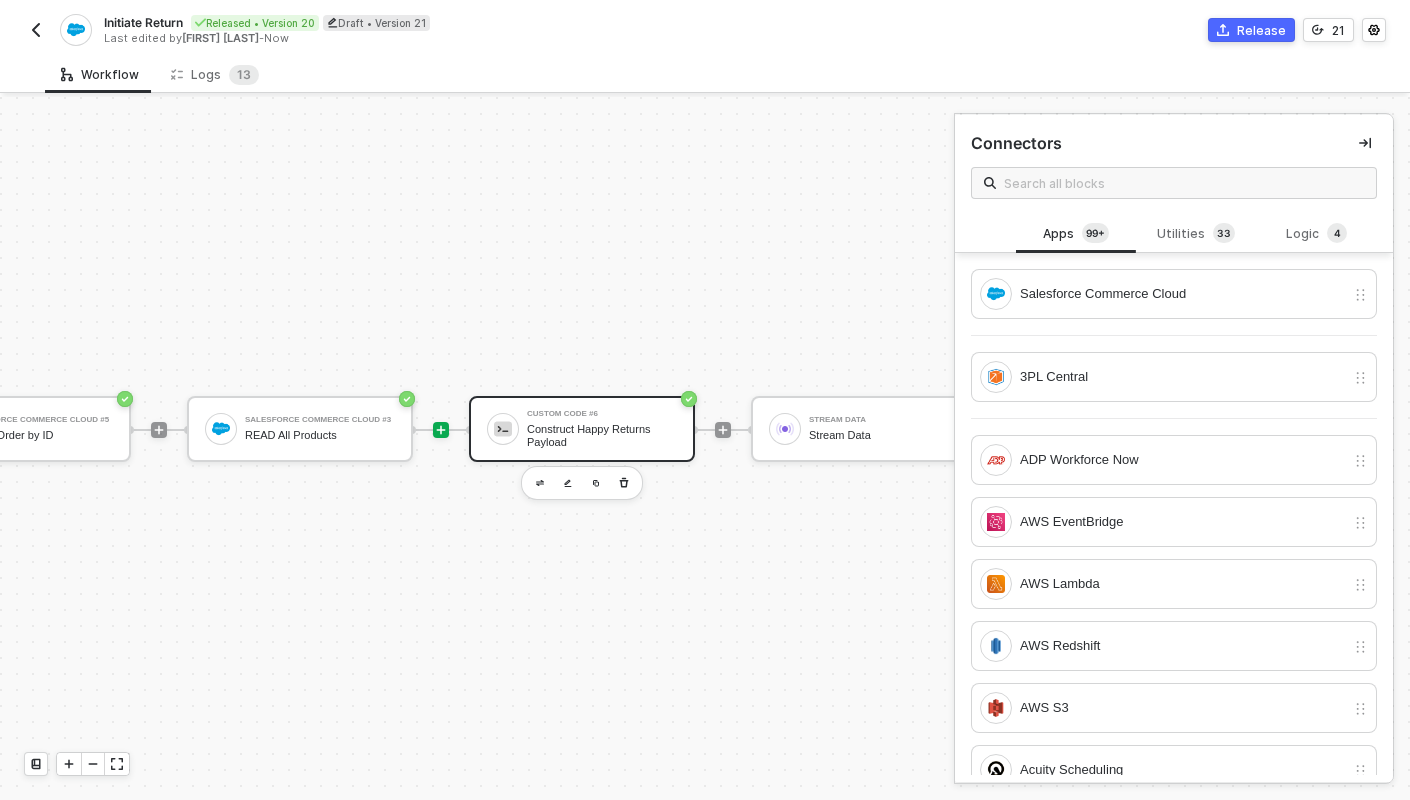click on "Construct Happy Returns Payload" at bounding box center (602, 435) 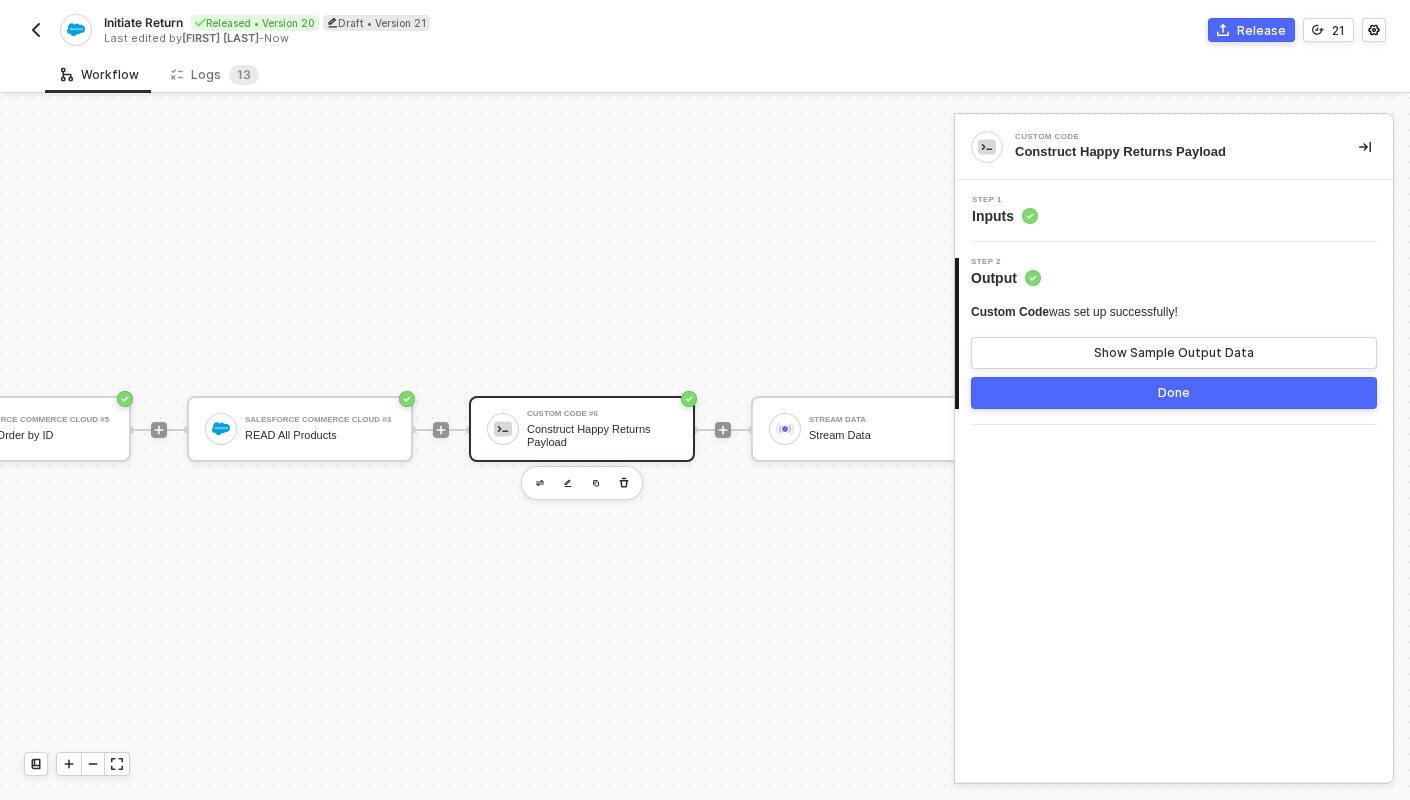click on "Step 1 Inputs" at bounding box center (1176, 211) 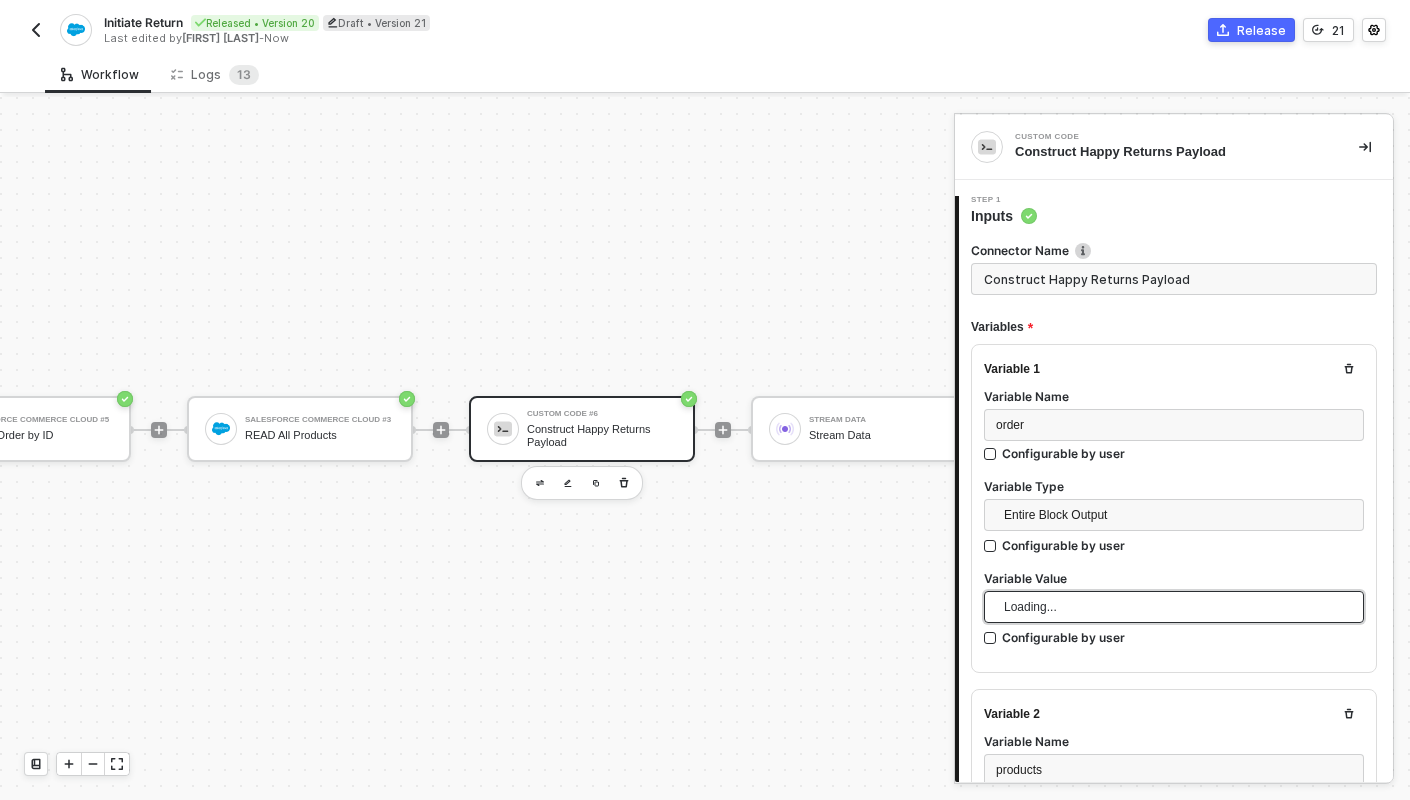 scroll, scrollTop: 147, scrollLeft: 0, axis: vertical 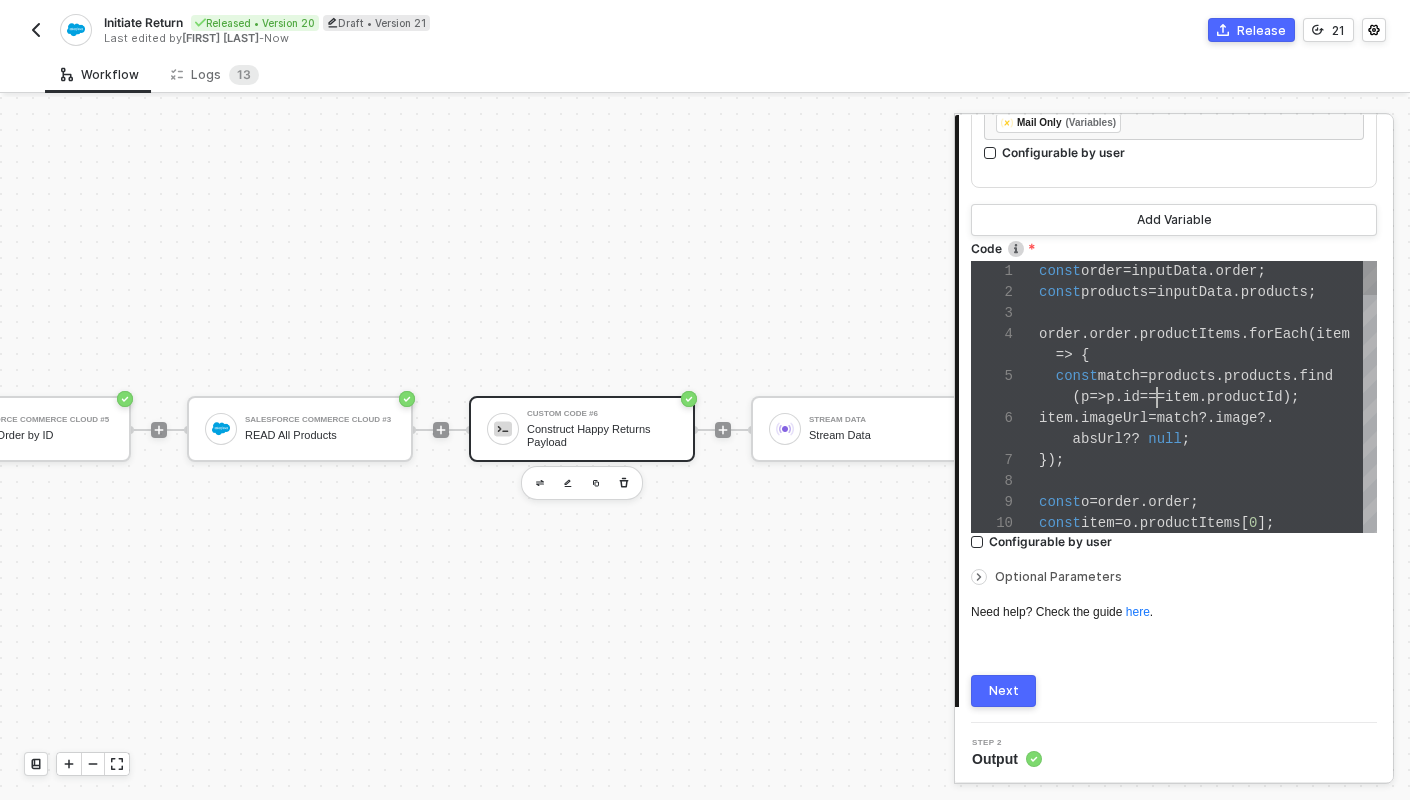 click on "1 2 3 4 5 6 7 8 9 10 const  order  =  inputData . order ; const  products  =  inputData . products ; order . order . productItems . forEach ( item     =>   {    const  match  =  products . products . find      ( p  =>  p . id  ===  item . productId );   item . imageUrl  =  match ?. image ?.      absUrl  ??   null ; }); const  o  =  order . order ; const  item  =  o . productItems [ 0 ]; const order = inputData.order;
const products = inputData.products;
order.order.productItems.forEach(item => {
const match = products.products.find(p => p.id === item.productId);
item.imageUrl = match?.image?.absUrl ?? null;
});" at bounding box center (1174, 397) 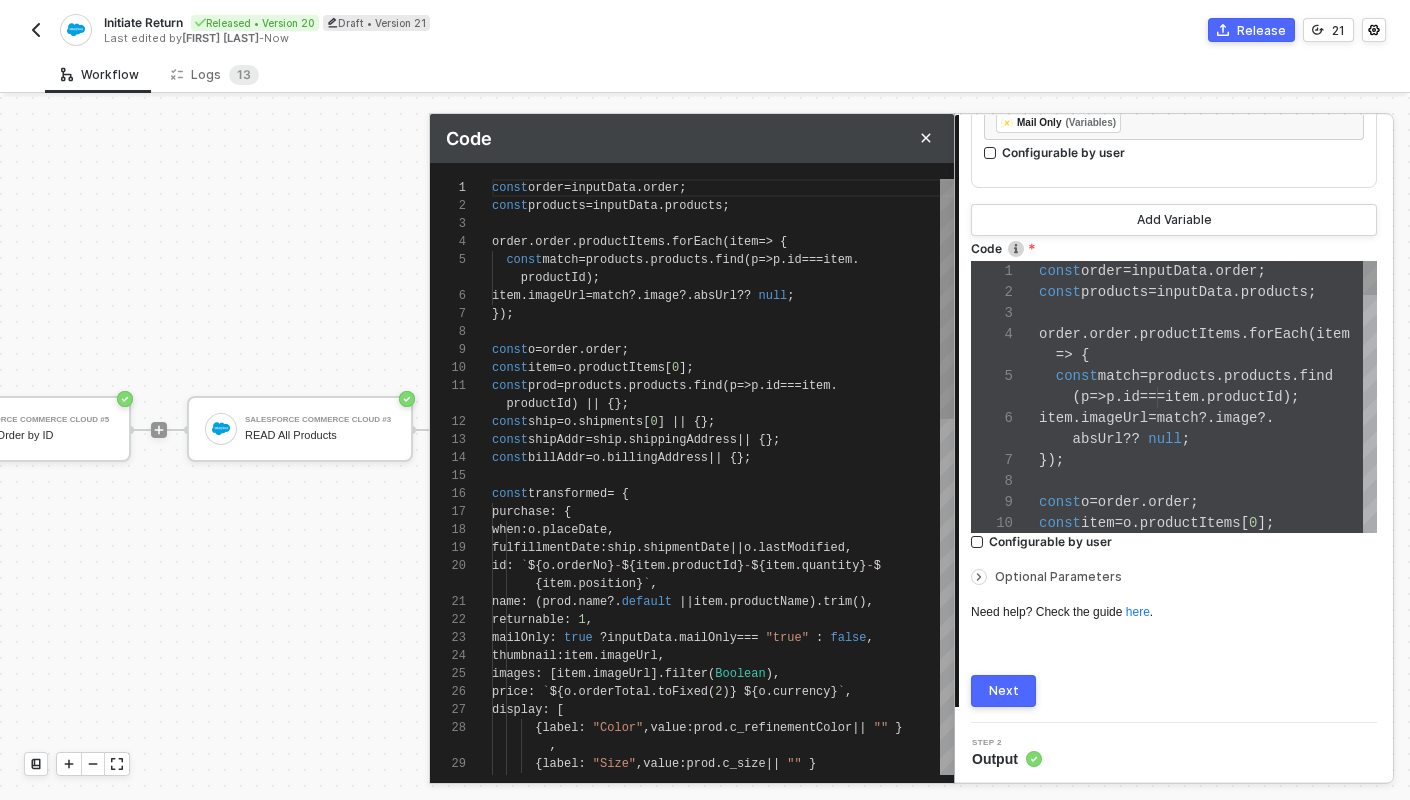 scroll, scrollTop: 162, scrollLeft: 0, axis: vertical 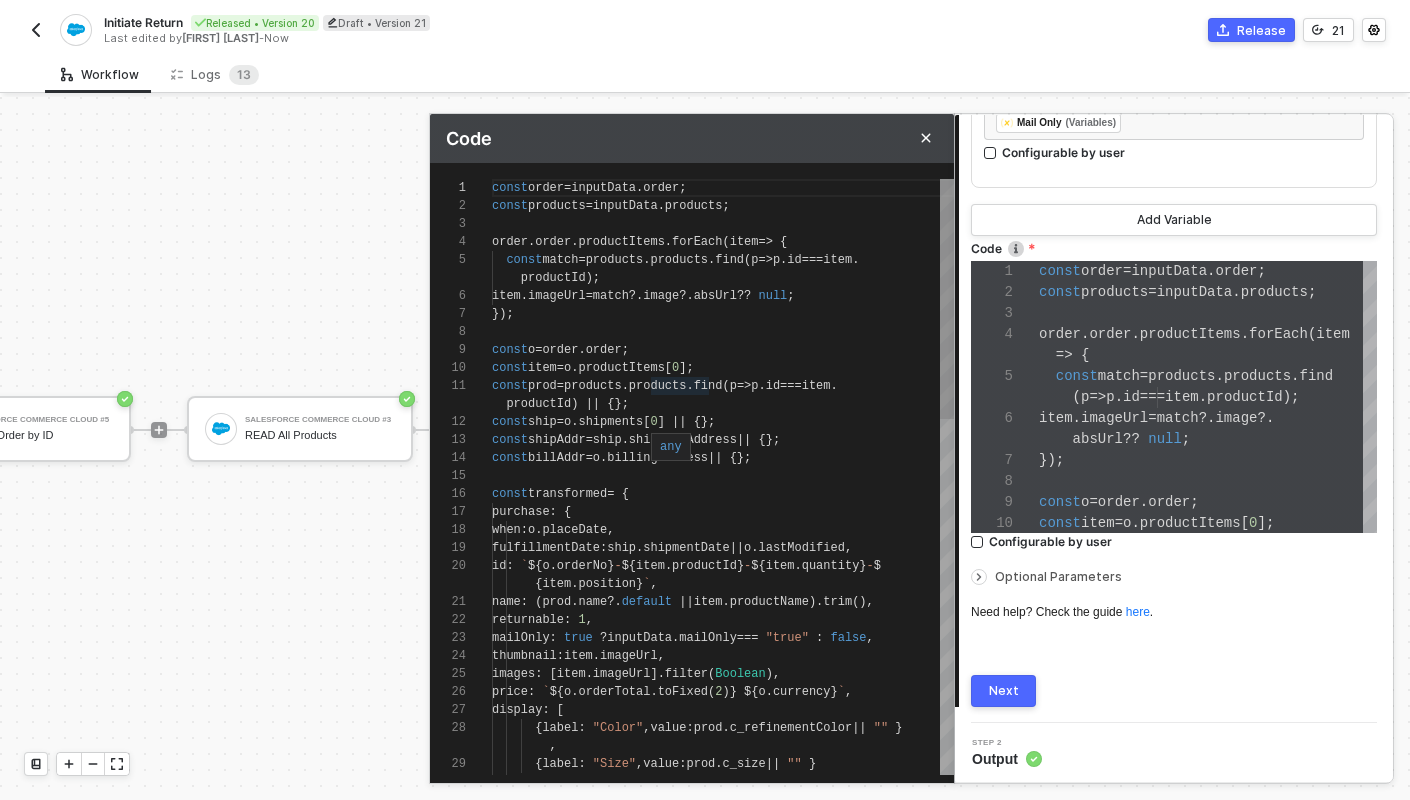 click on "." at bounding box center [682, 188] 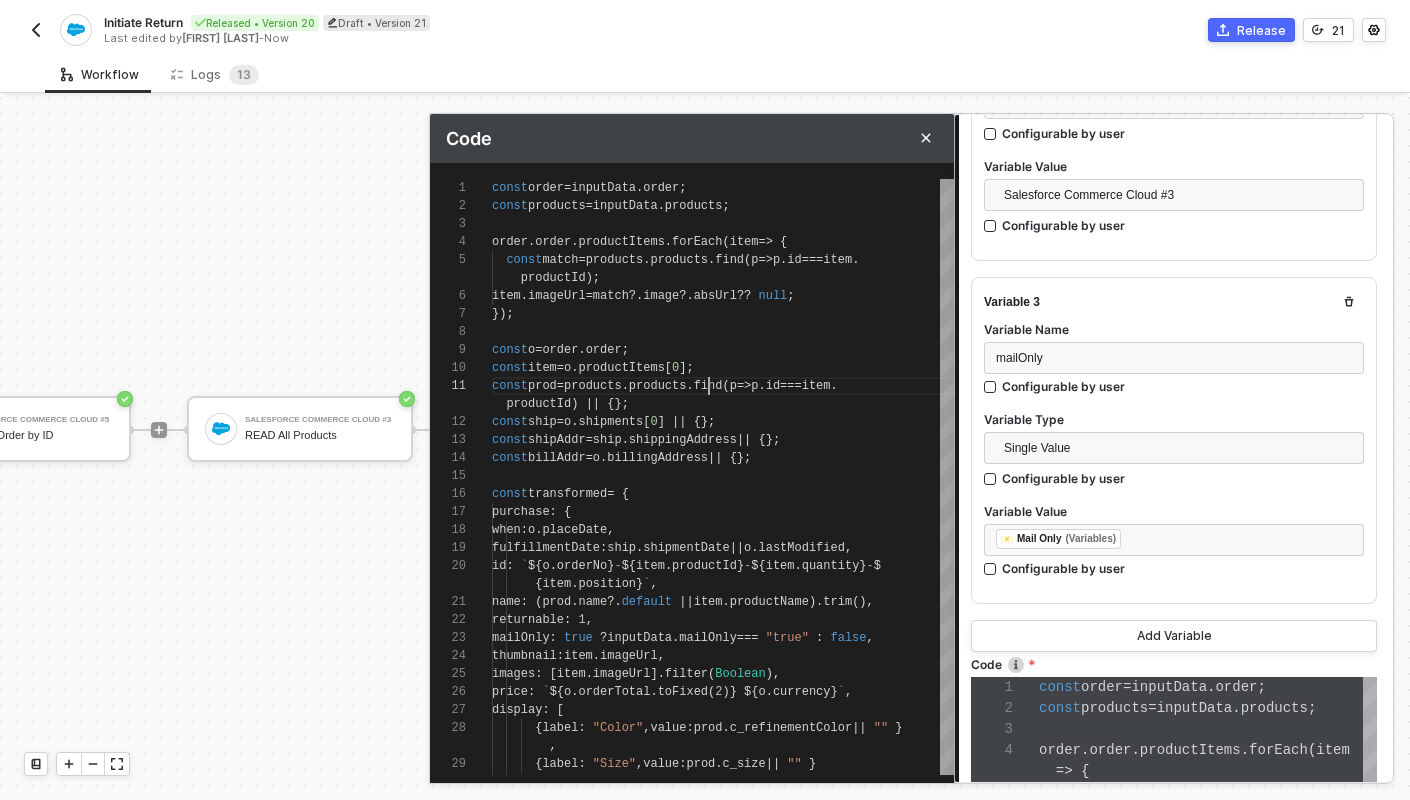 scroll, scrollTop: 1173, scrollLeft: 0, axis: vertical 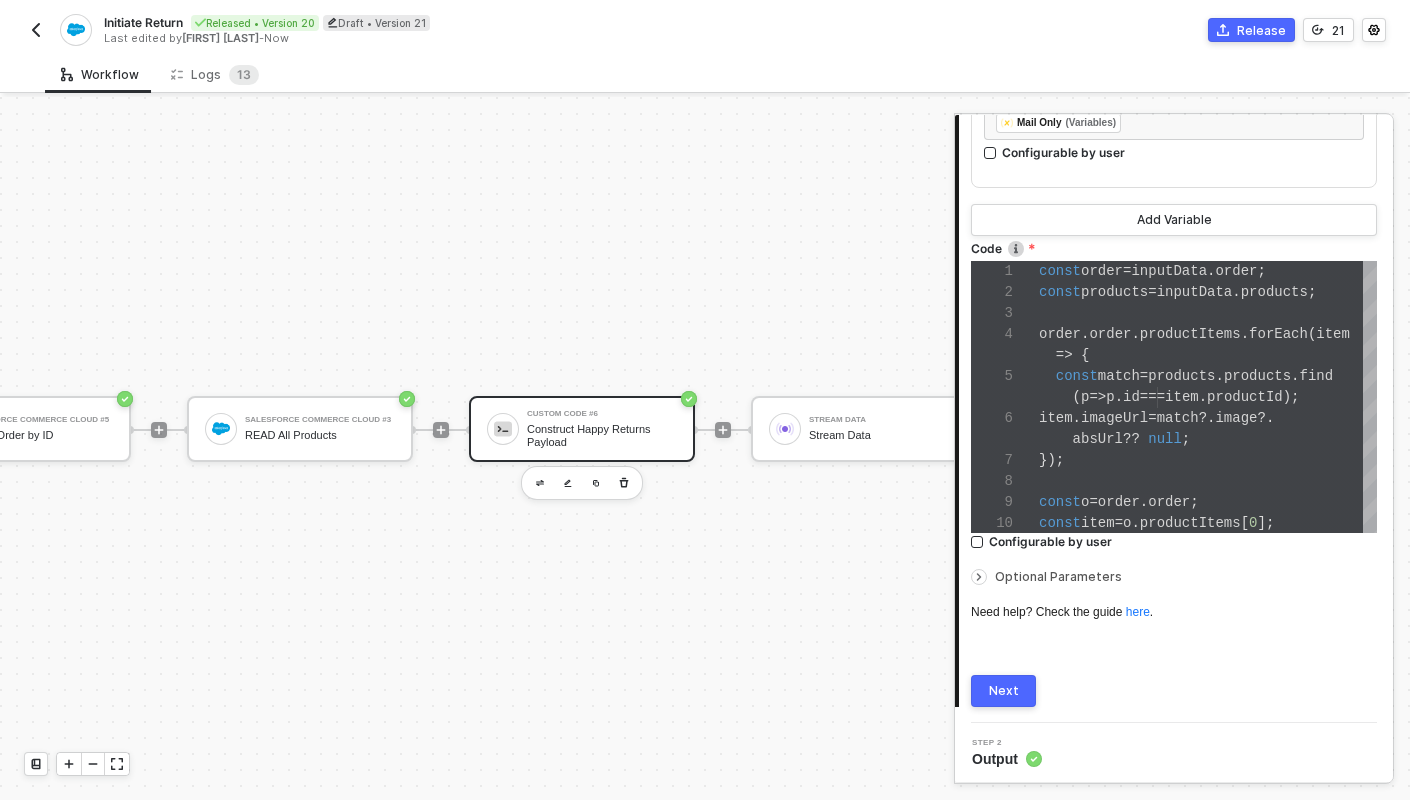 click on "Next" at bounding box center (1004, 691) 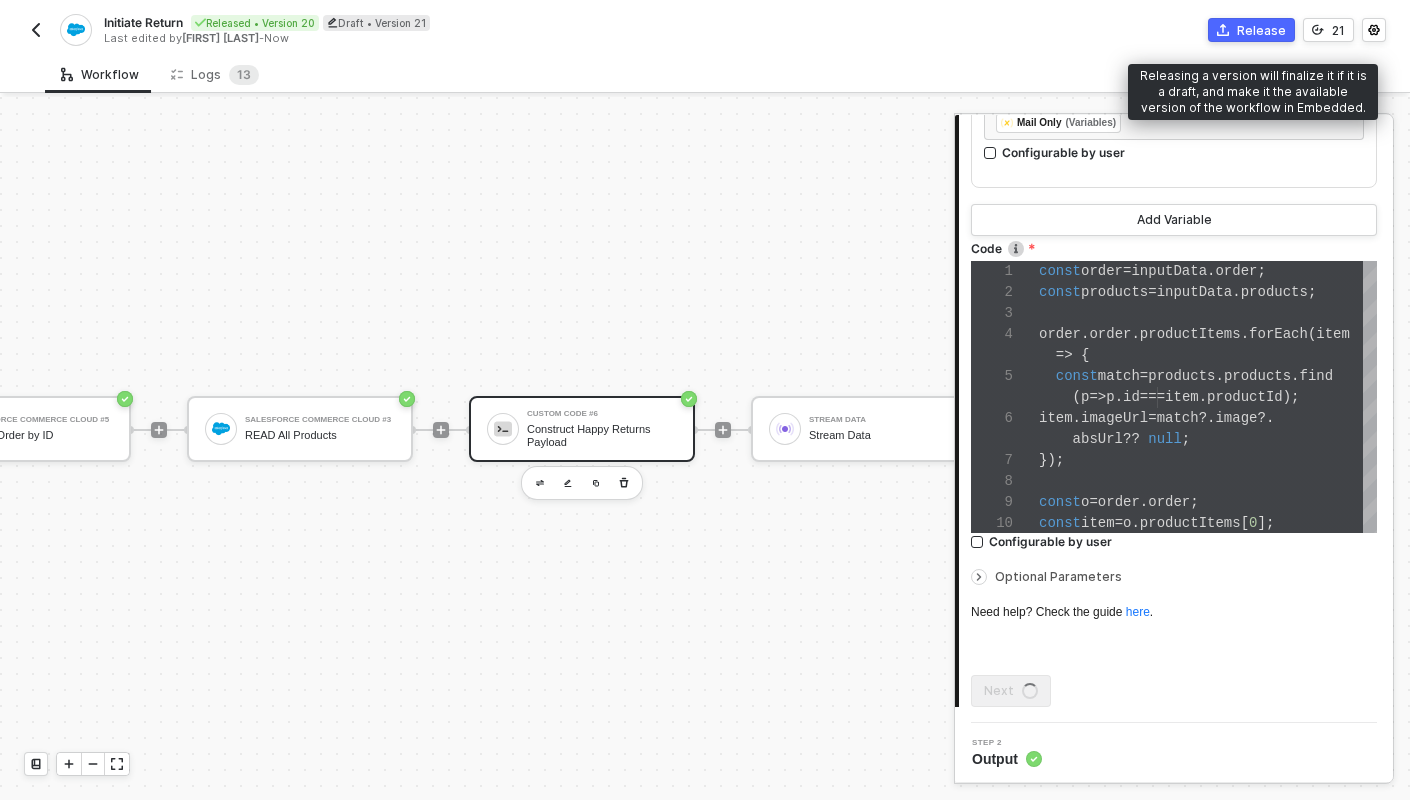scroll, scrollTop: 0, scrollLeft: 0, axis: both 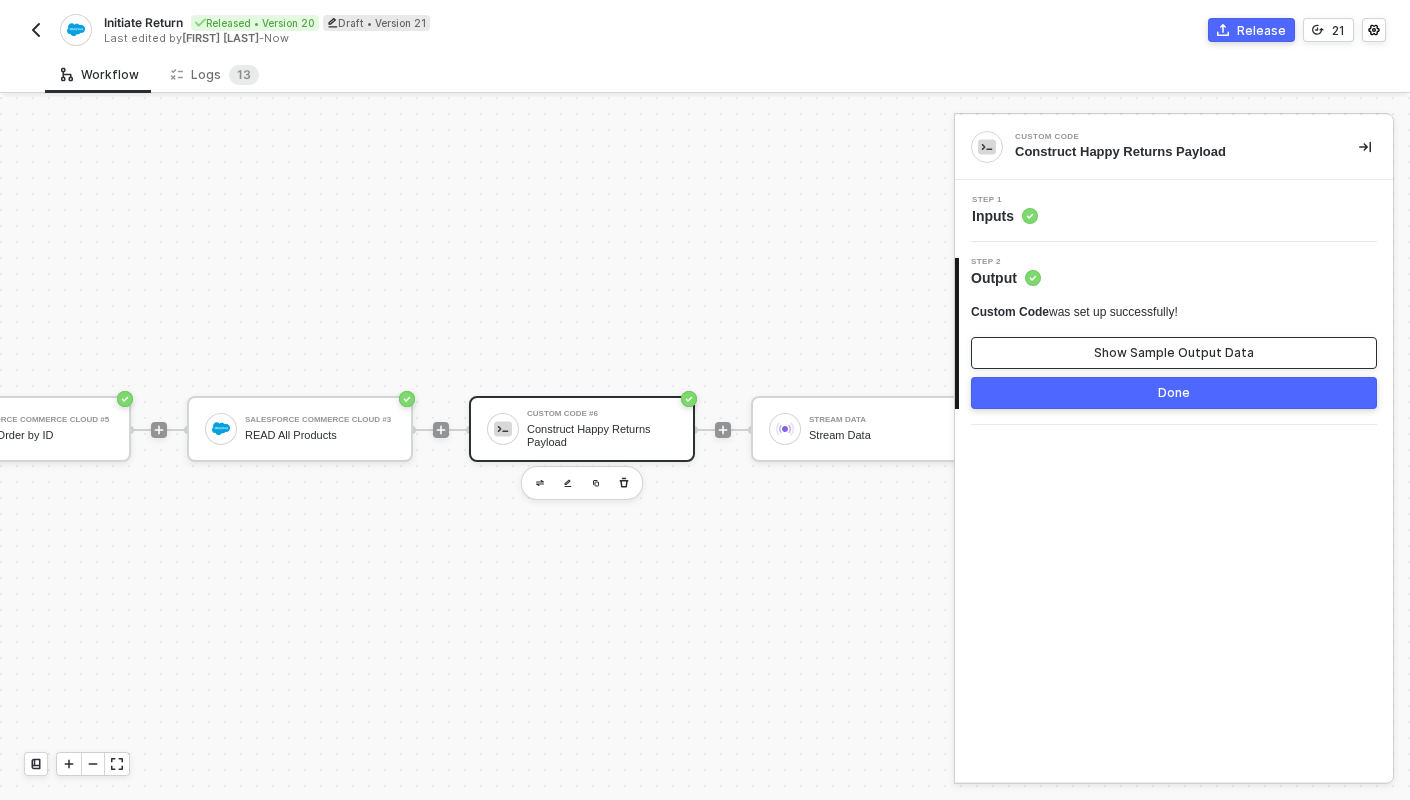 click on "Show Sample Output Data" at bounding box center (1174, 353) 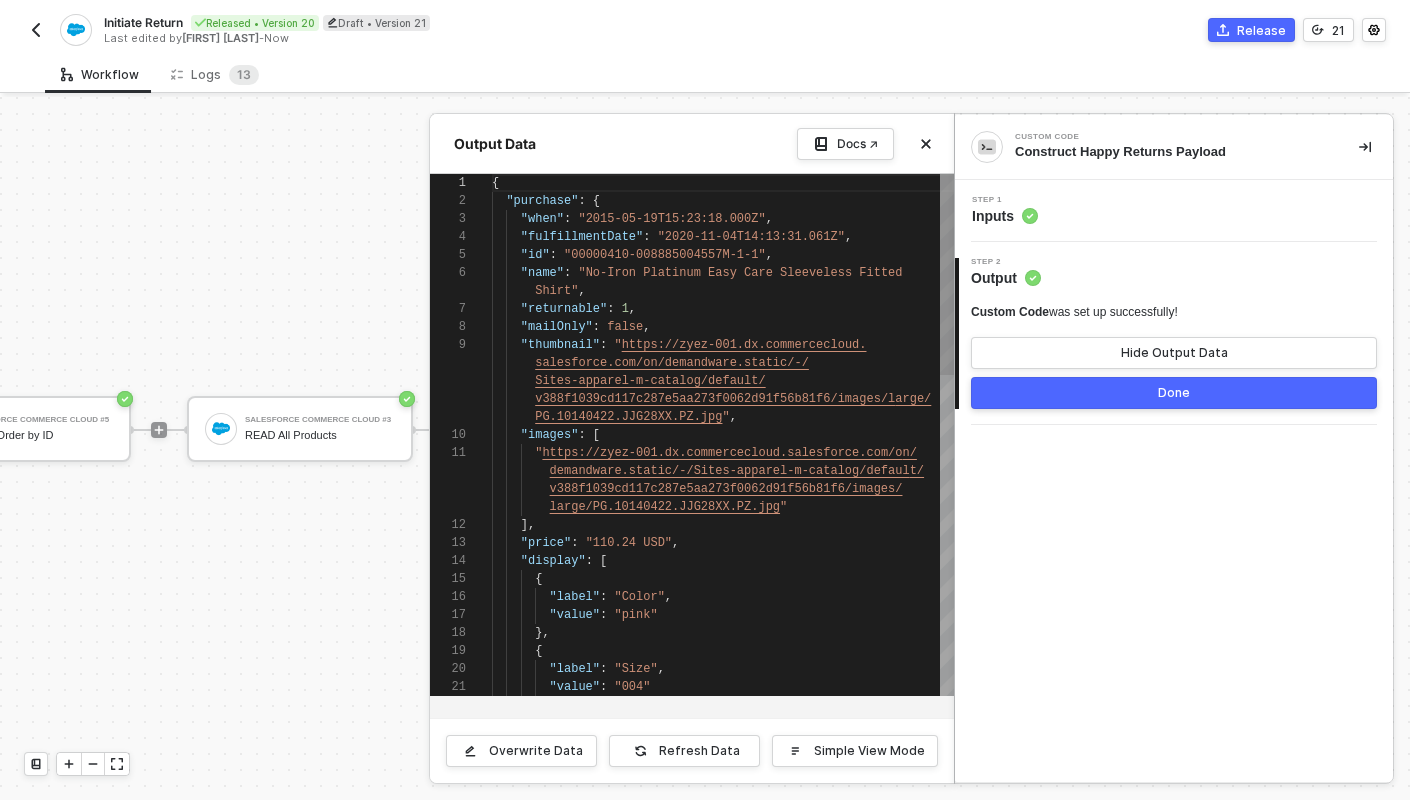 scroll, scrollTop: 144, scrollLeft: 0, axis: vertical 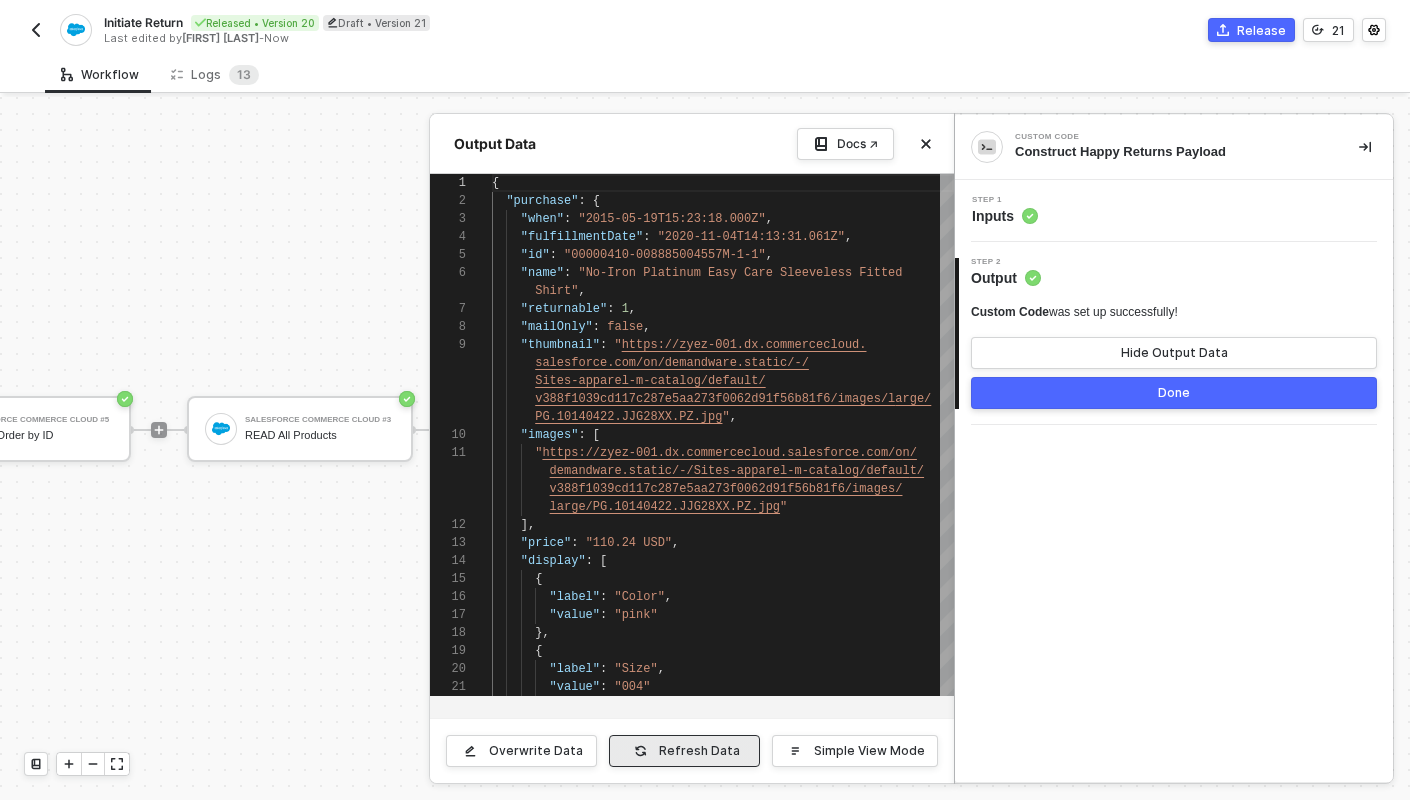 click on "Refresh Data" at bounding box center [536, 751] 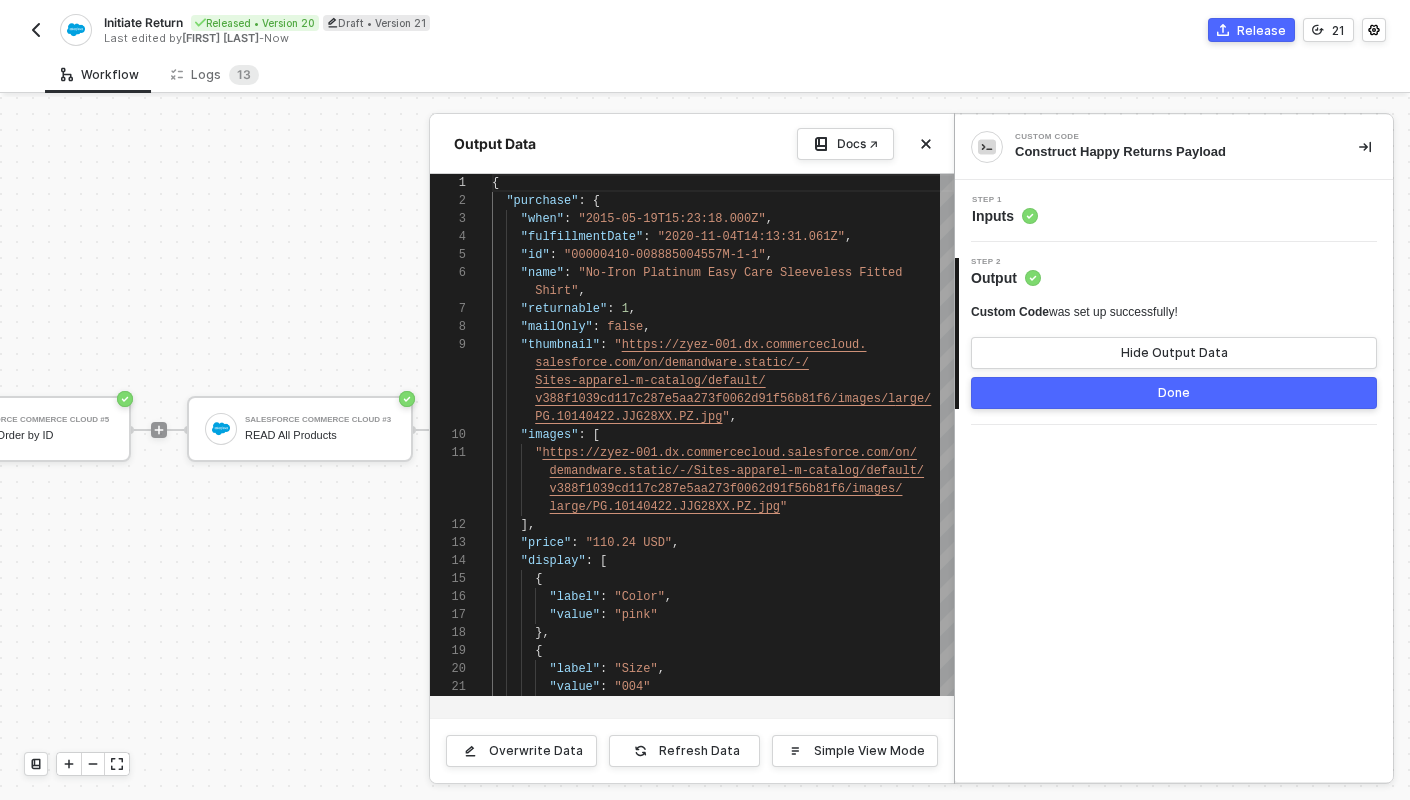 click on "Done" at bounding box center (1174, 393) 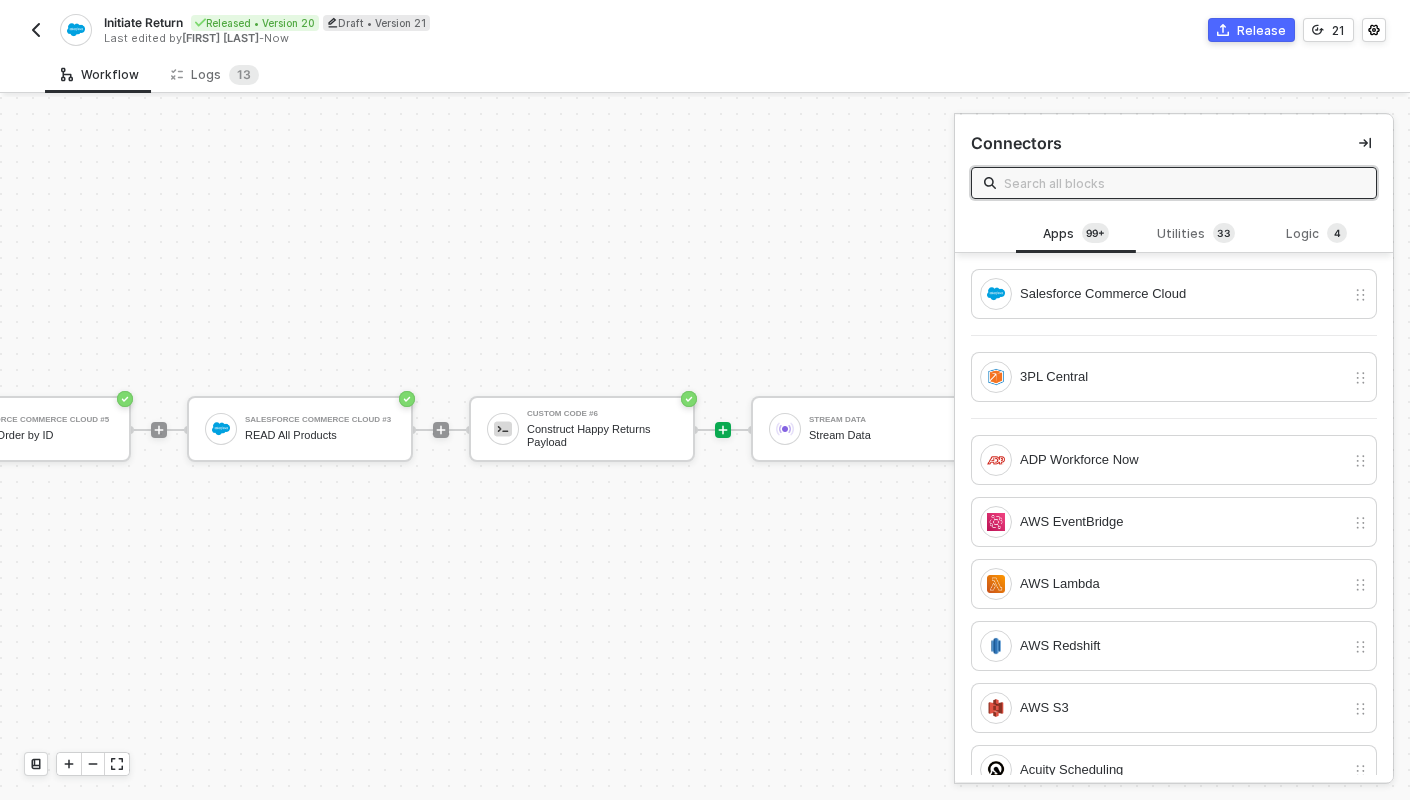 click on "Release" at bounding box center [1261, 30] 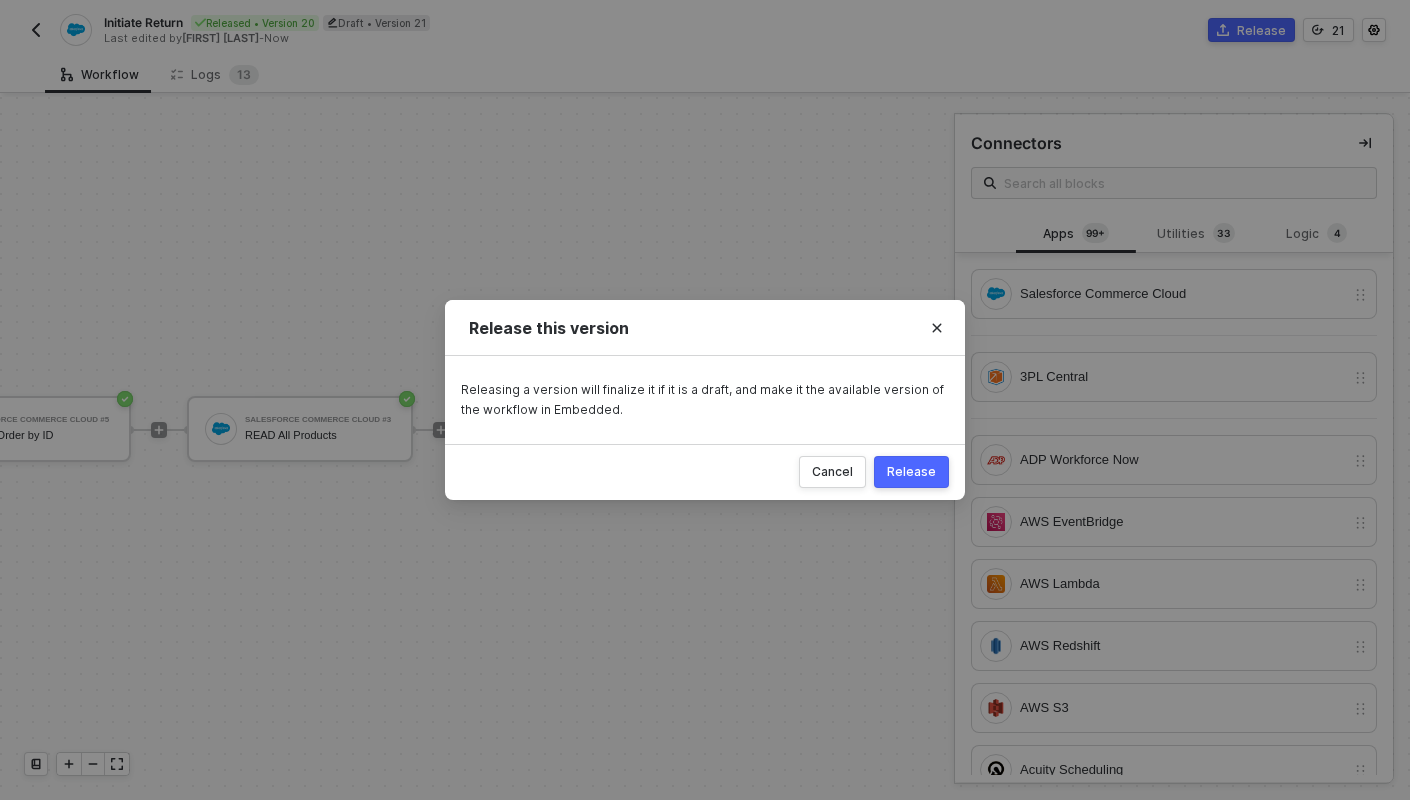 click on "Release" at bounding box center (911, 472) 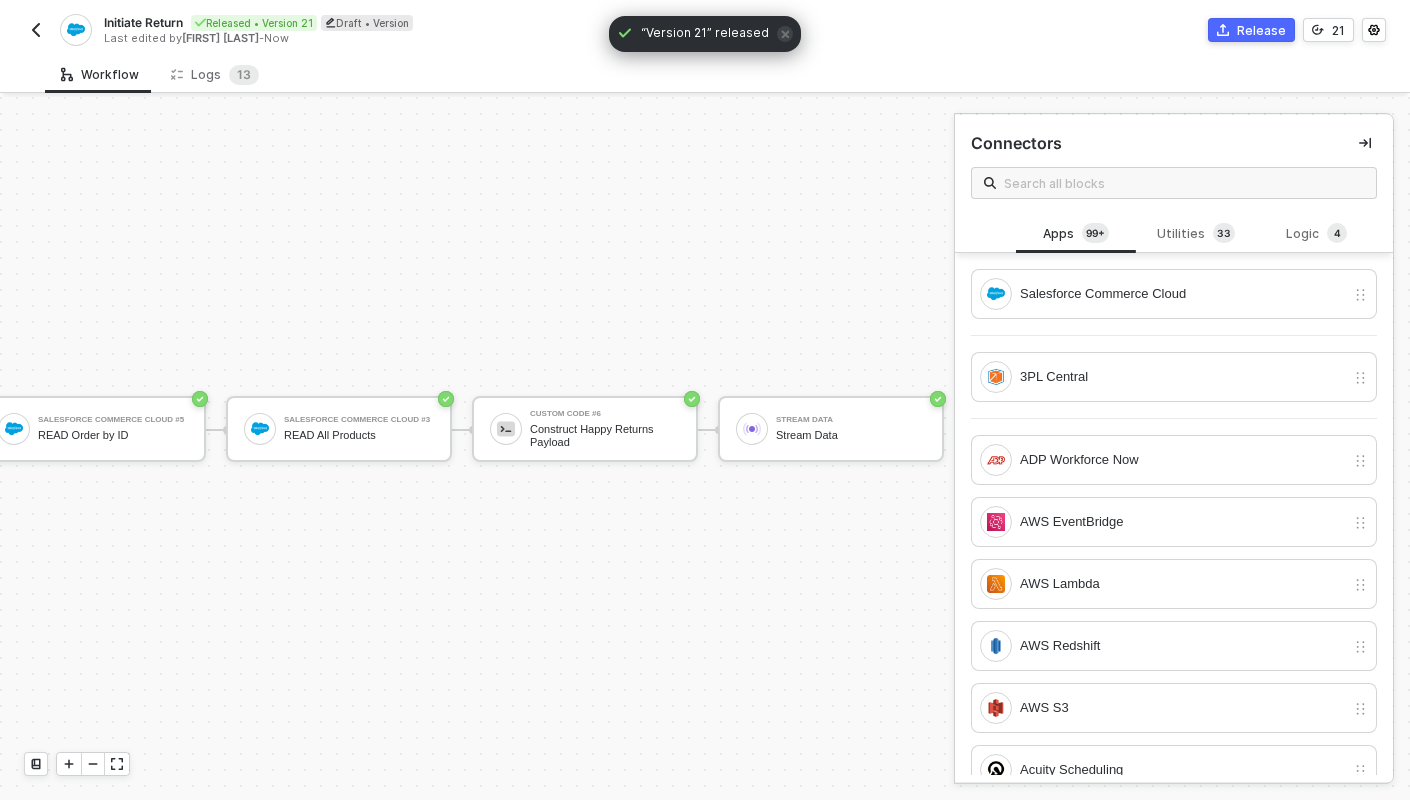 scroll, scrollTop: 37, scrollLeft: 782, axis: both 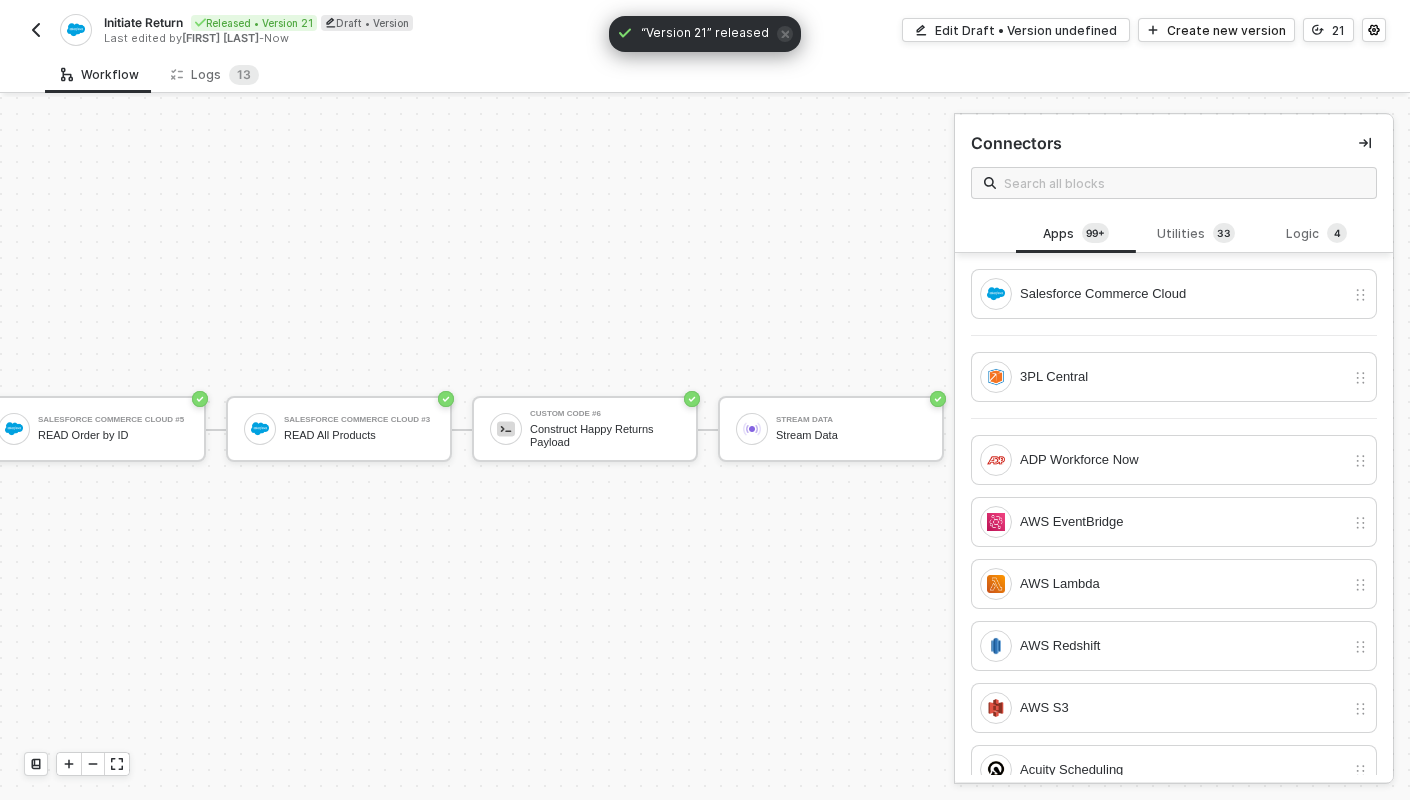 click at bounding box center (36, 30) 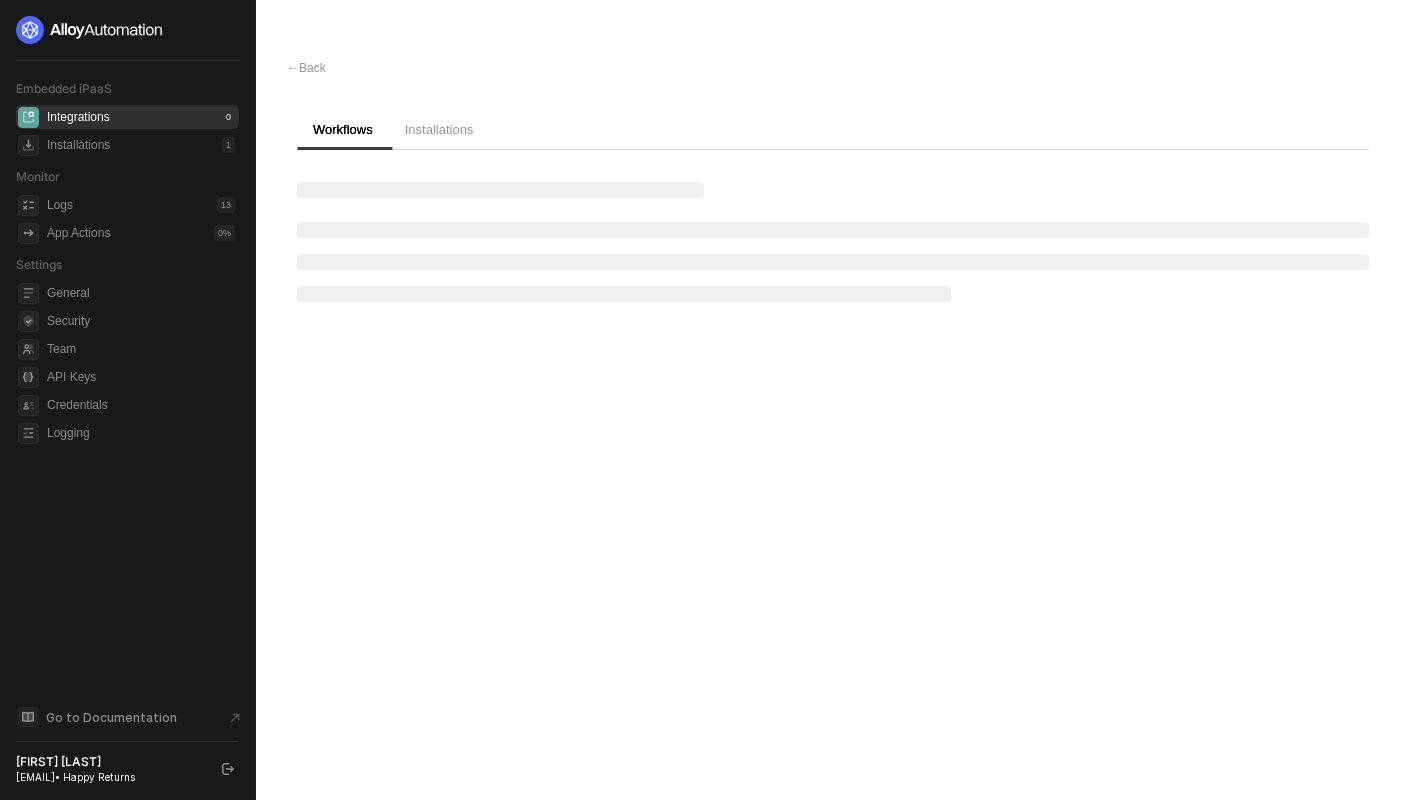 scroll, scrollTop: 0, scrollLeft: 0, axis: both 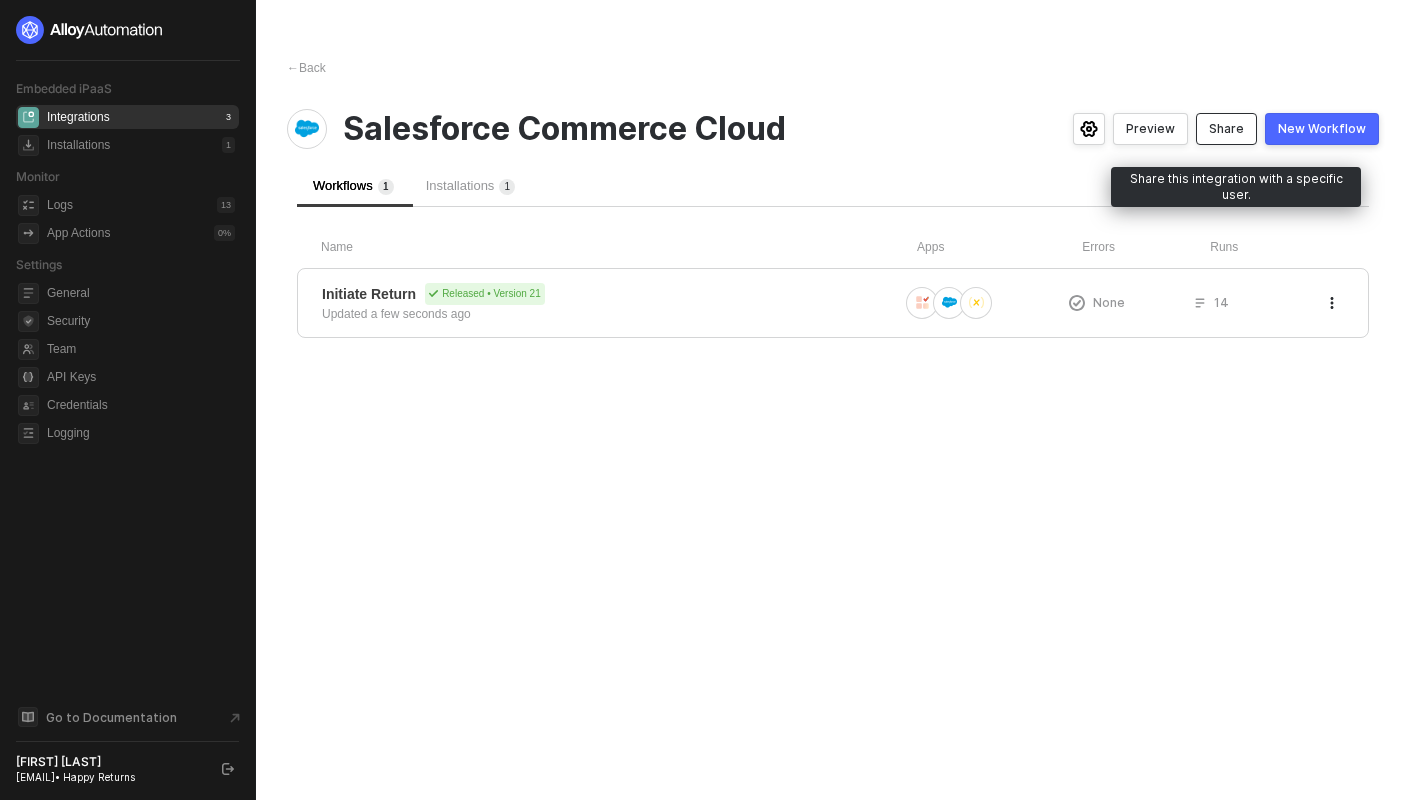 click on "Share" at bounding box center [1226, 129] 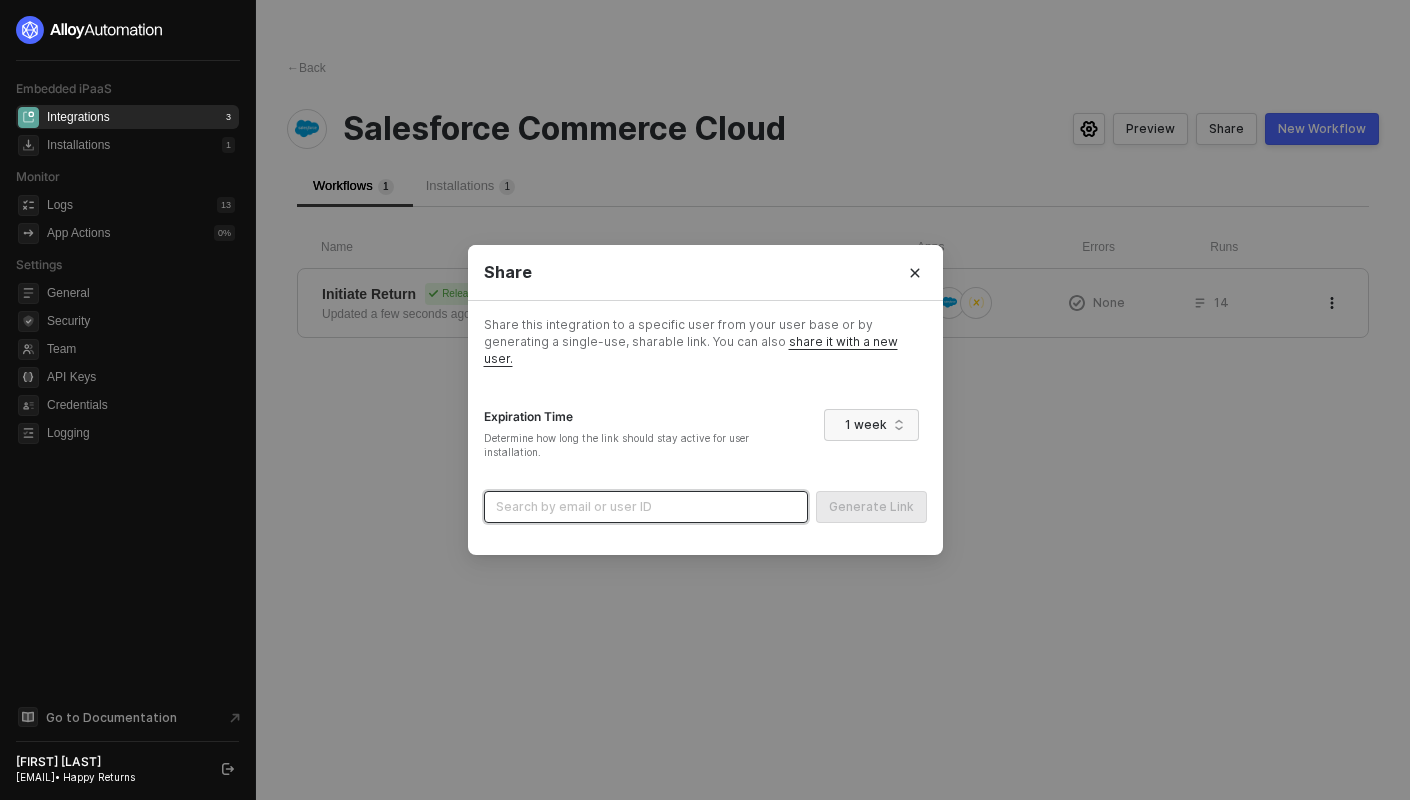 click on "Share this integration to a specific user from your user base or by generating a single-use, sharable link. You can also   share it with a new user. Expiration Time Determine how long the link should stay active for user installation. 1 week Search by email or user ID Generate Link" at bounding box center [705, 428] 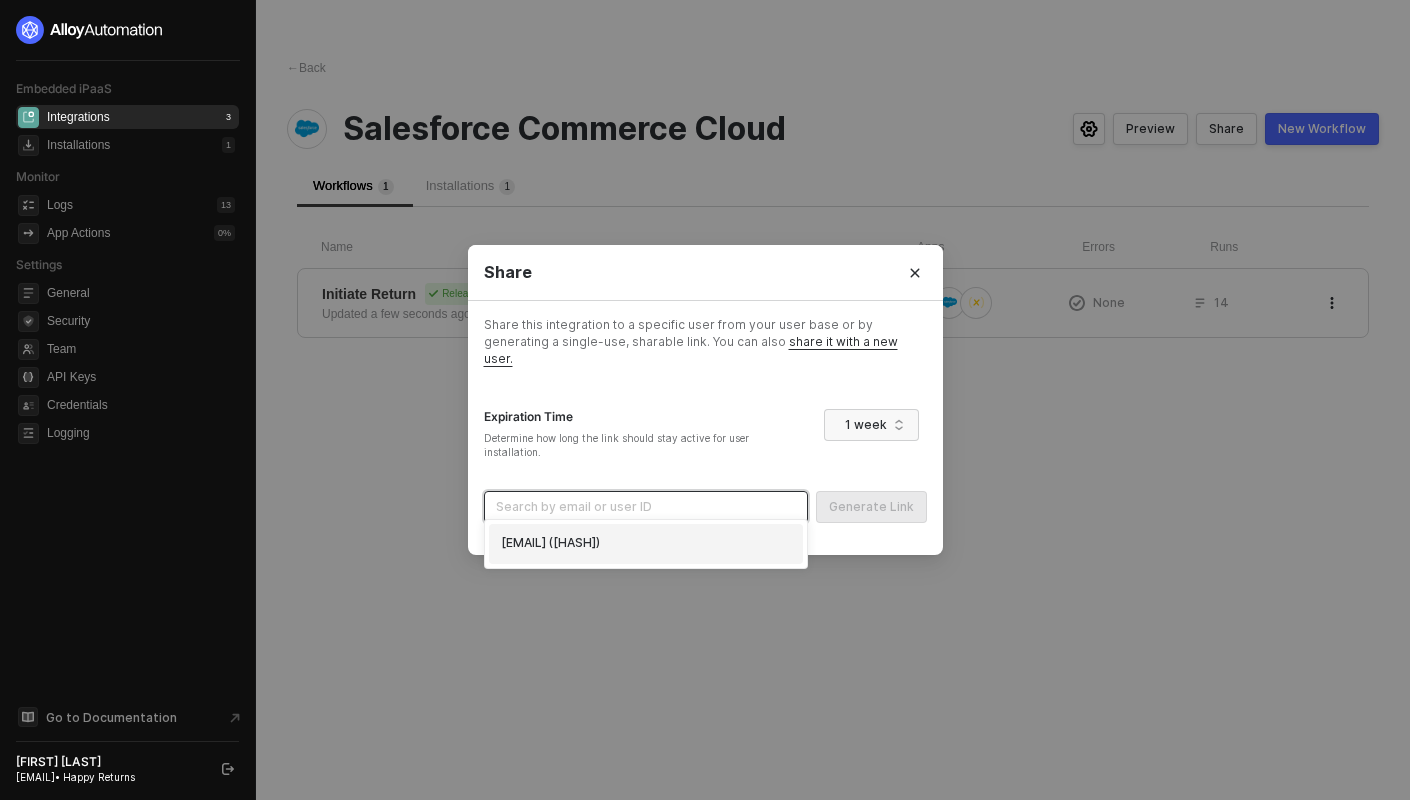 click on "gordan.buckingham@happyreturns.com (6838a858265372c0194bb578)" at bounding box center (646, 543) 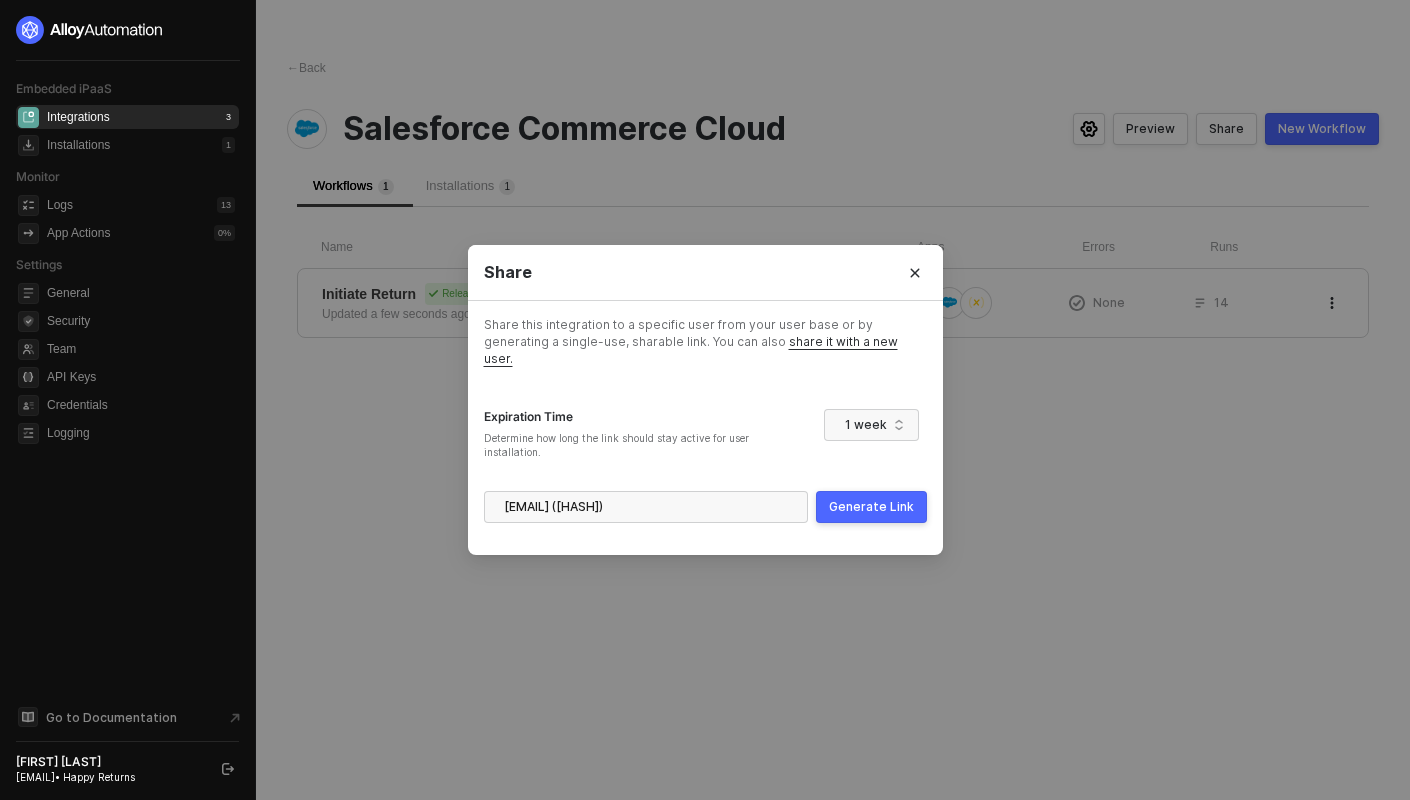 click on "Generate Link" at bounding box center [871, 507] 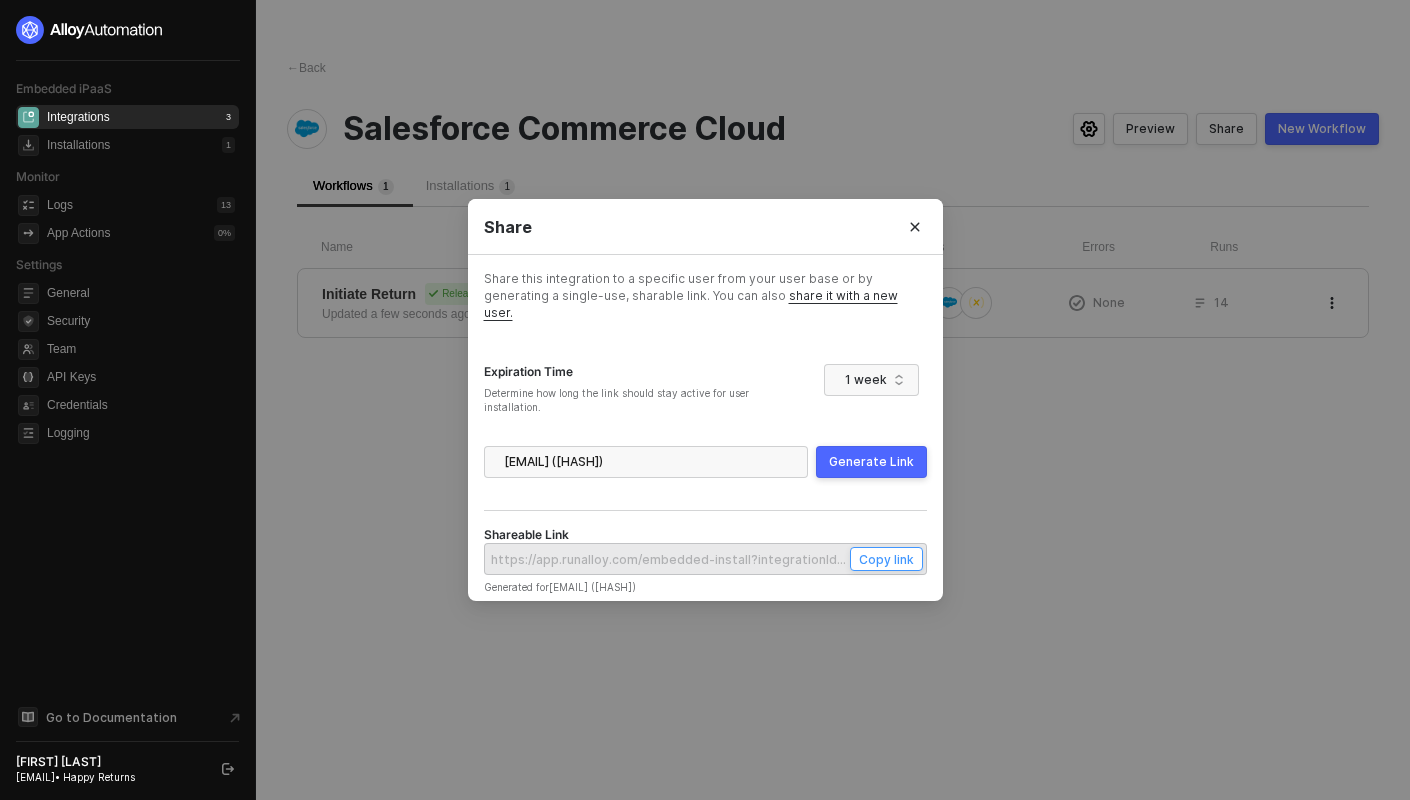 click on "Copy link" at bounding box center (886, 559) 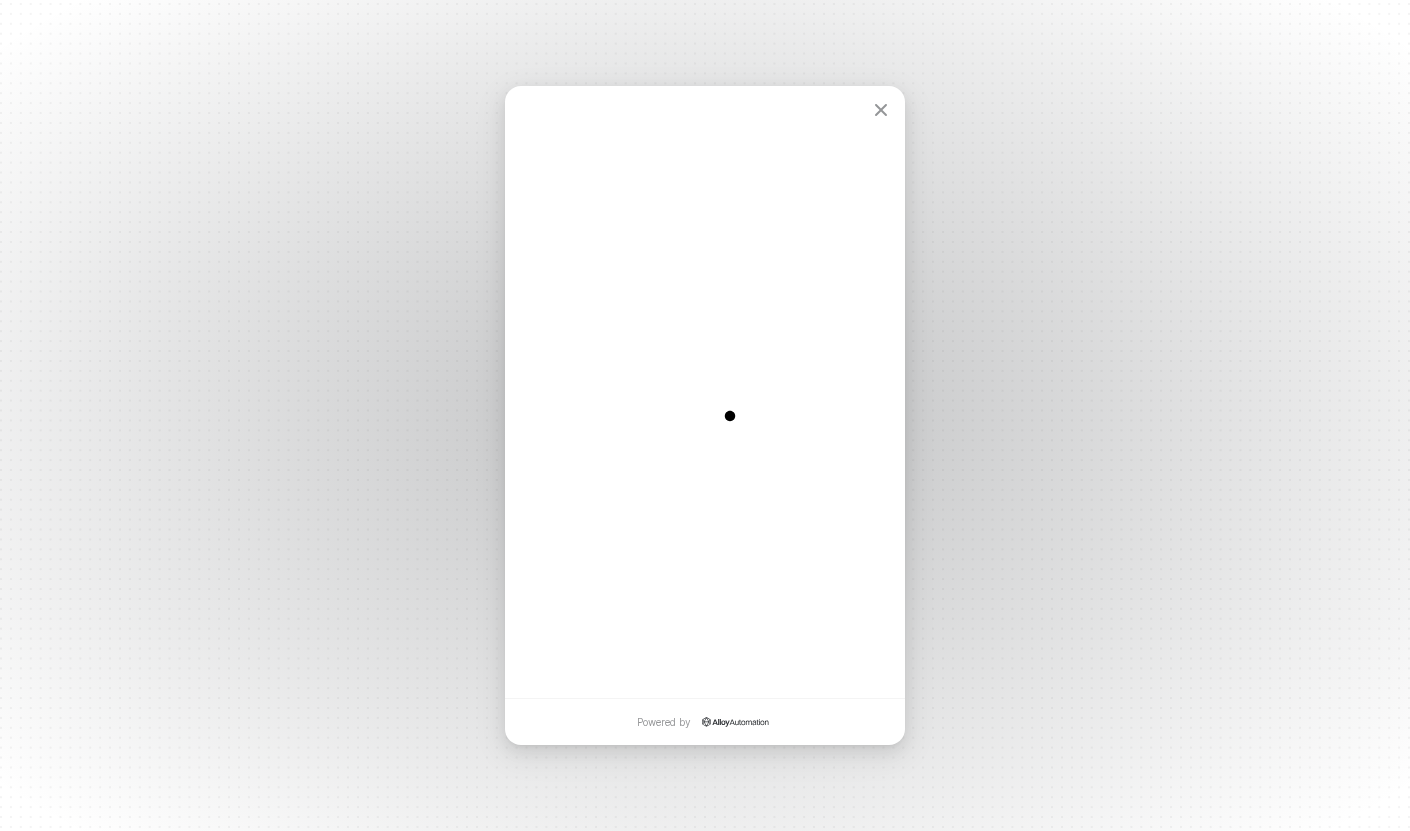 scroll, scrollTop: 0, scrollLeft: 0, axis: both 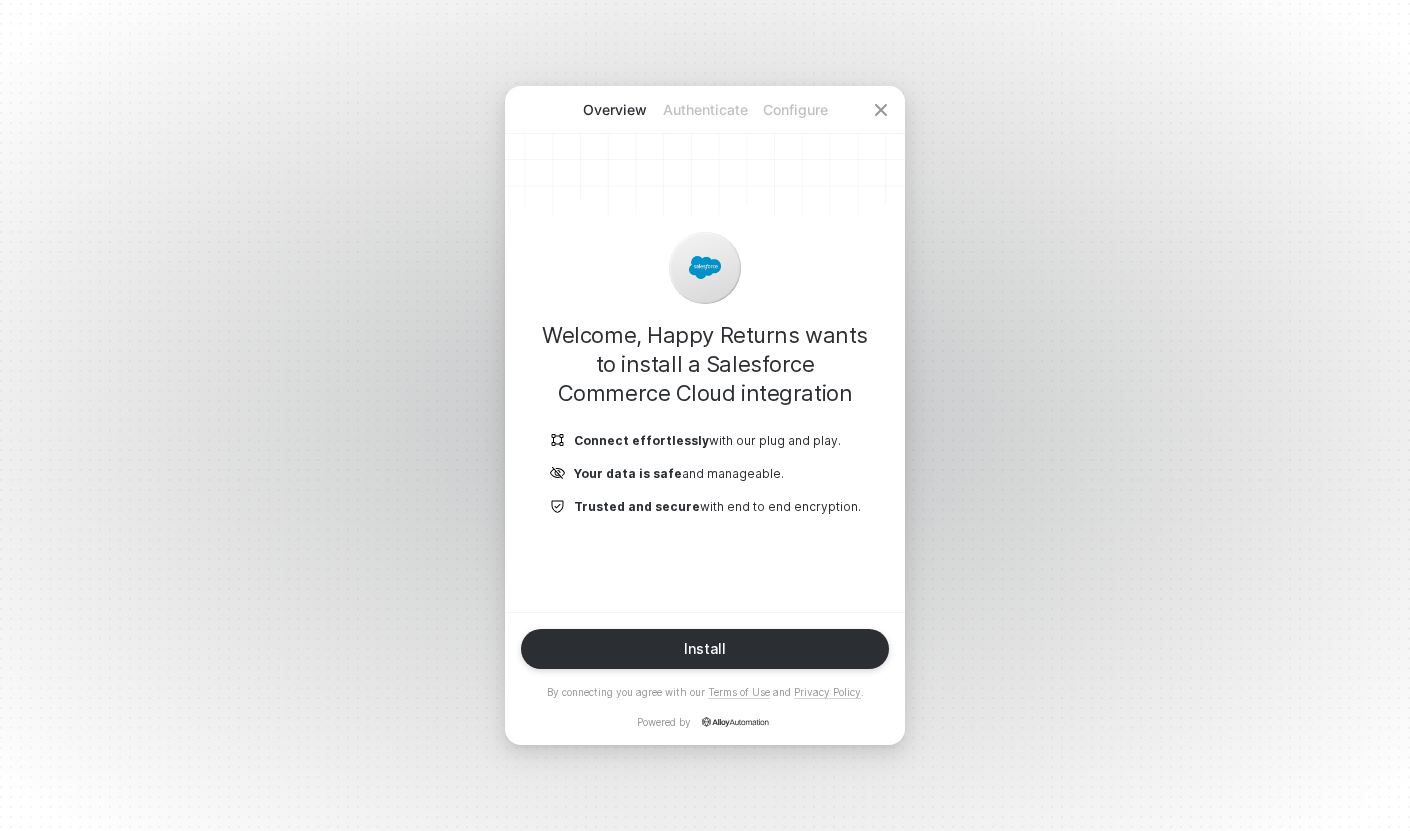 click on "Install" at bounding box center [705, 649] 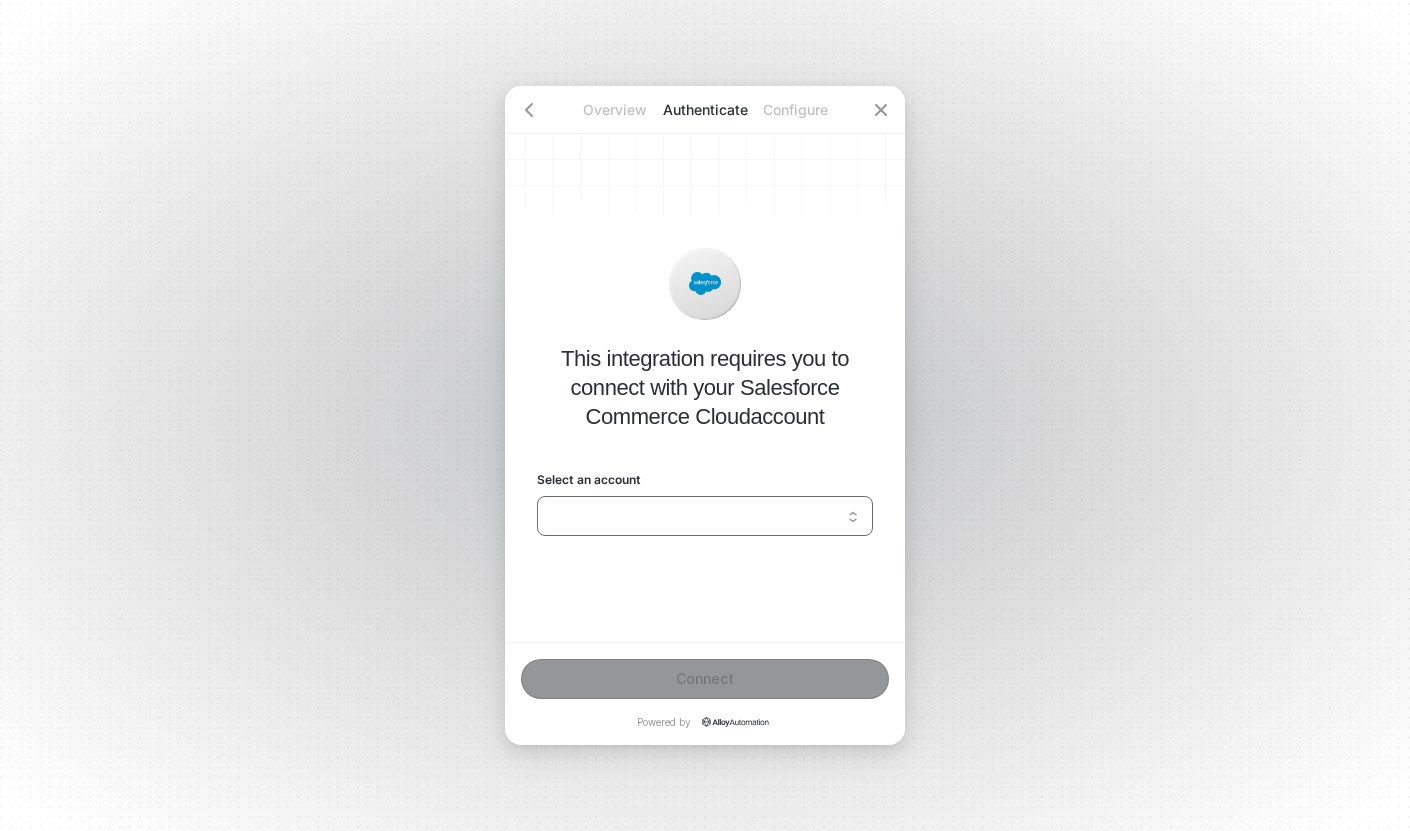click on "Select an account" at bounding box center [705, 516] 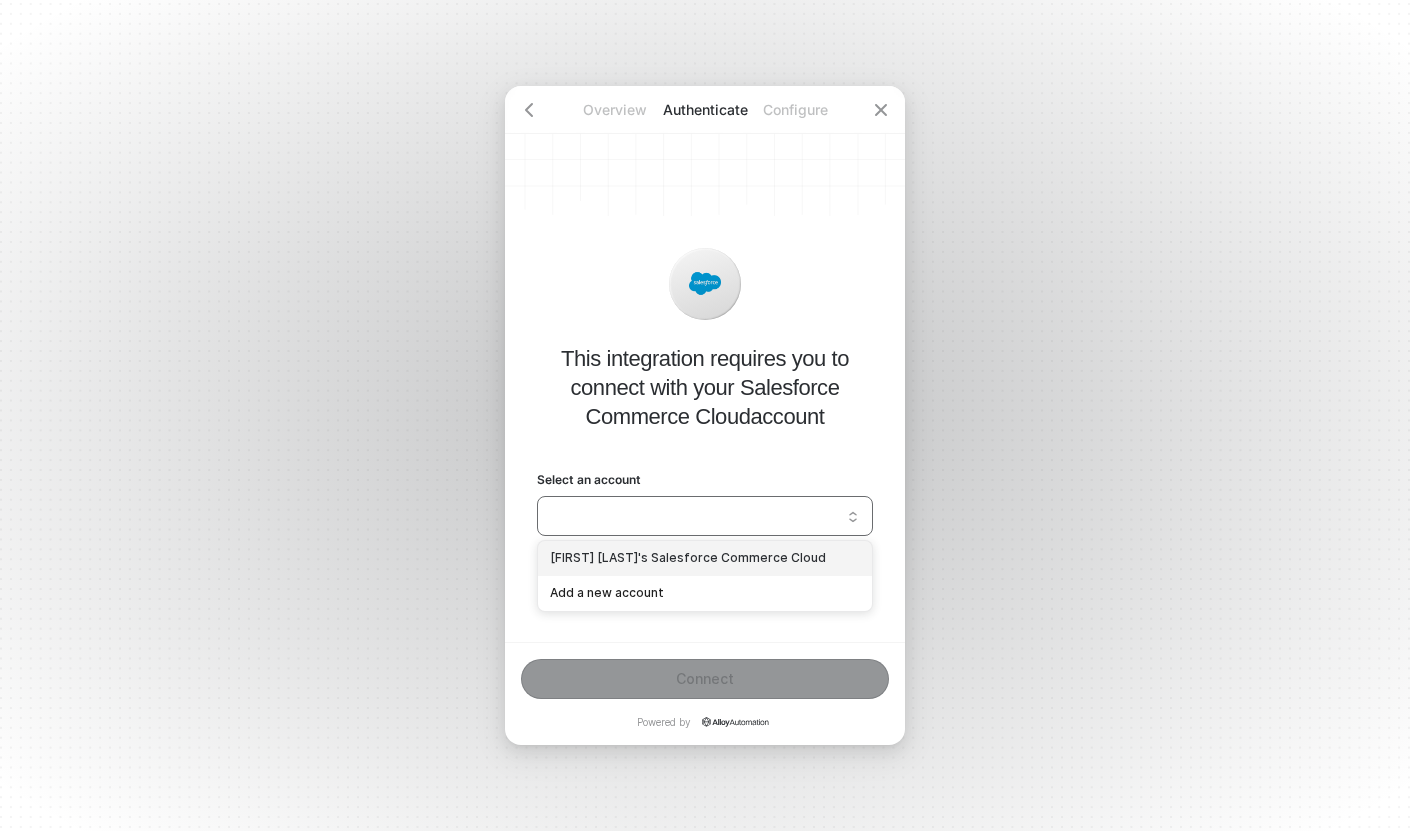 click on "Gordan Buckingham's Salesforce Commerce Cloud" at bounding box center [705, 558] 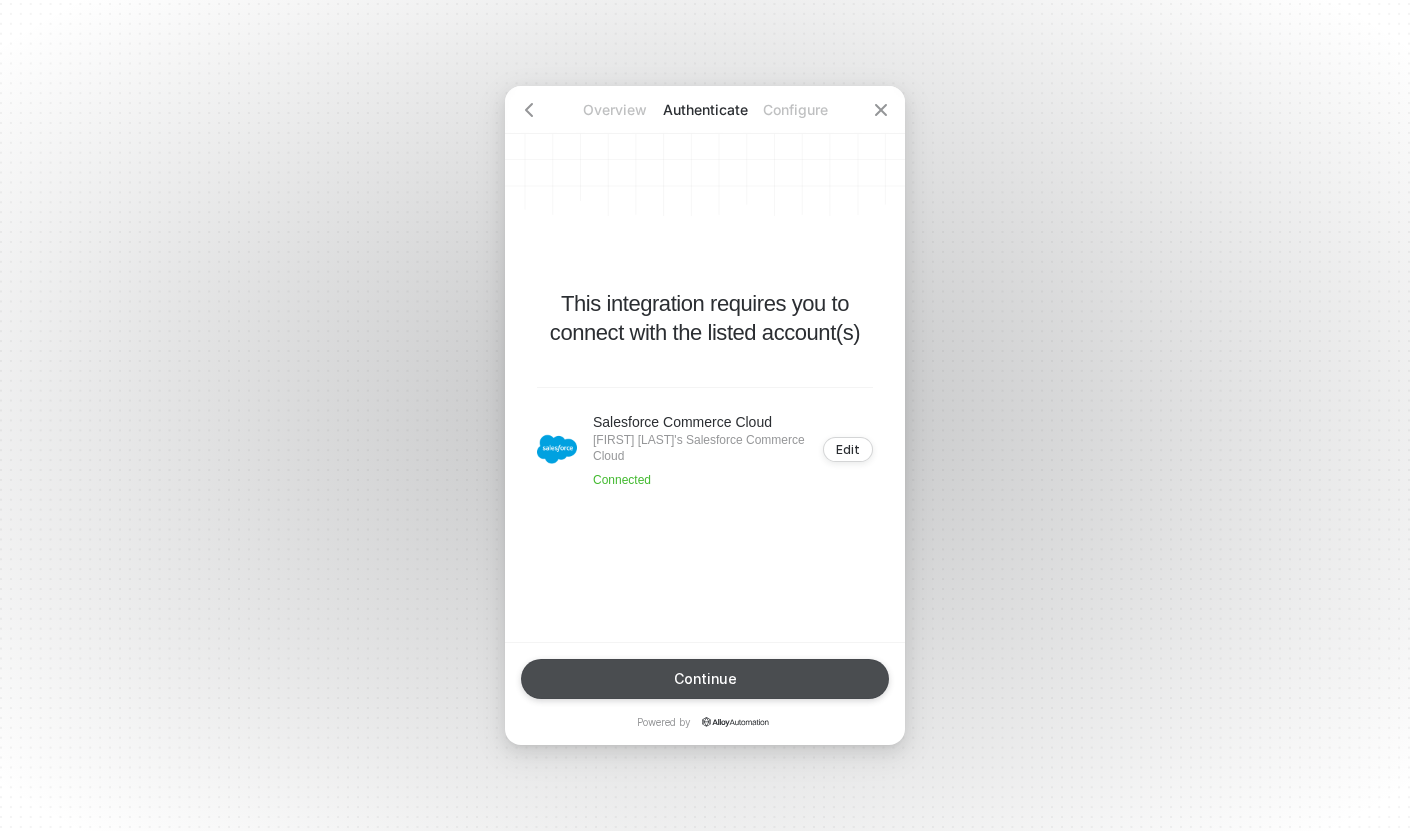 click on "Continue" at bounding box center (705, 679) 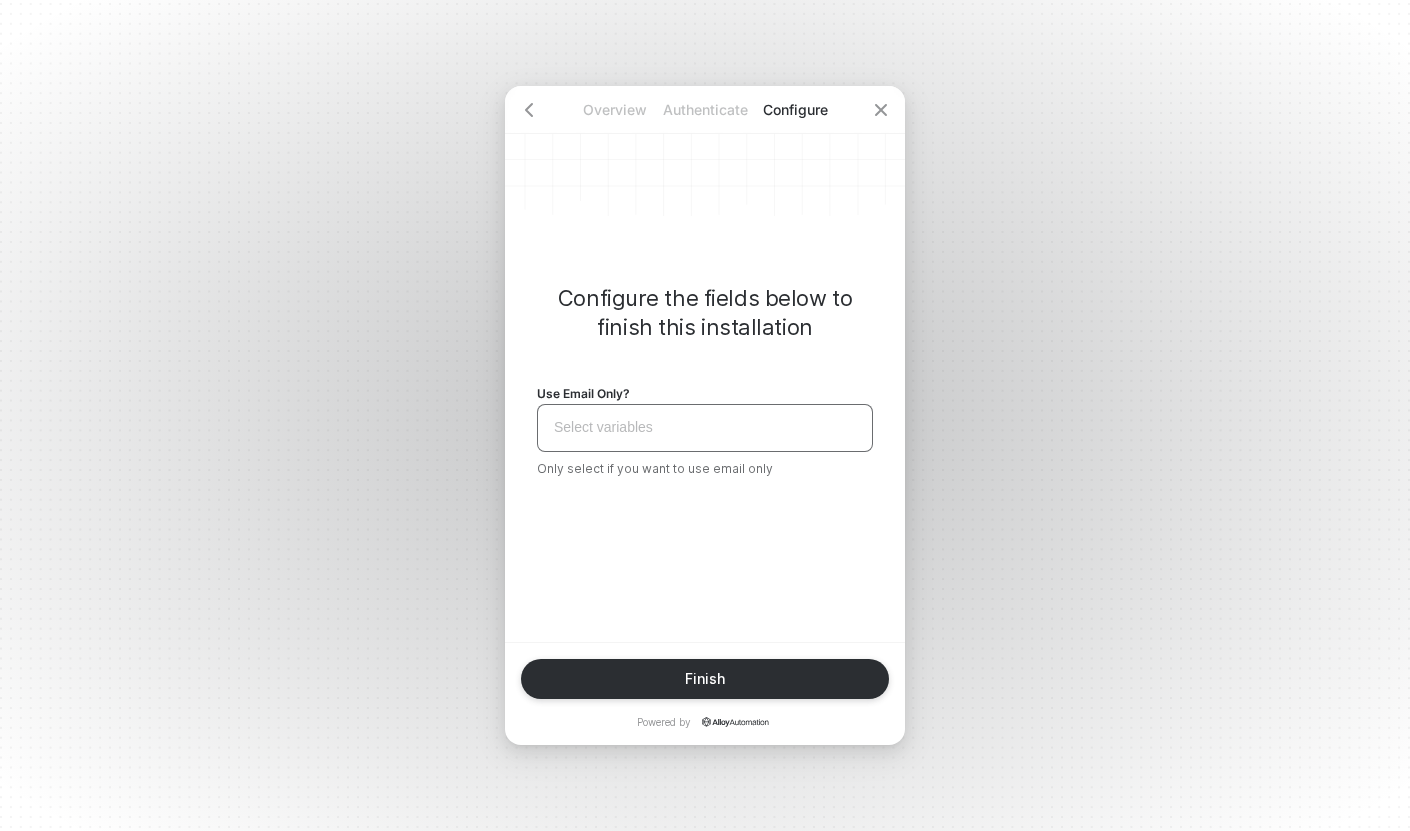 click on "Select variables ﻿" at bounding box center (705, 427) 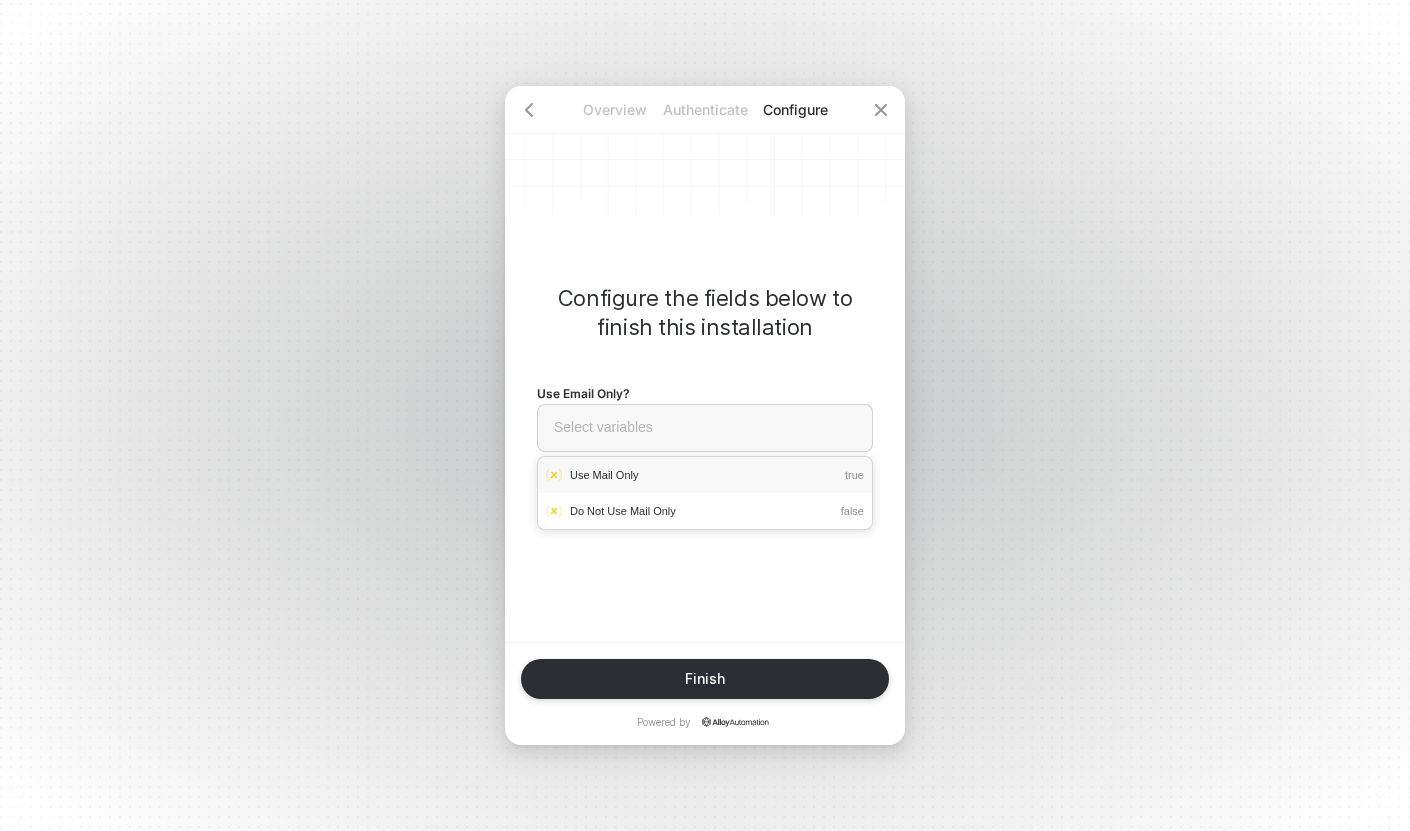 click on "Use Mail Only true" at bounding box center [705, 475] 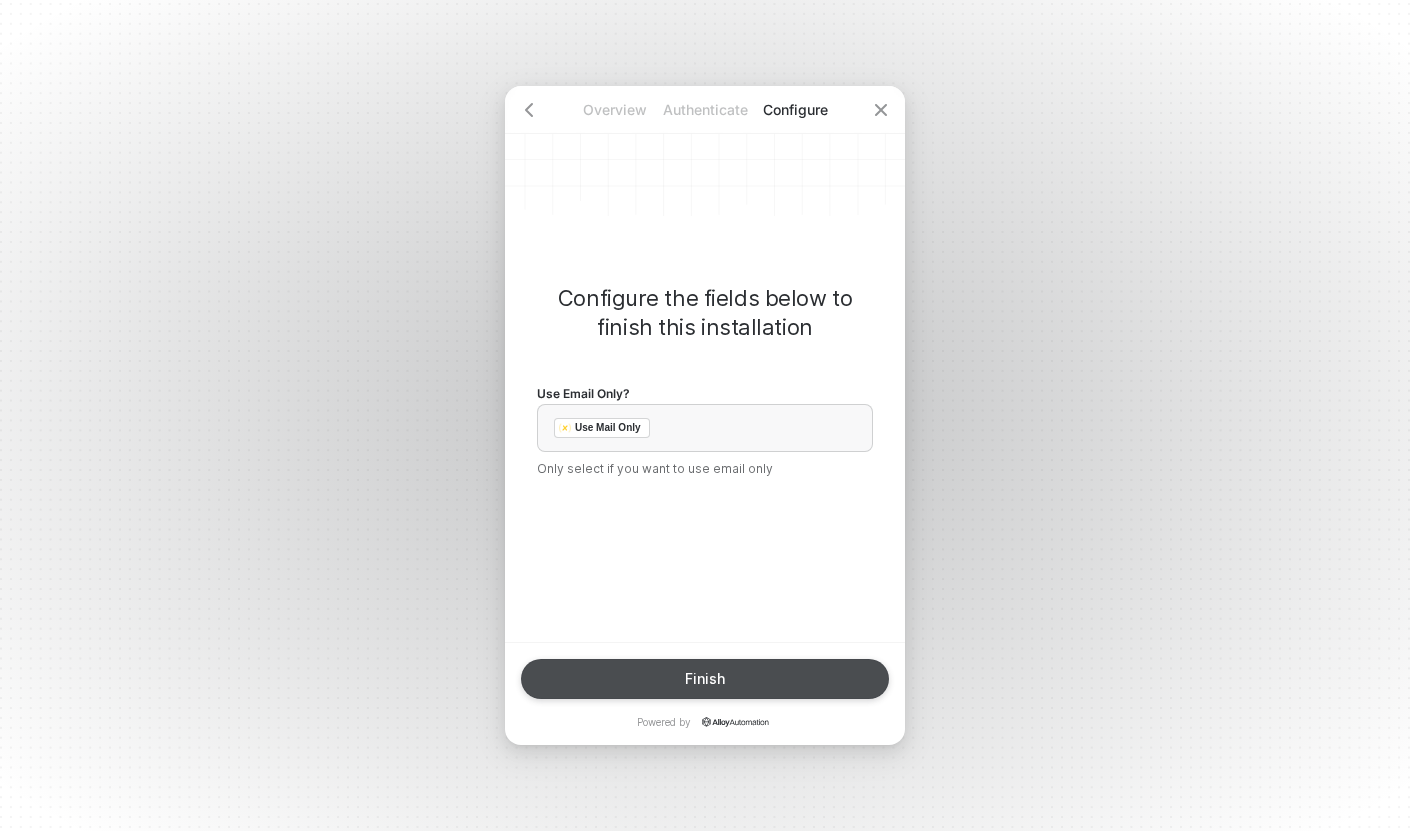click on "Finish" at bounding box center [705, 679] 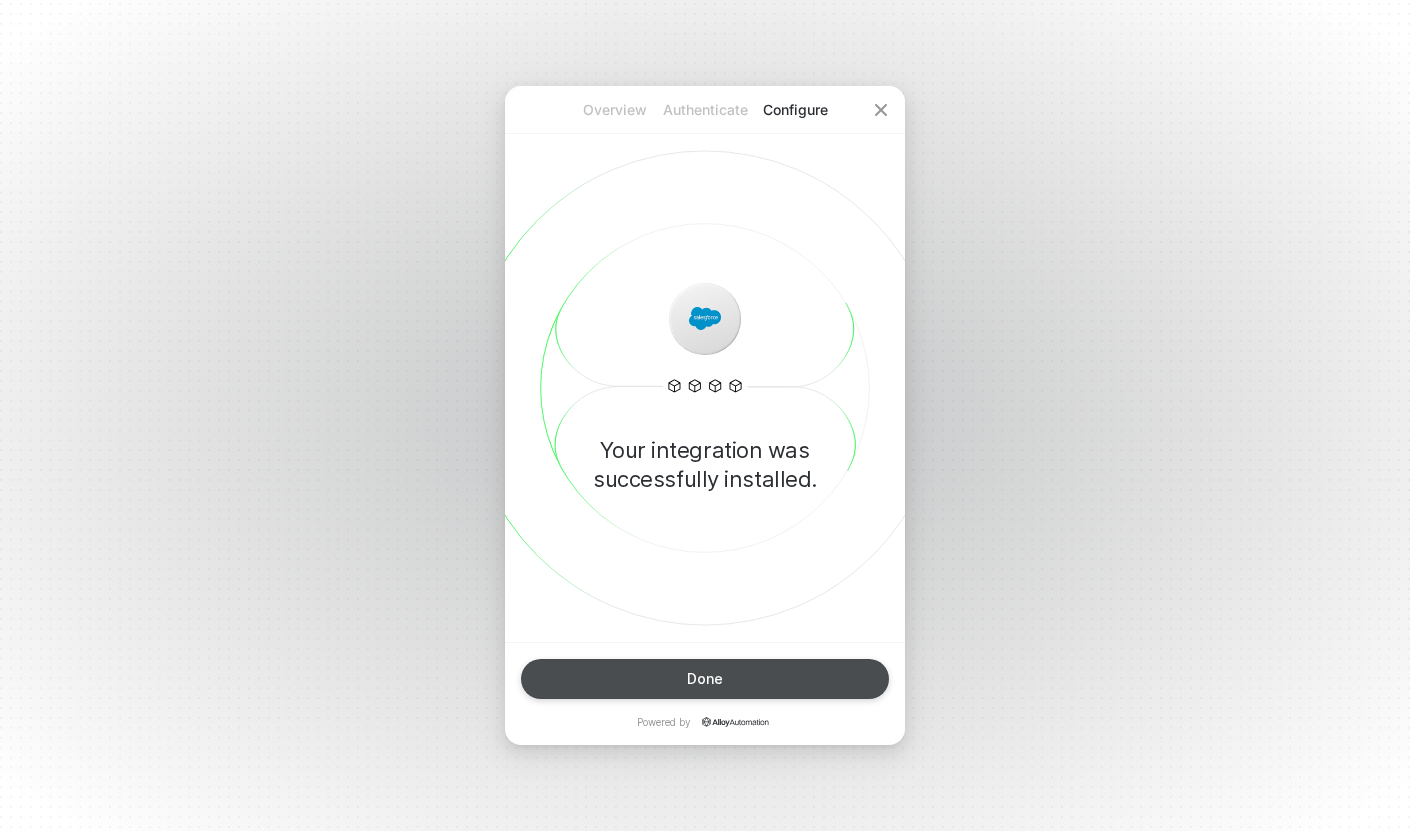 click on "Done" at bounding box center (705, 679) 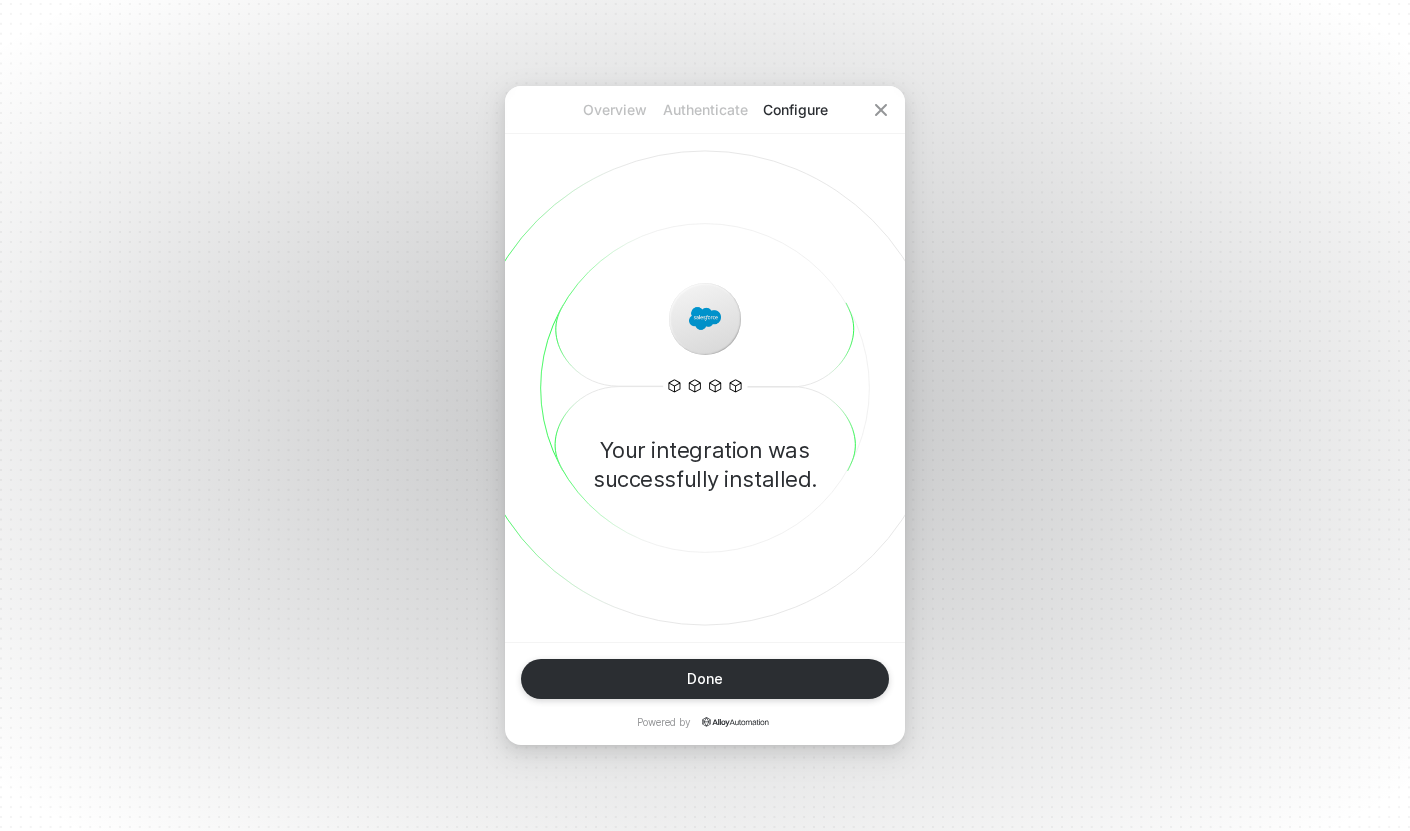 type 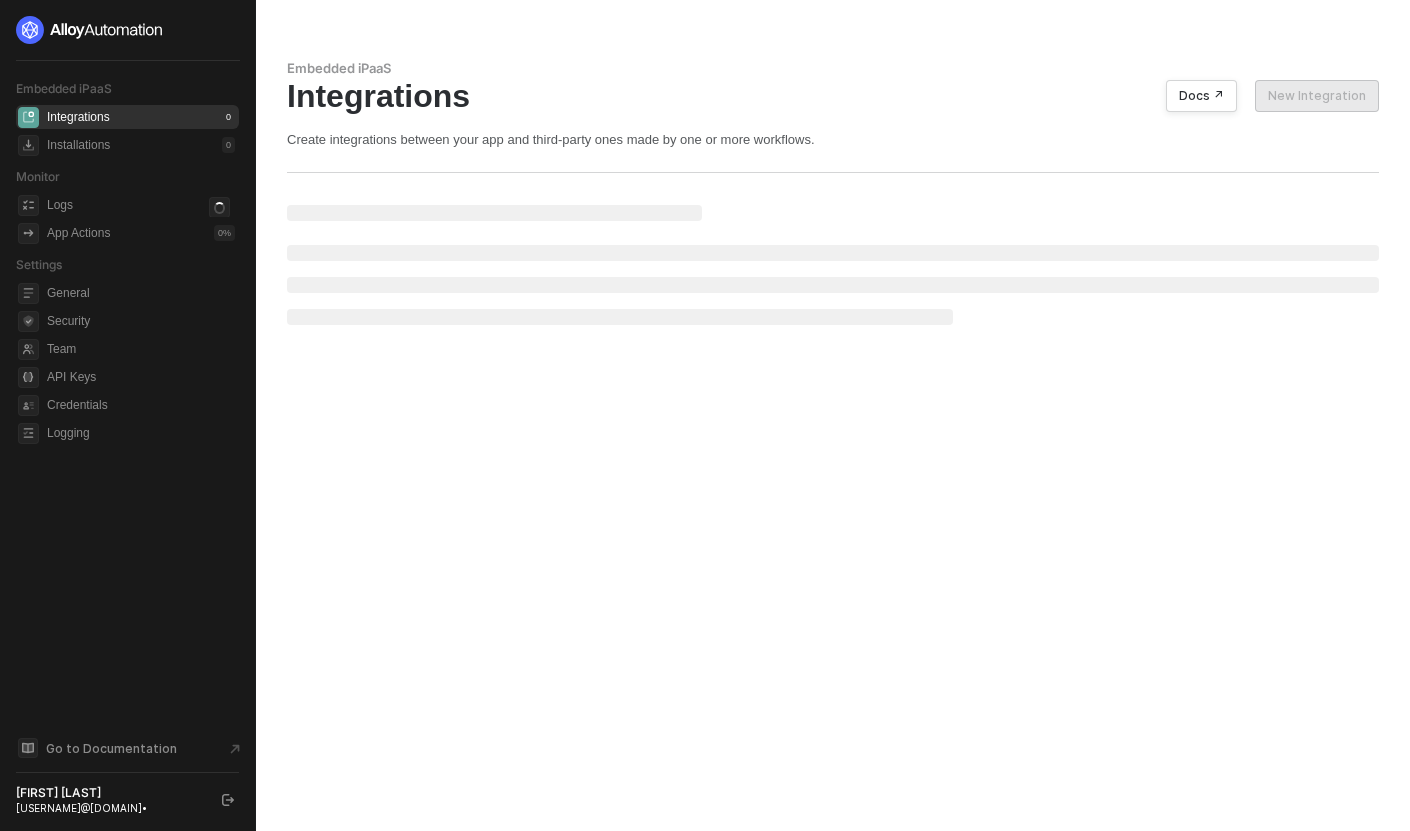 scroll, scrollTop: 0, scrollLeft: 0, axis: both 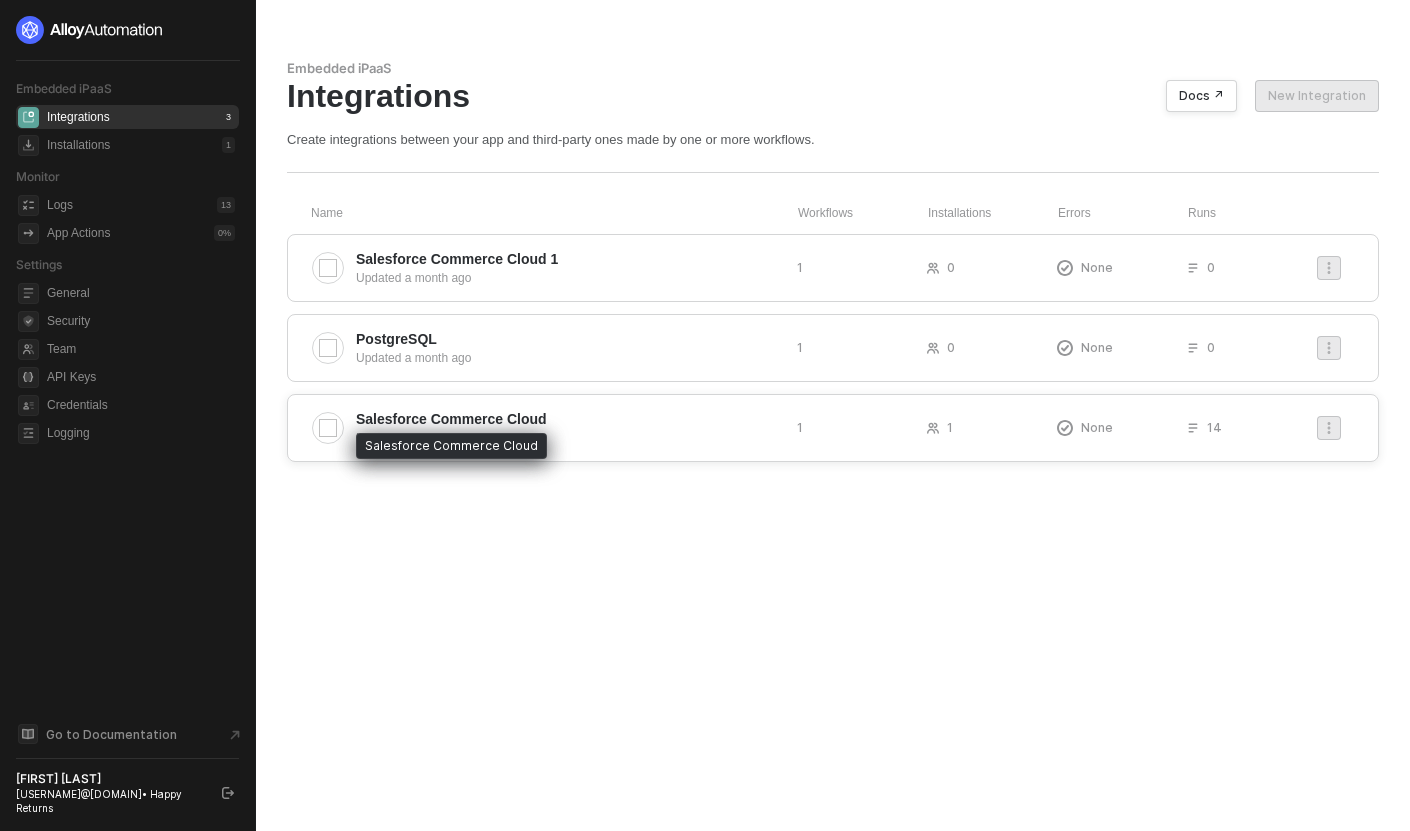 click on "Salesforce Commerce Cloud" at bounding box center [451, 419] 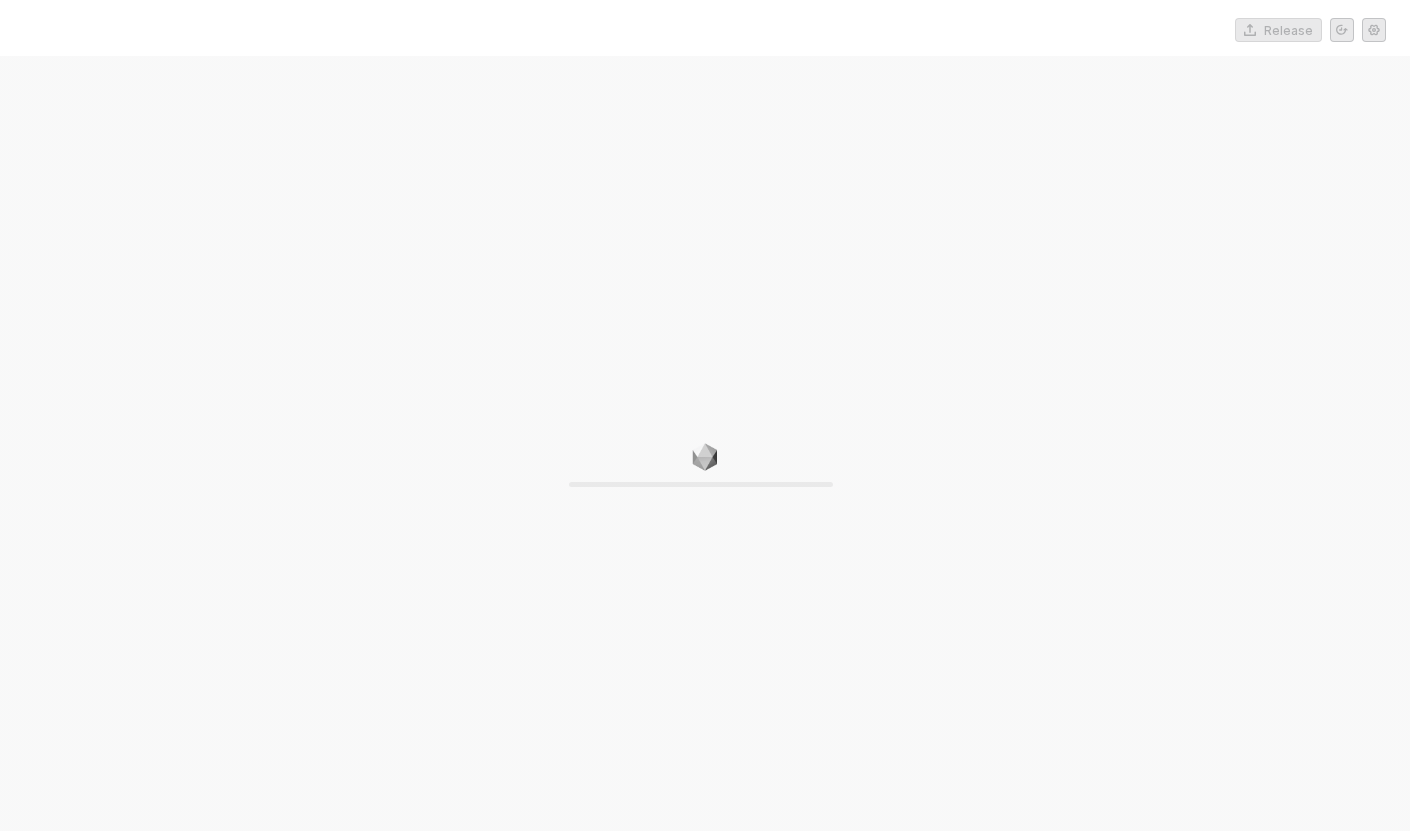 scroll, scrollTop: 0, scrollLeft: 0, axis: both 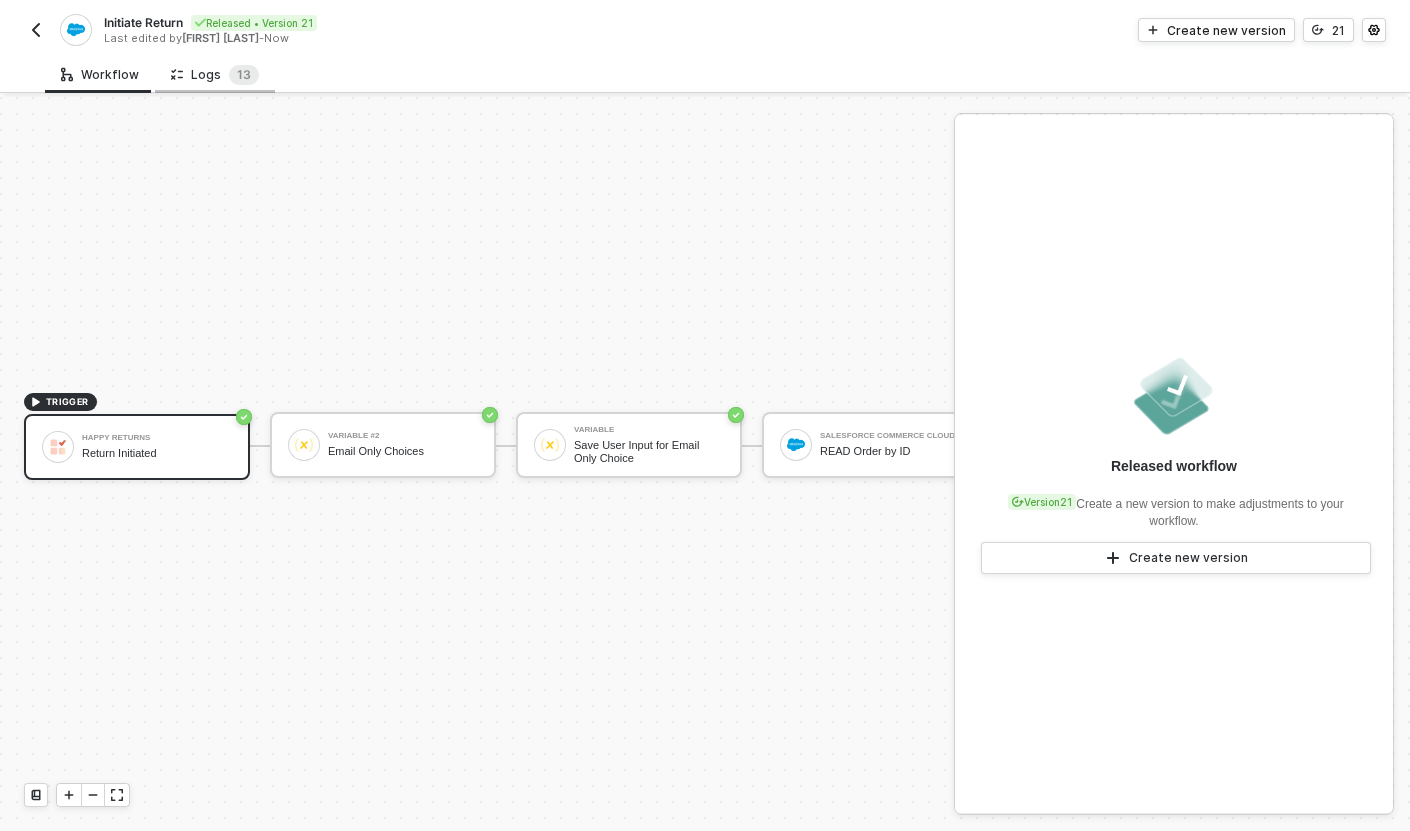 click on "Logs 1 3" at bounding box center [215, 75] 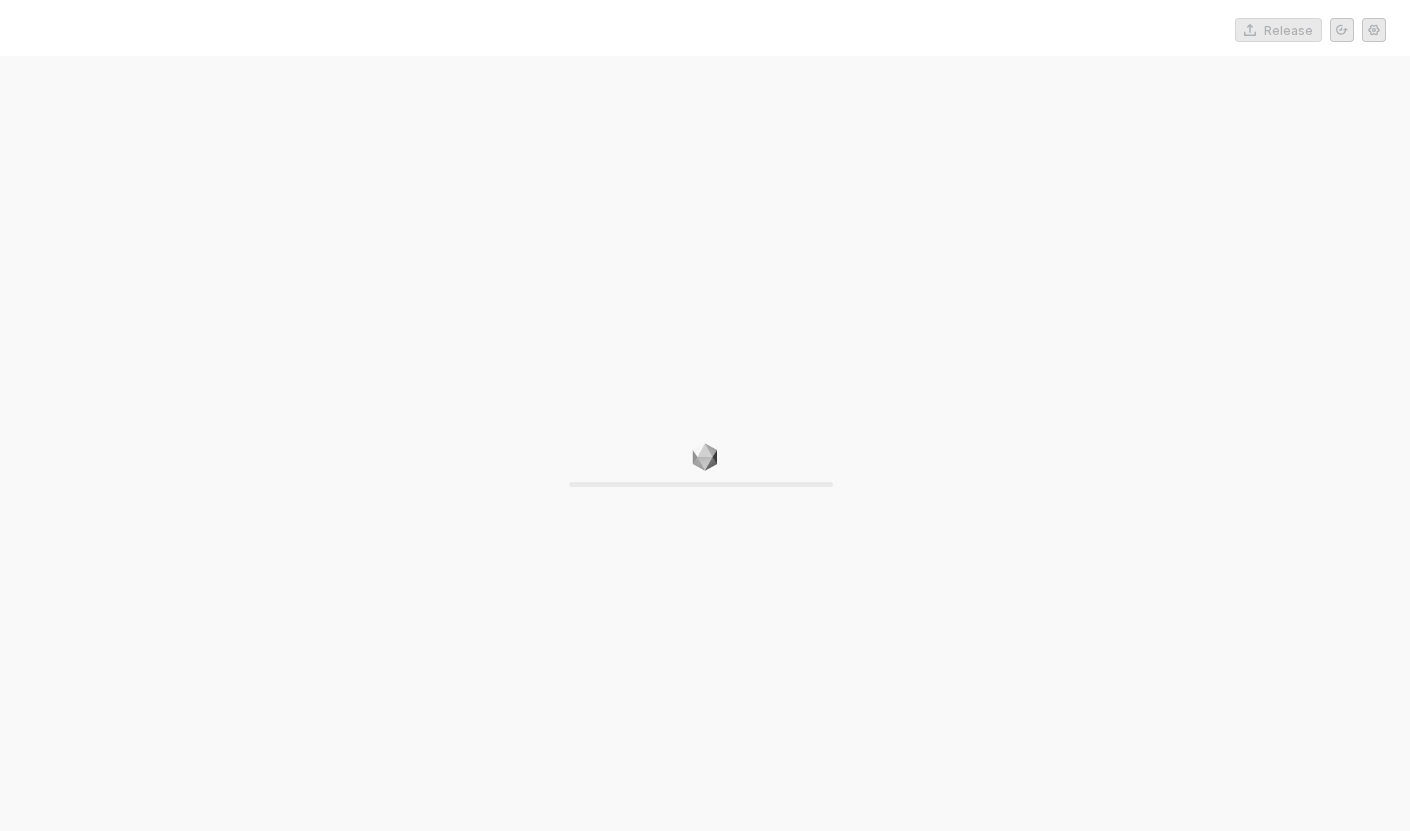 scroll, scrollTop: 0, scrollLeft: 0, axis: both 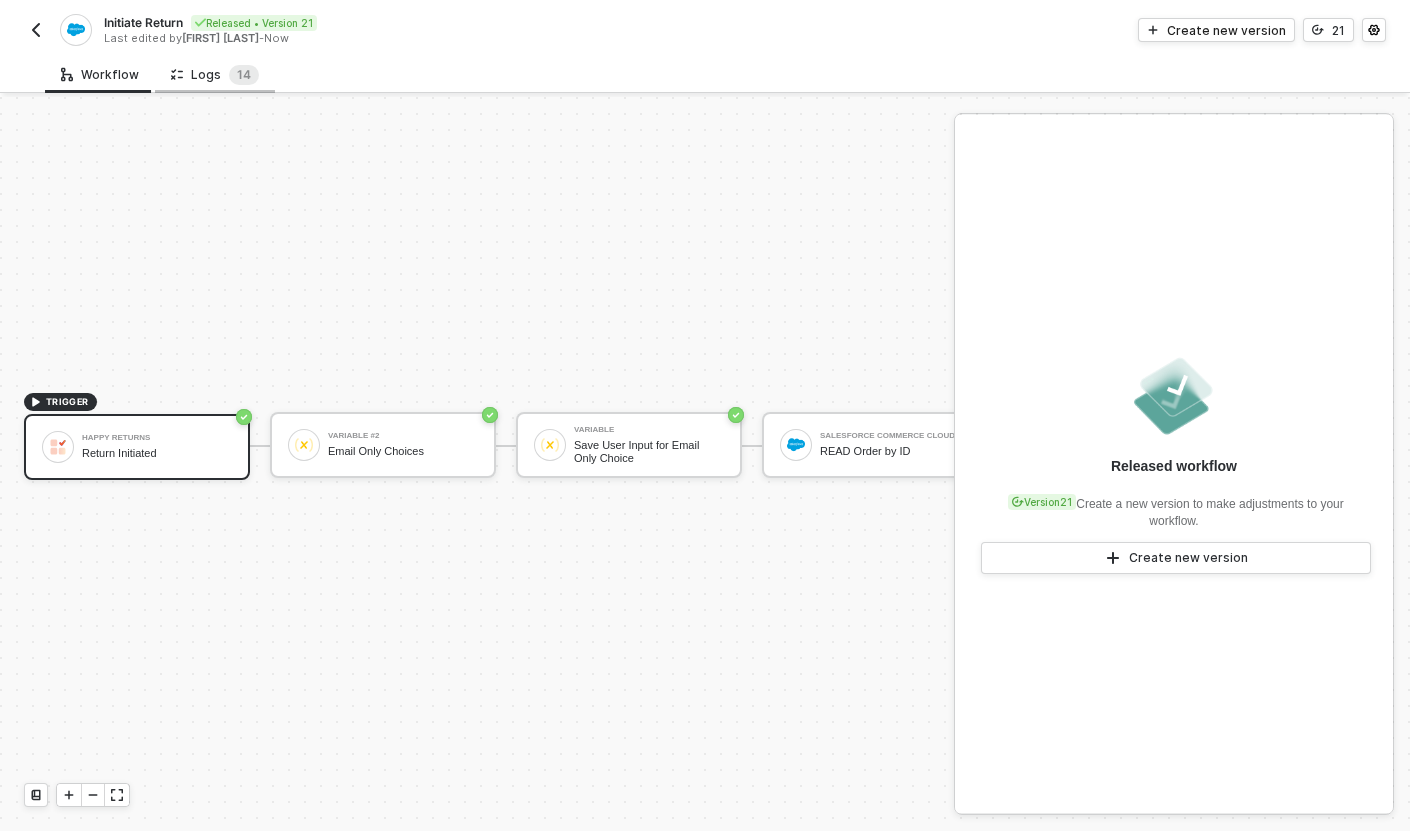 click on "Logs 1 4" at bounding box center (215, 75) 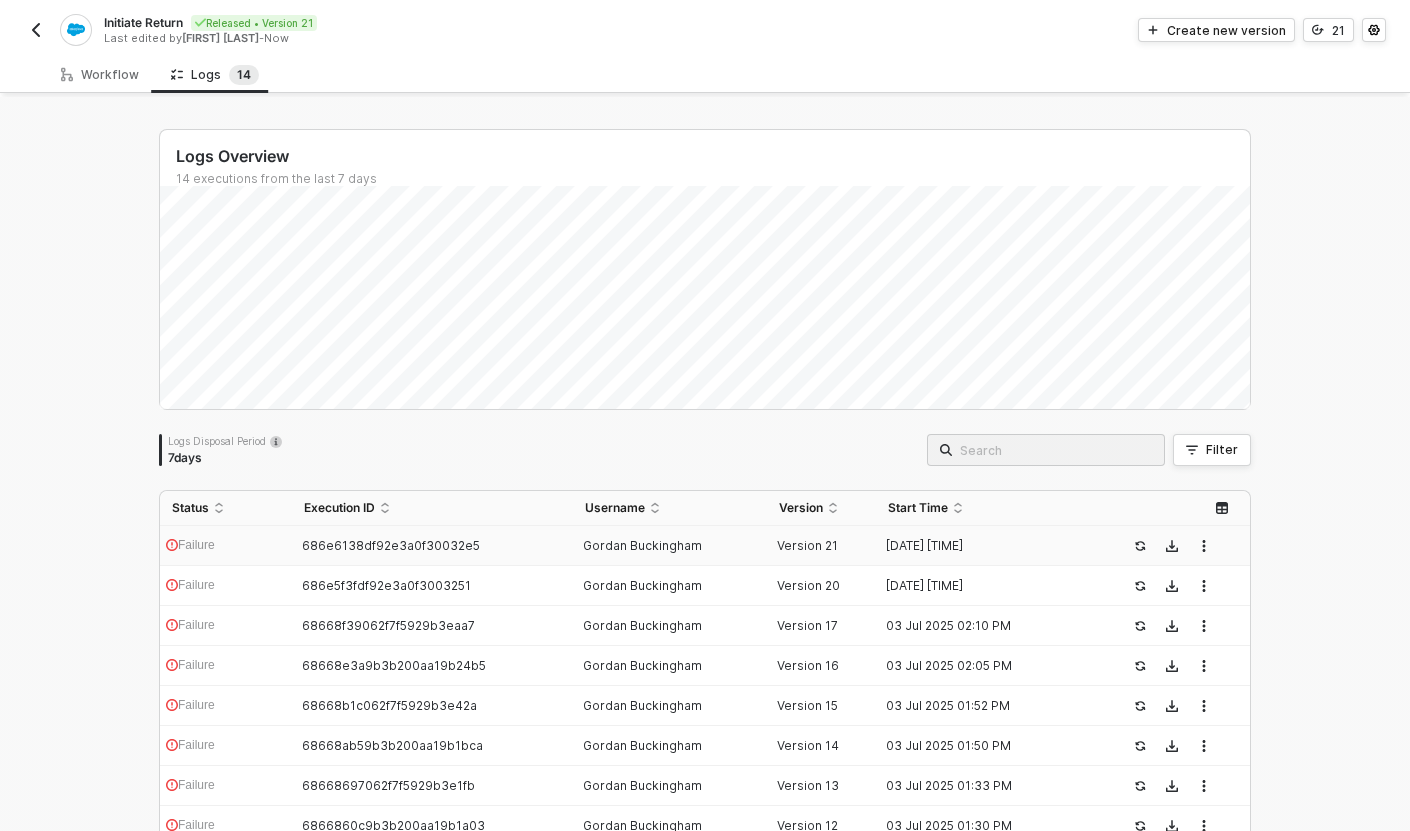 click on "Failure" at bounding box center (226, 546) 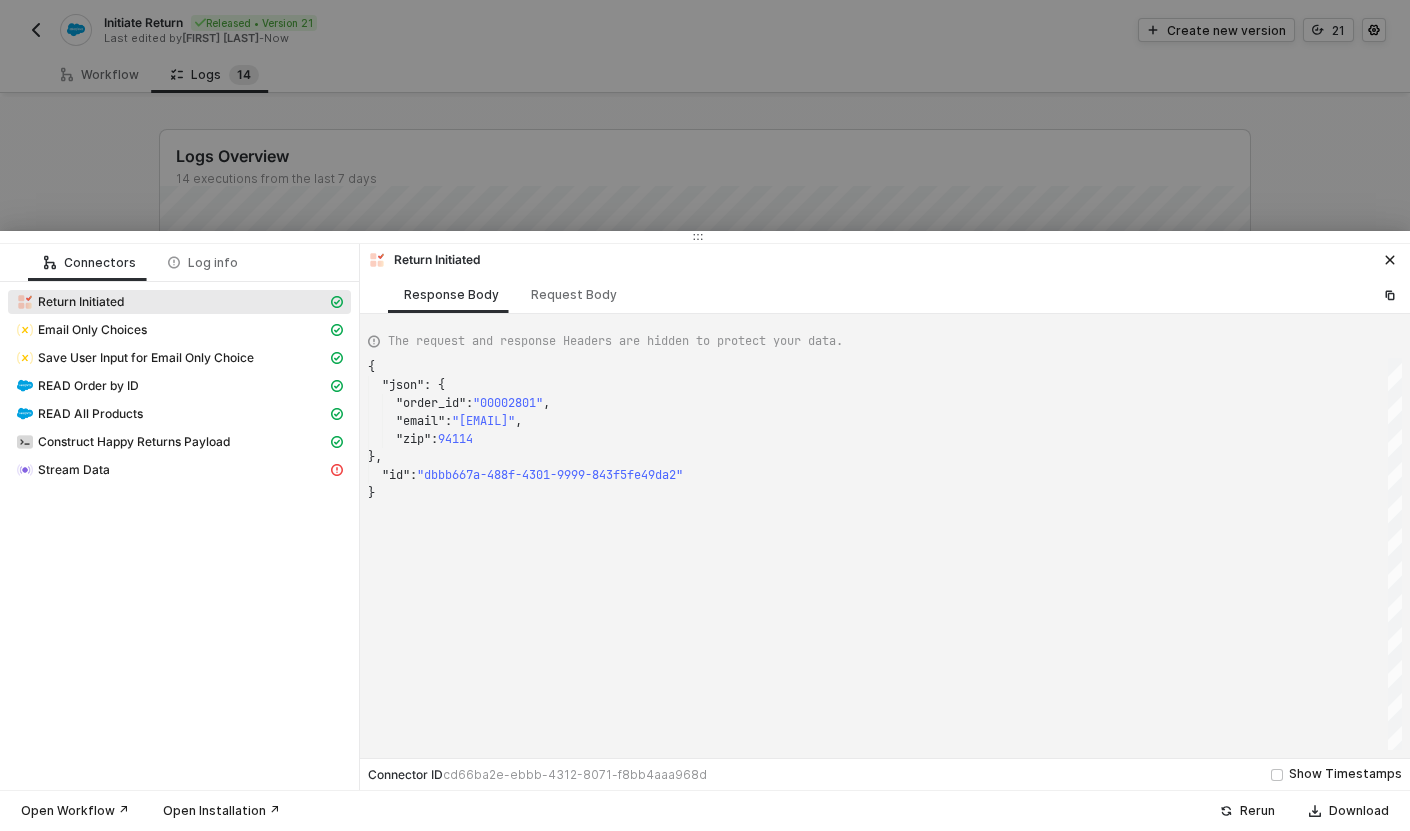 scroll, scrollTop: 126, scrollLeft: 0, axis: vertical 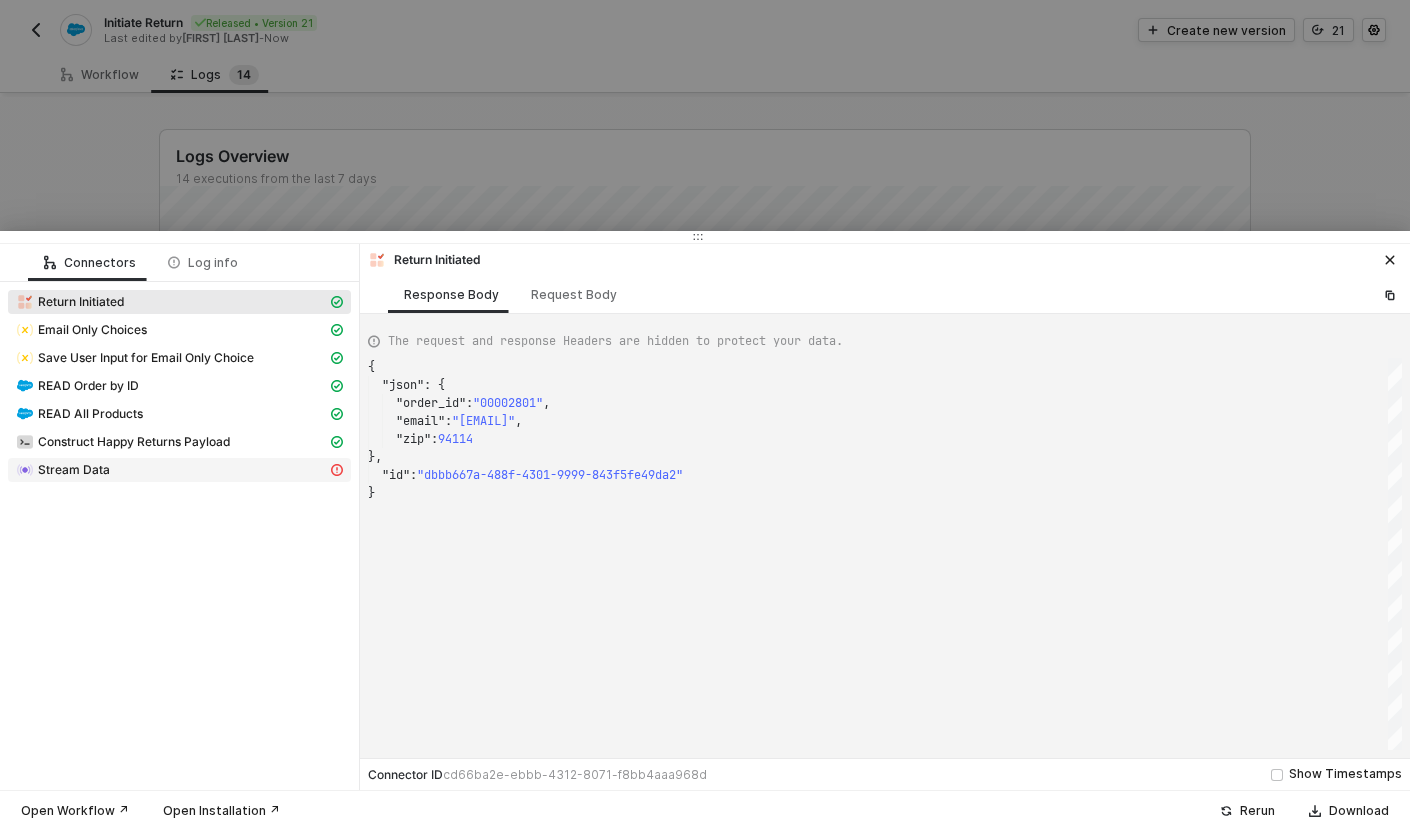 click on "Stream Data" at bounding box center (171, 470) 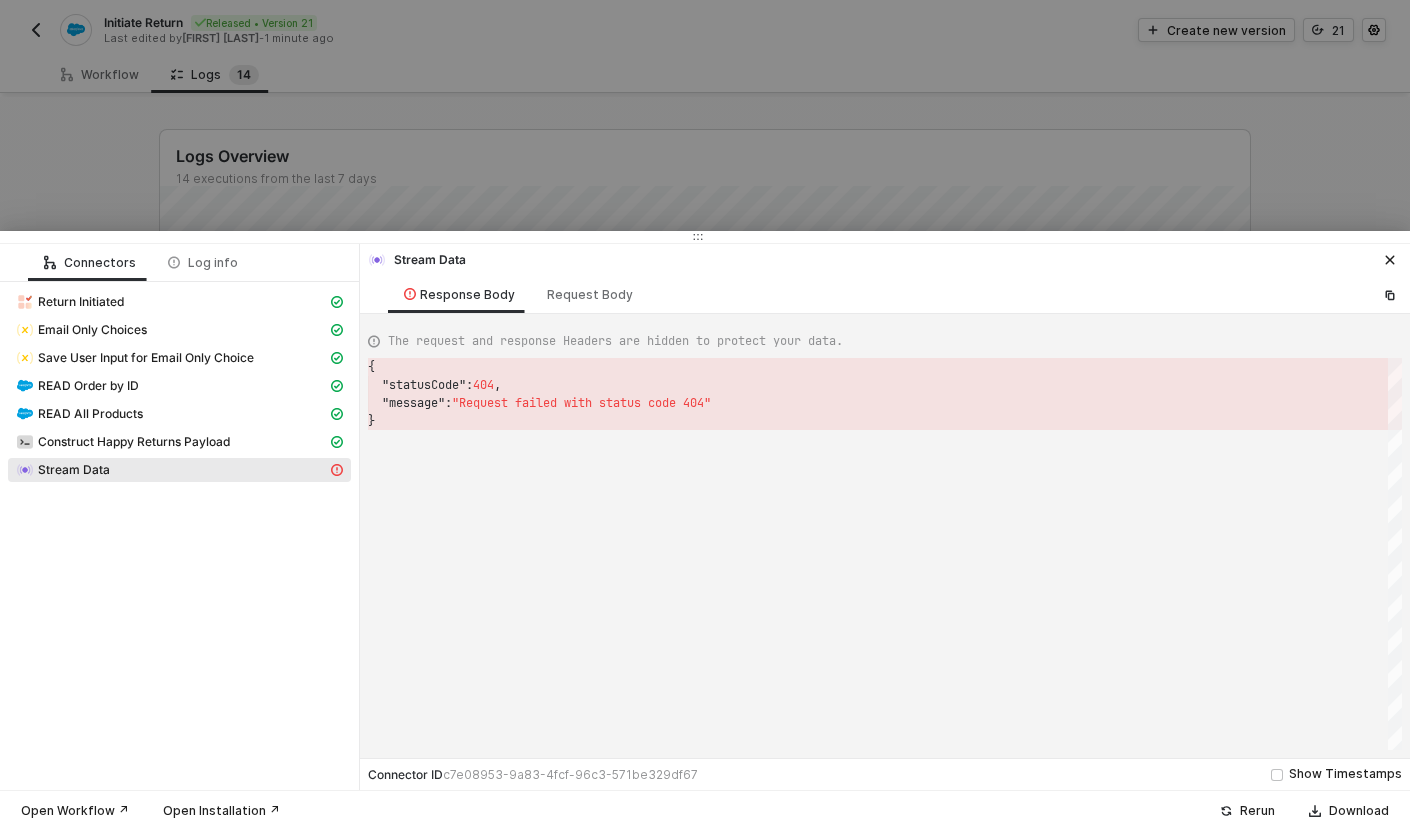 click at bounding box center (705, 415) 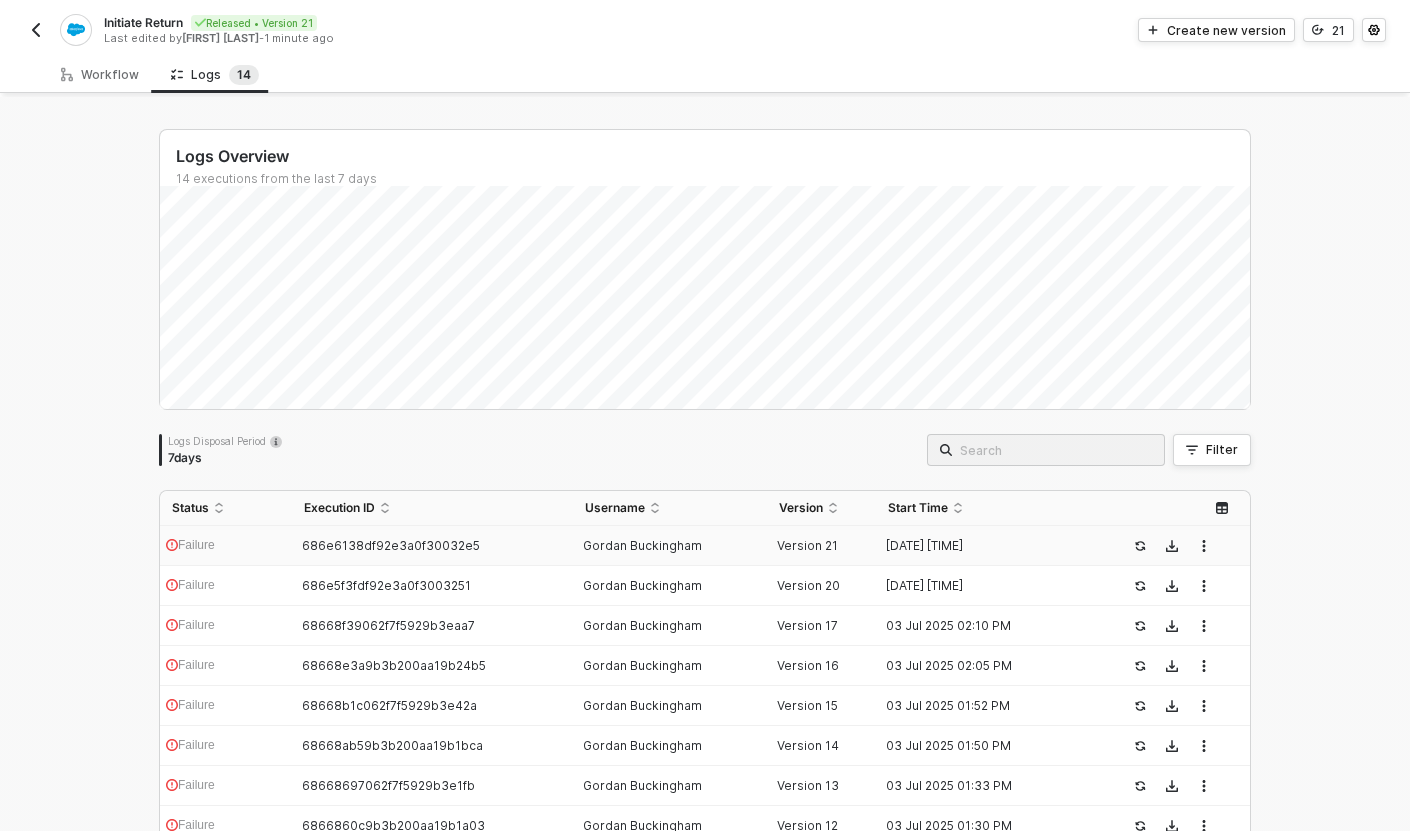 click at bounding box center (36, 30) 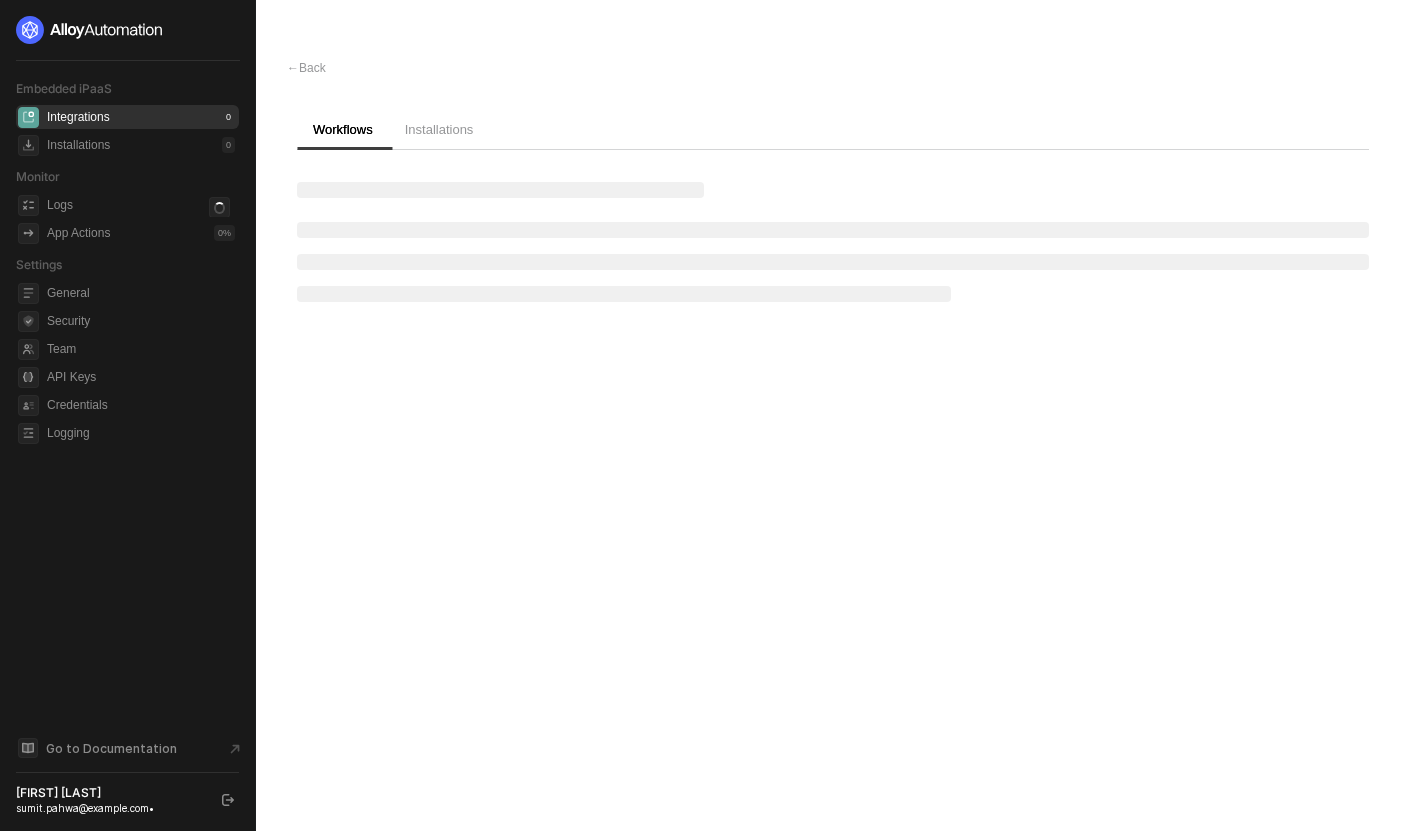 scroll, scrollTop: 0, scrollLeft: 0, axis: both 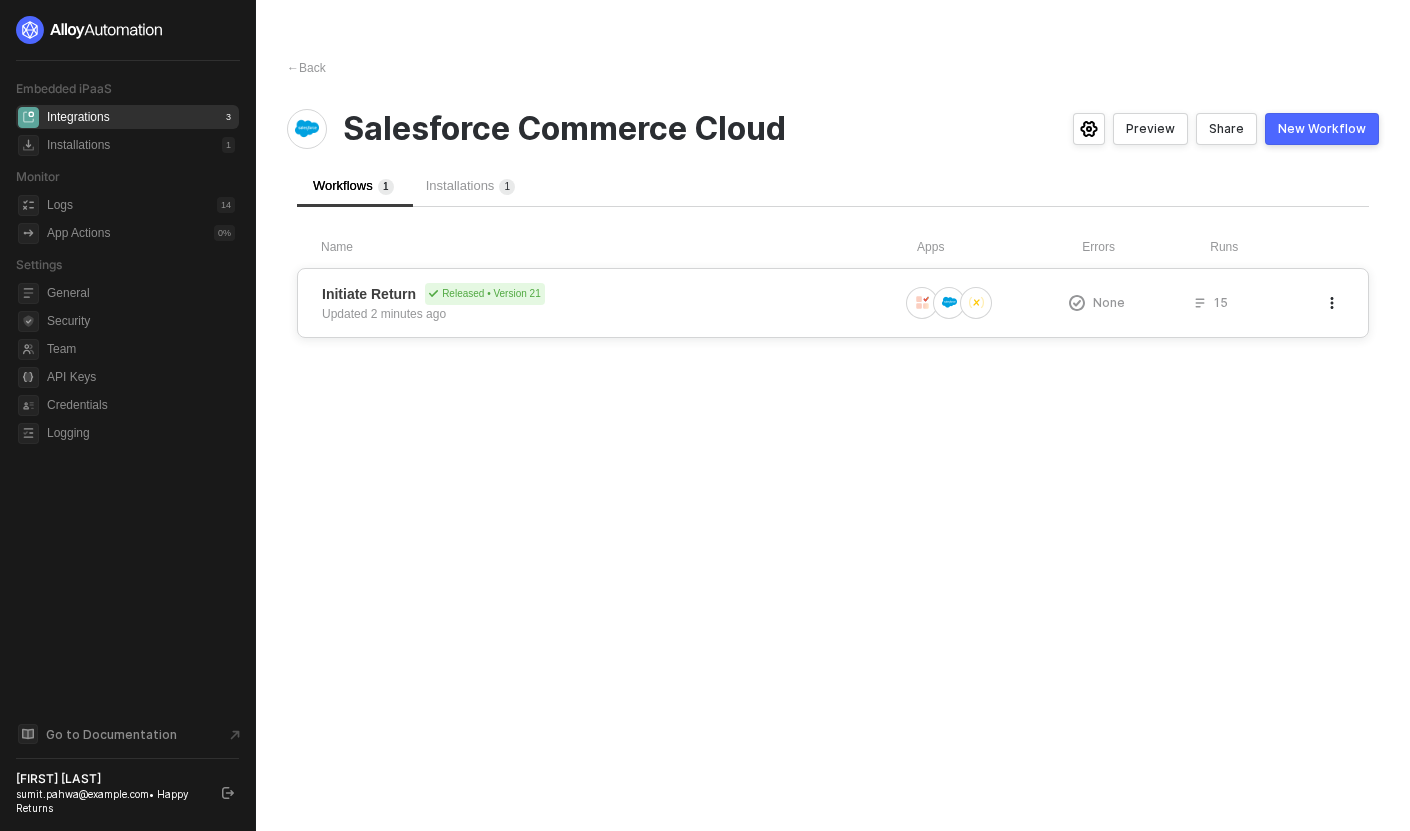 click on "Initiate Return  Released • Version   21 Updated 2 minutes ago" at bounding box center [610, 303] 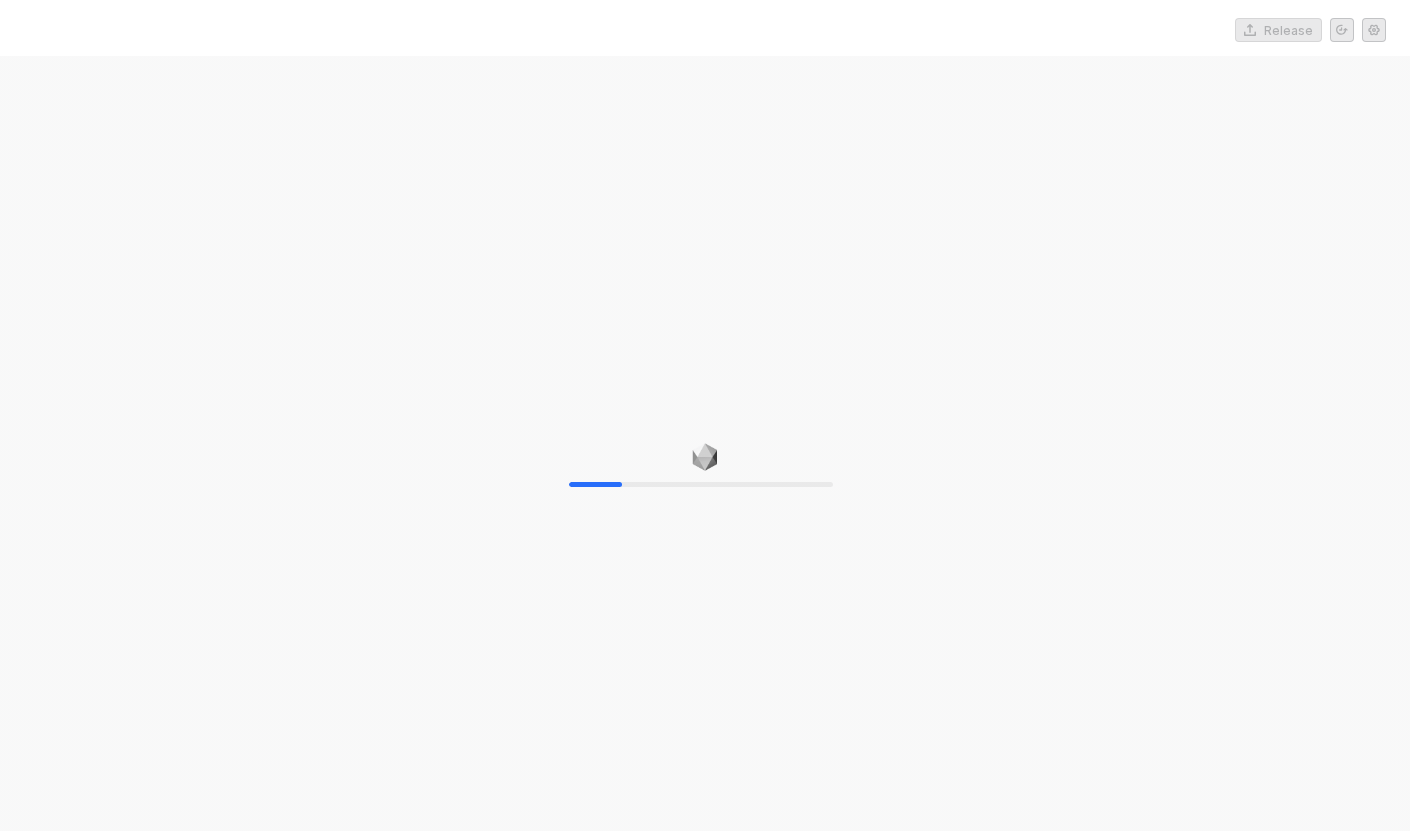 scroll, scrollTop: 0, scrollLeft: 0, axis: both 